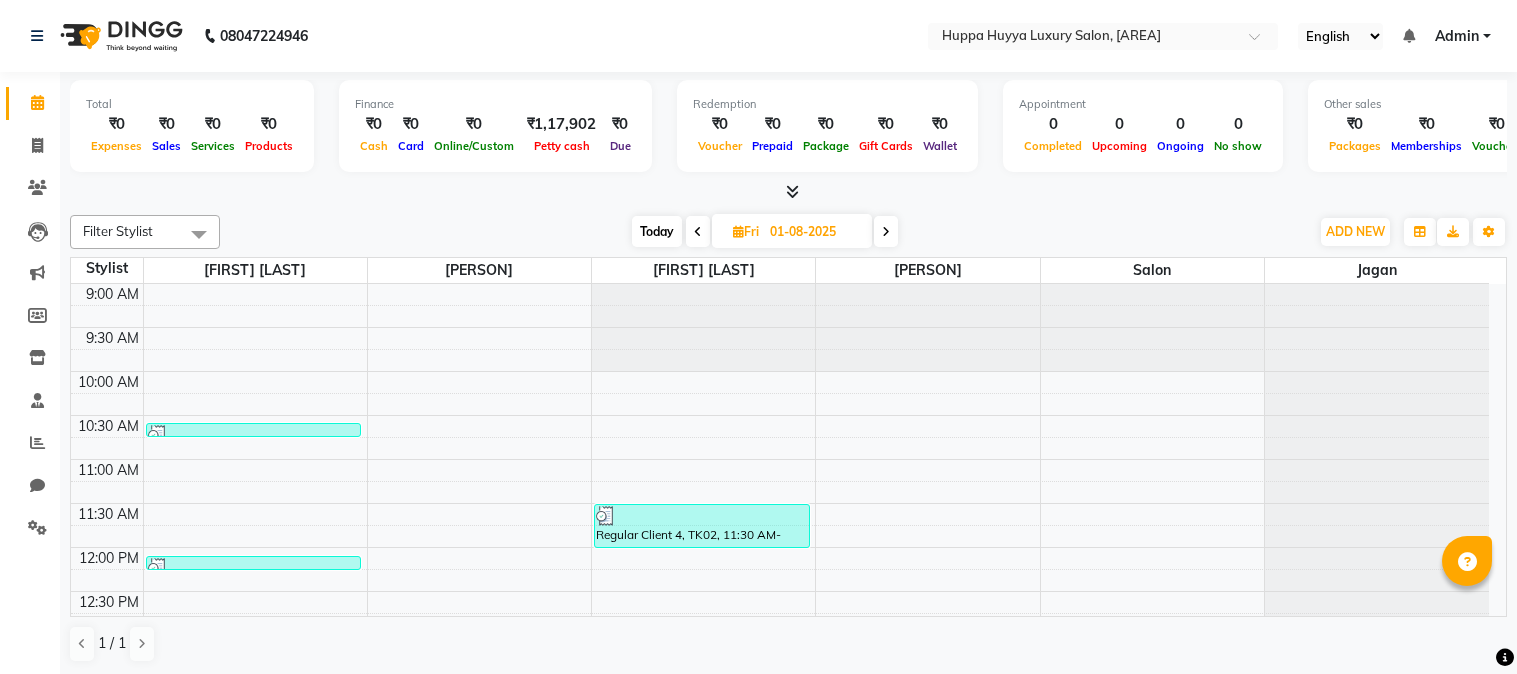 scroll, scrollTop: 0, scrollLeft: 0, axis: both 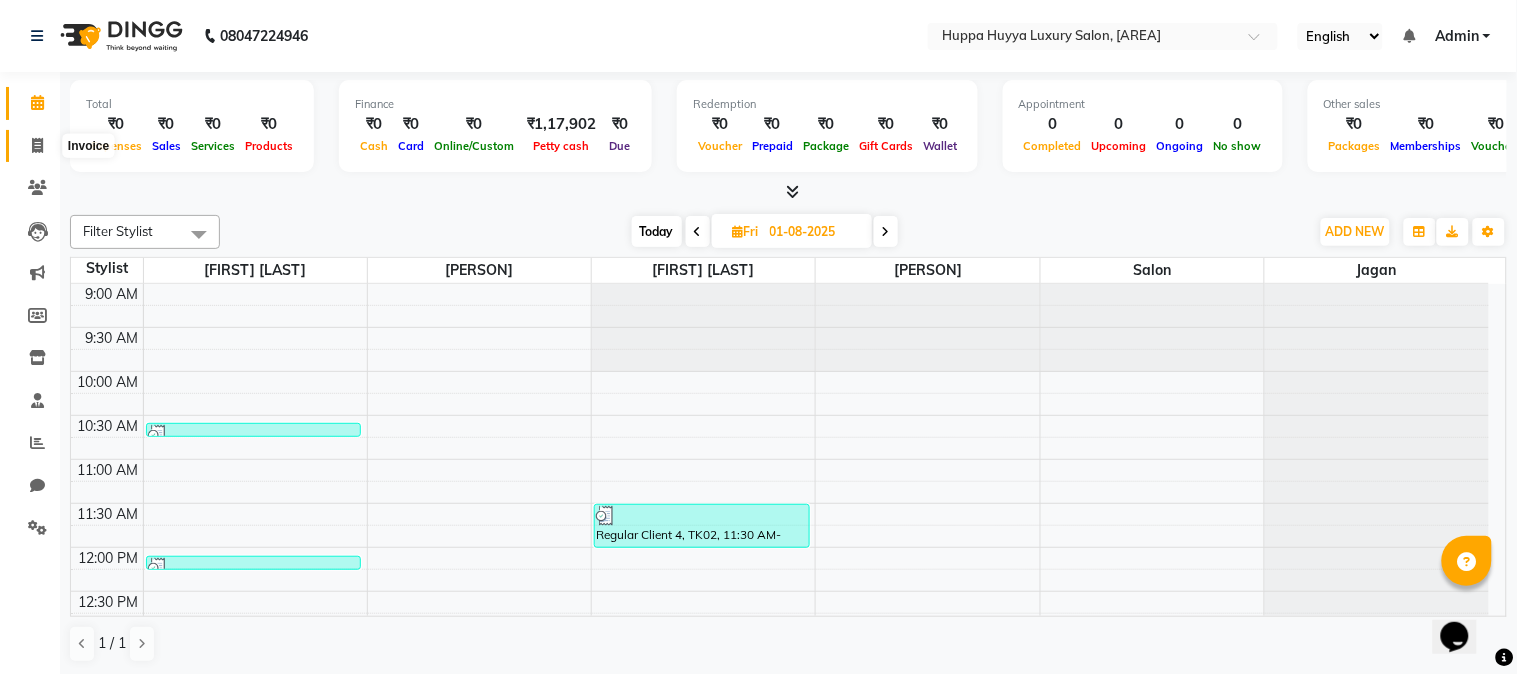 click 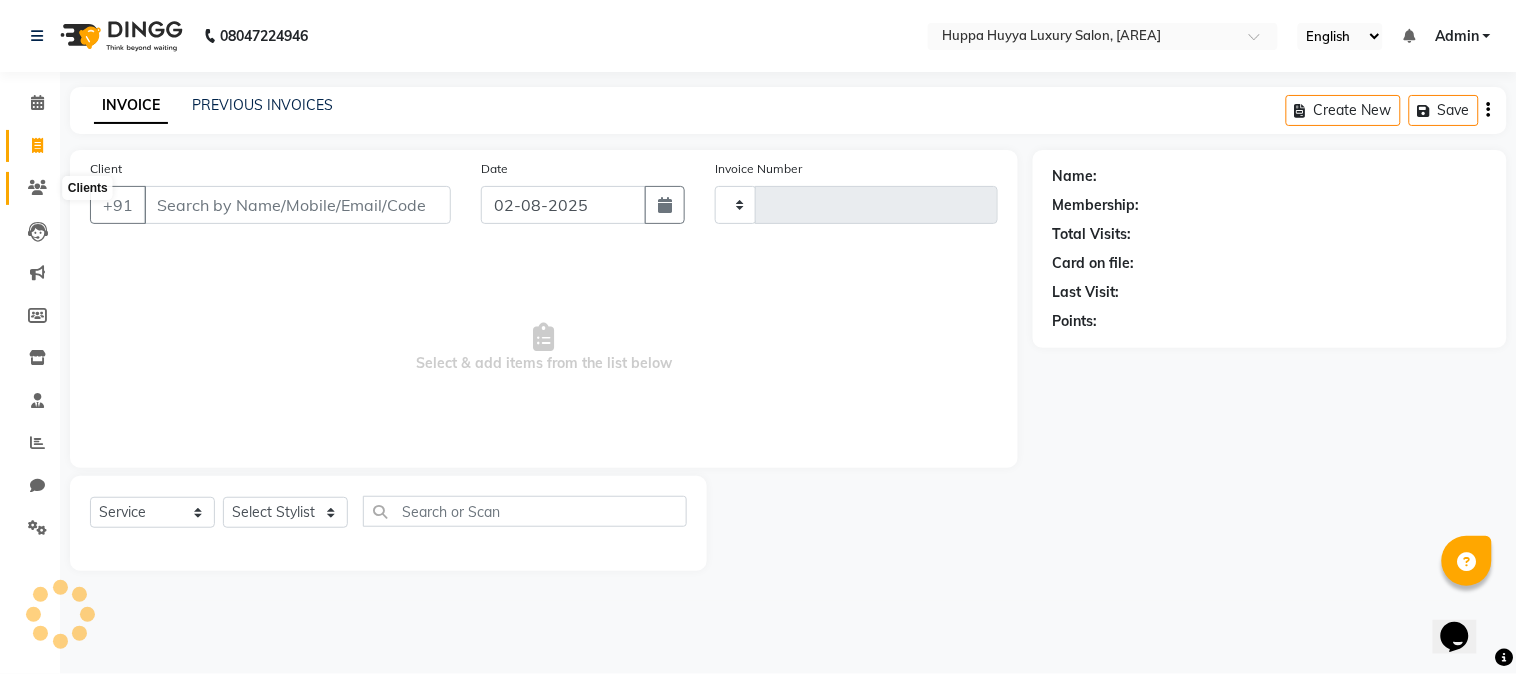 click 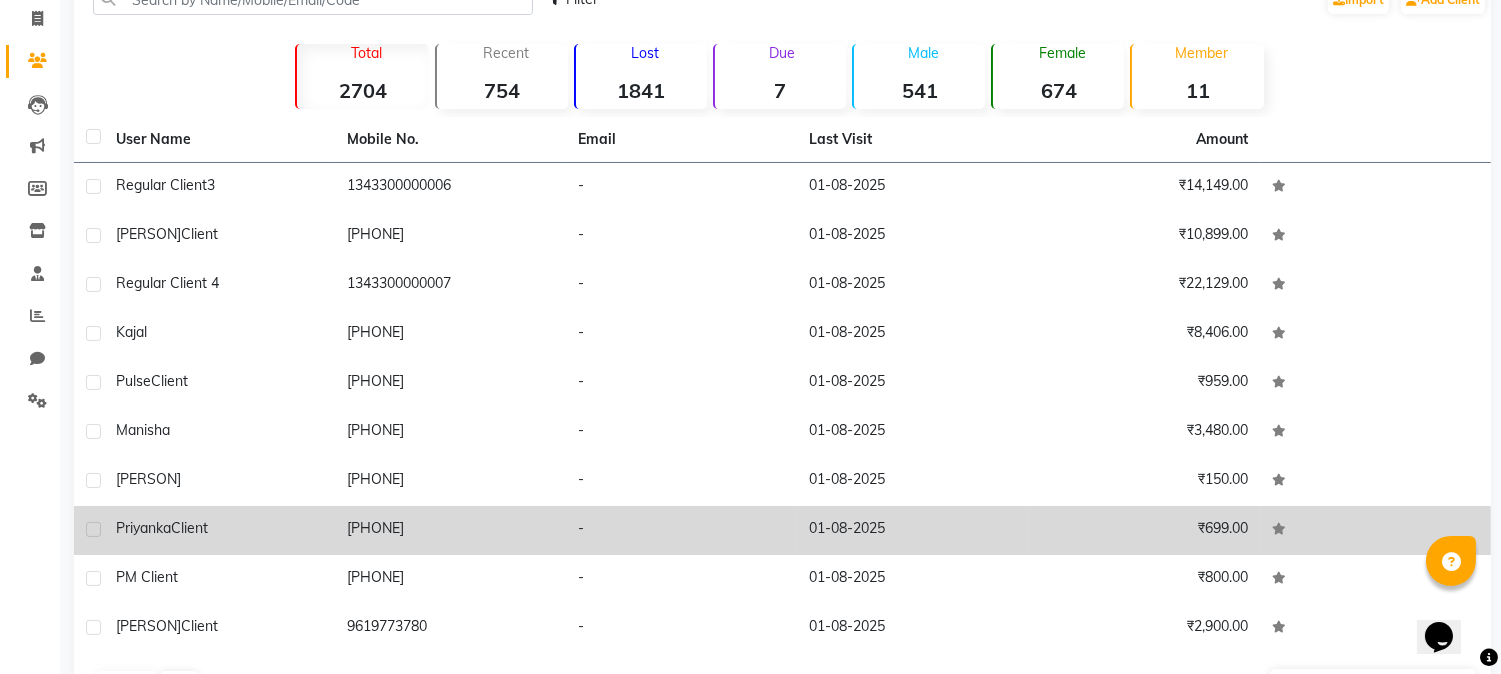 scroll, scrollTop: 191, scrollLeft: 0, axis: vertical 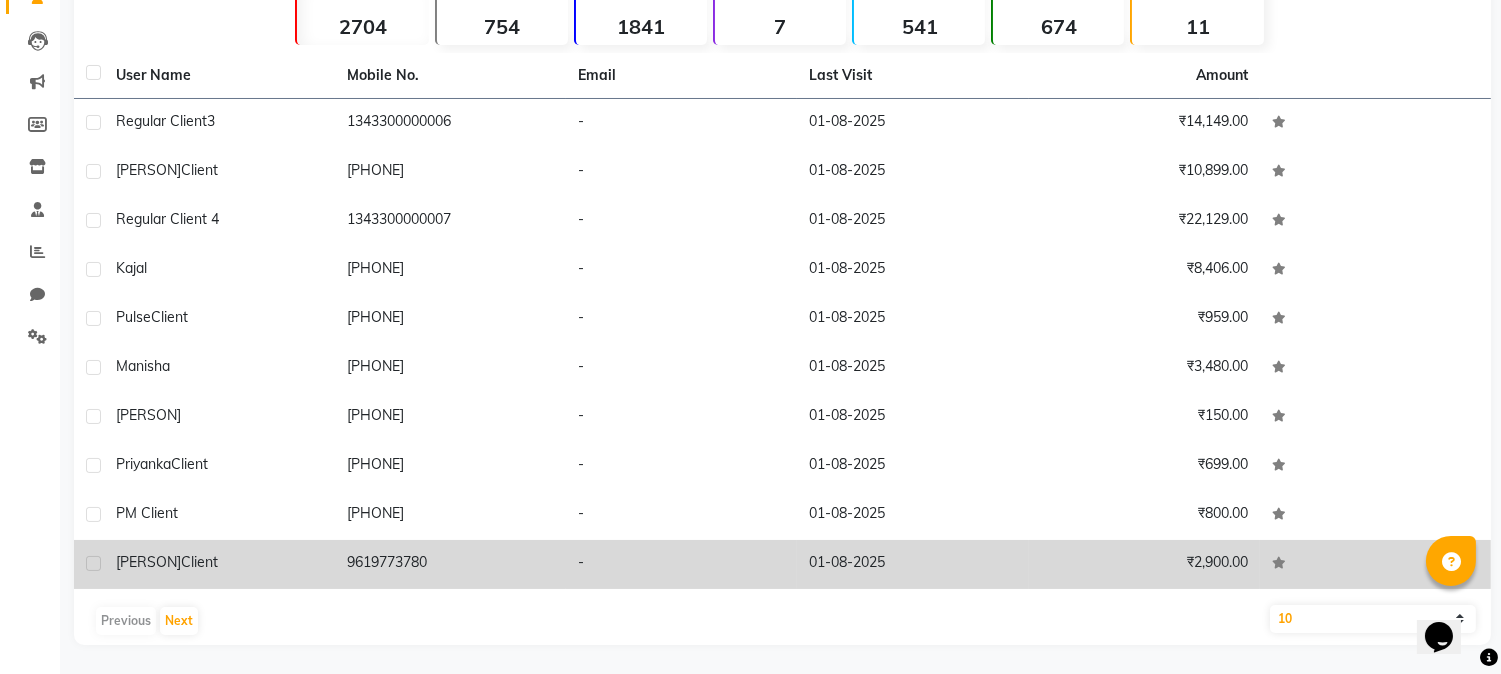 click on "Client" 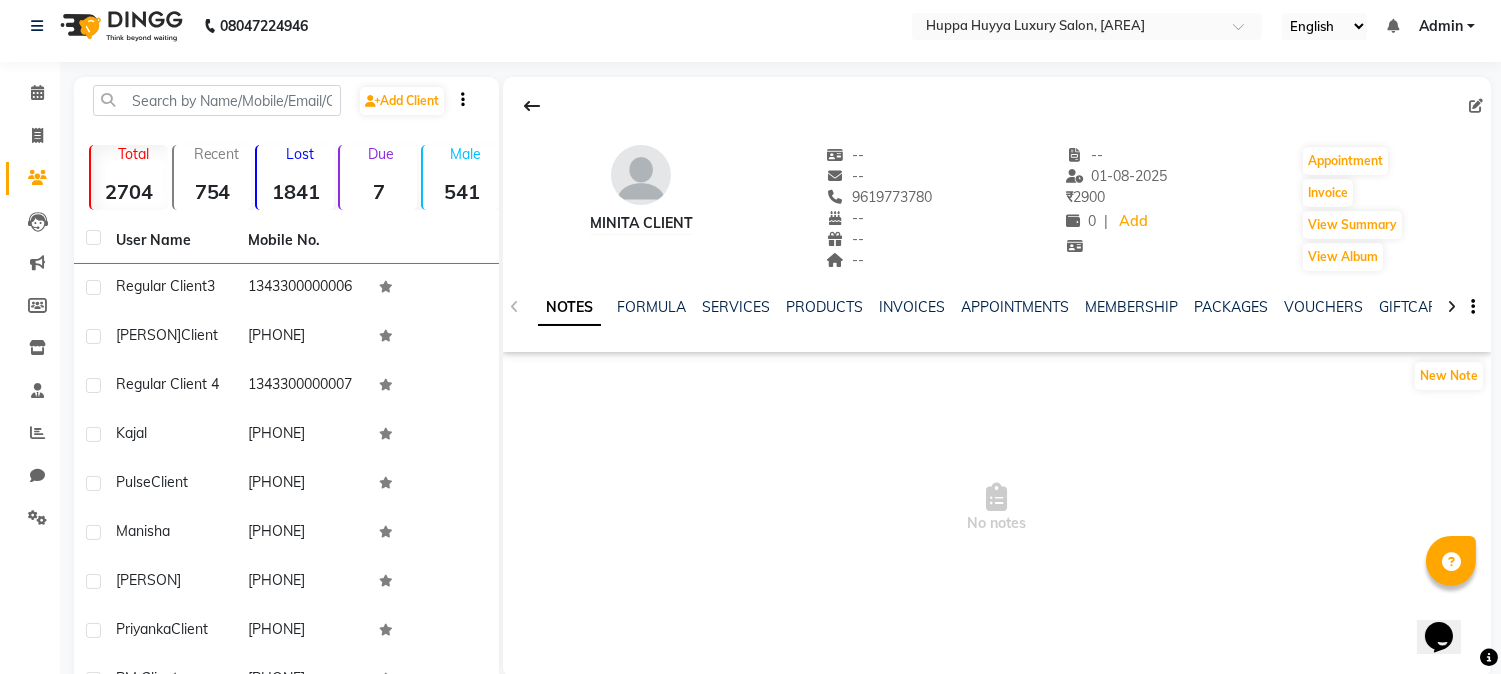 scroll, scrollTop: 0, scrollLeft: 0, axis: both 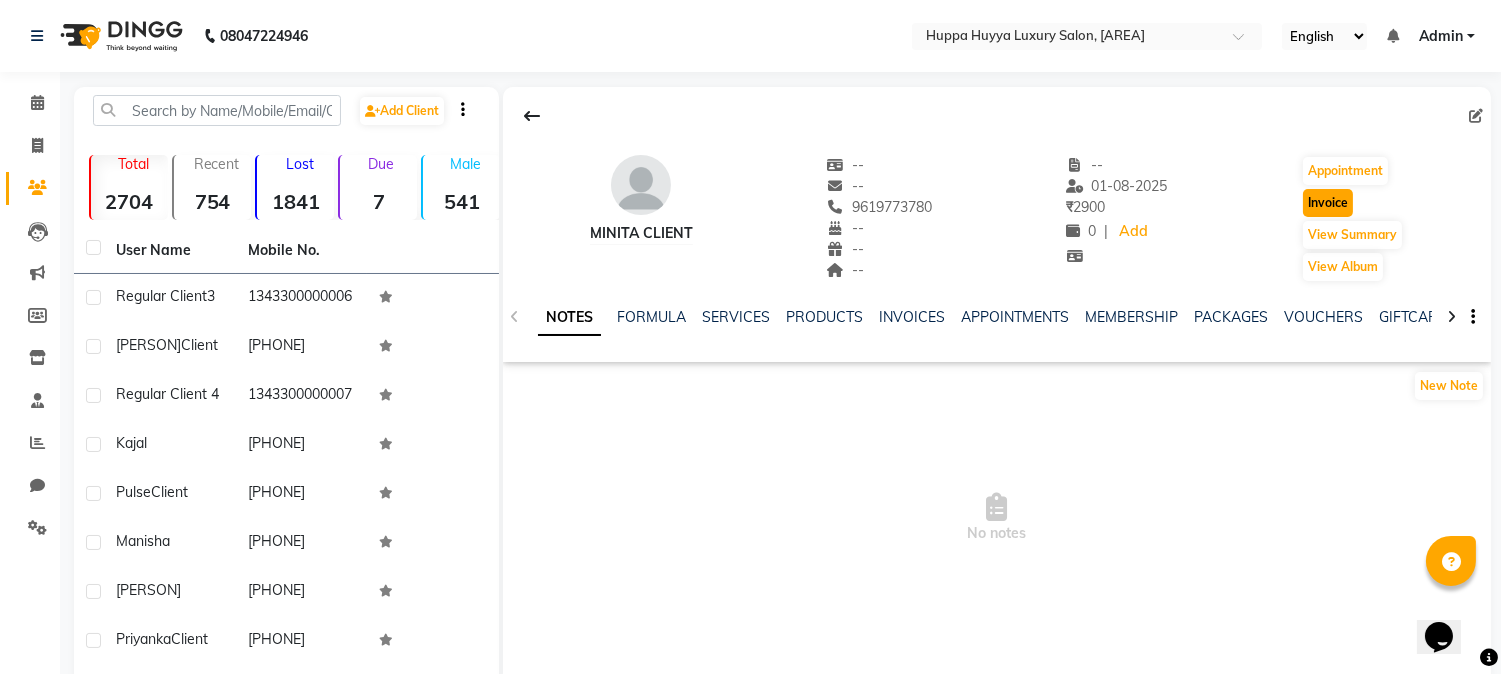 click on "Invoice" 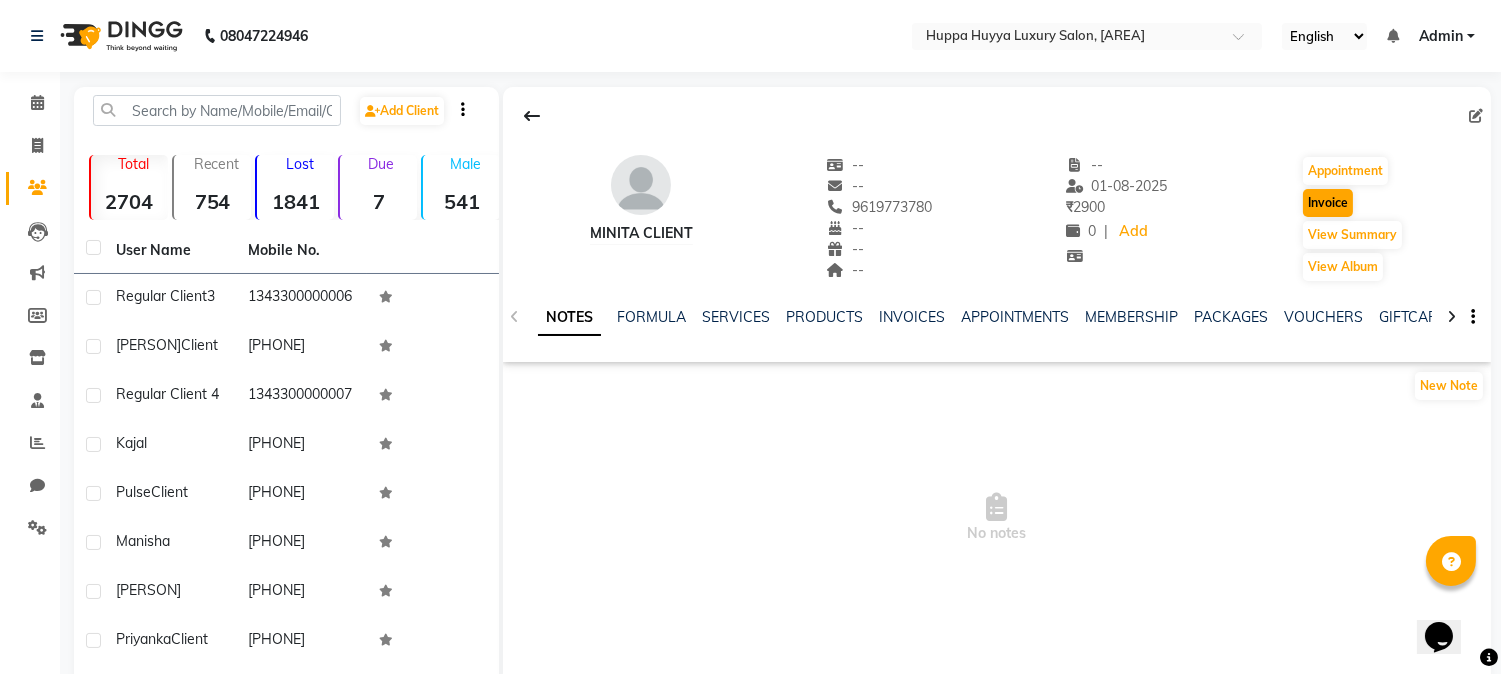 select on "7752" 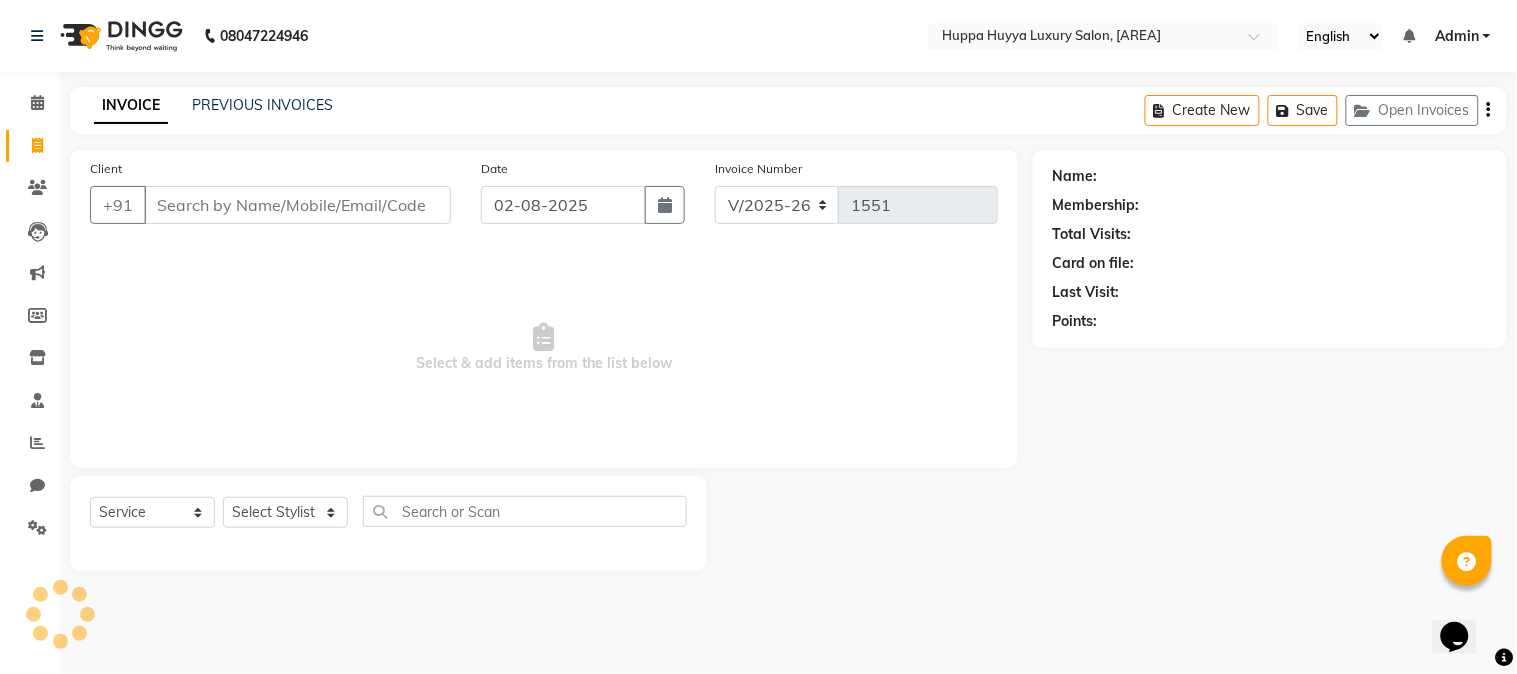 type on "9619773780" 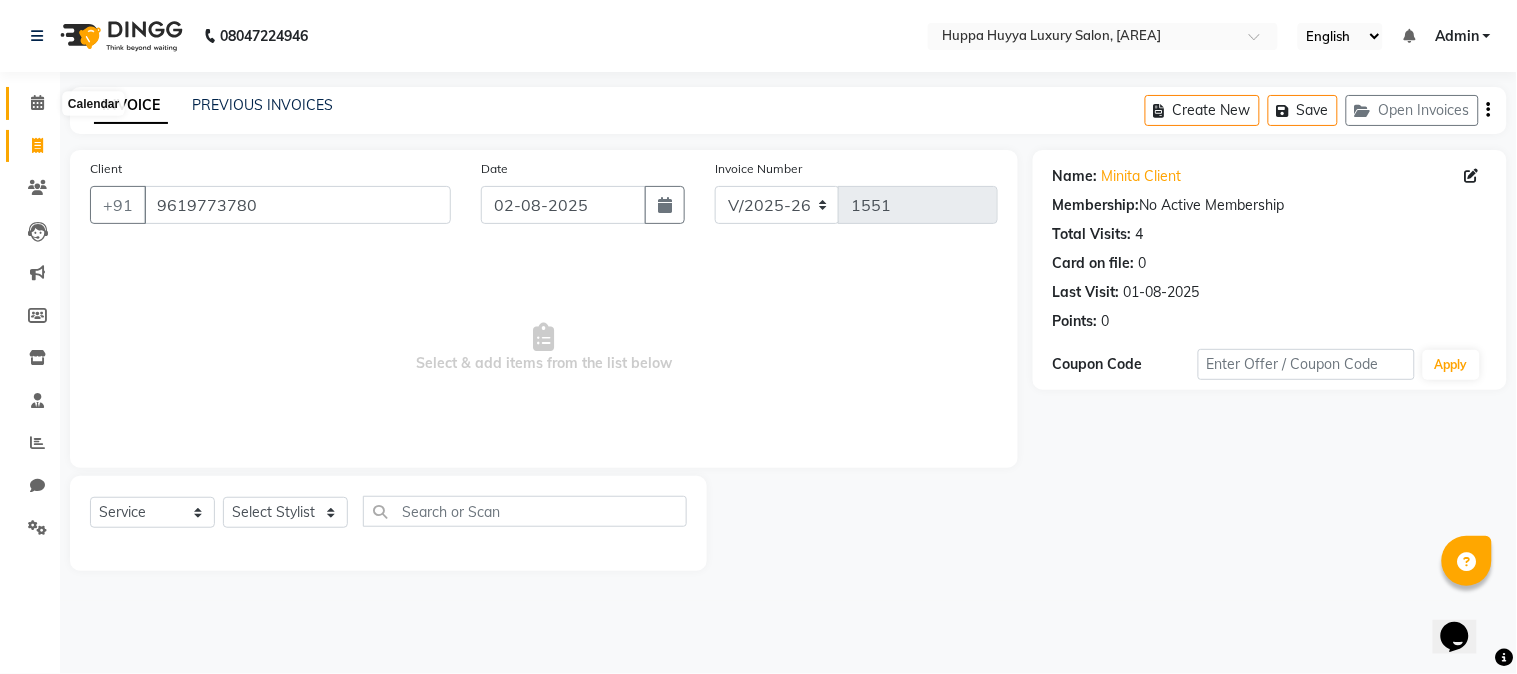 click 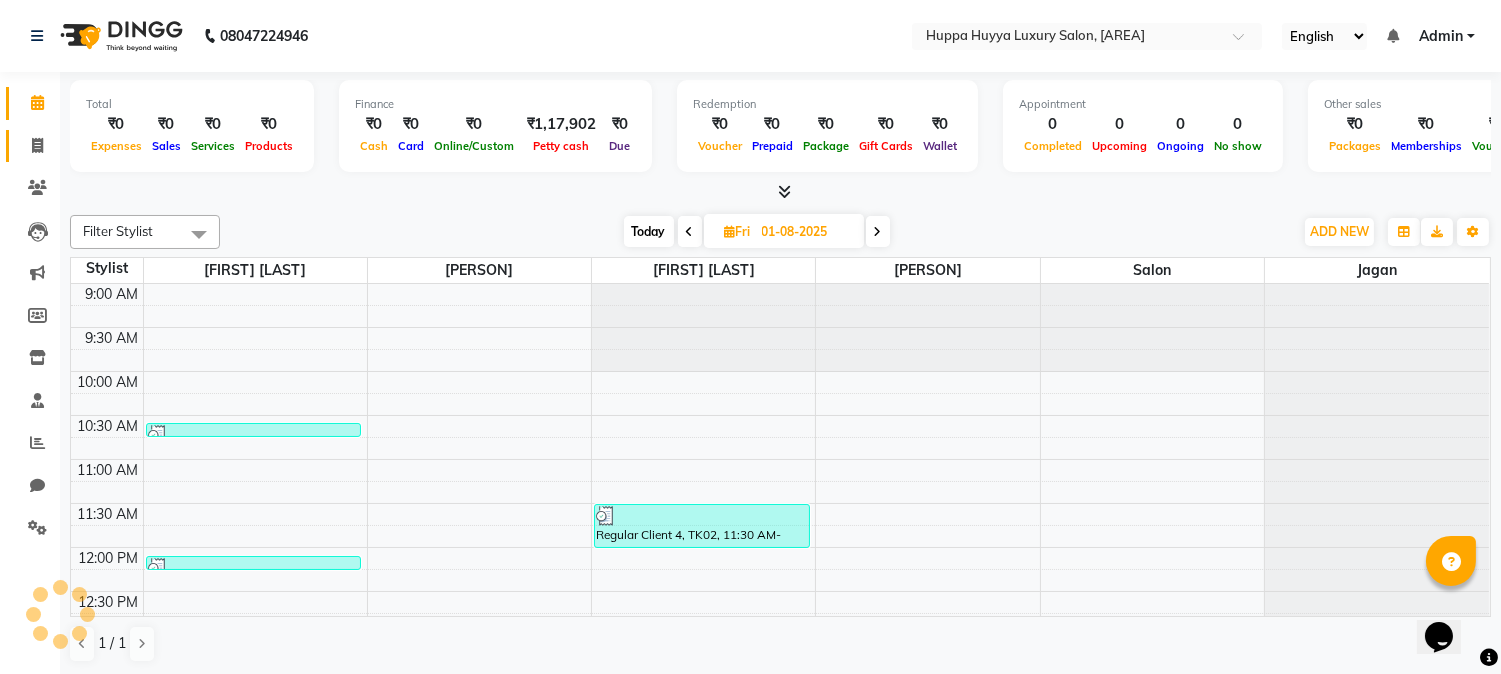 scroll, scrollTop: 0, scrollLeft: 0, axis: both 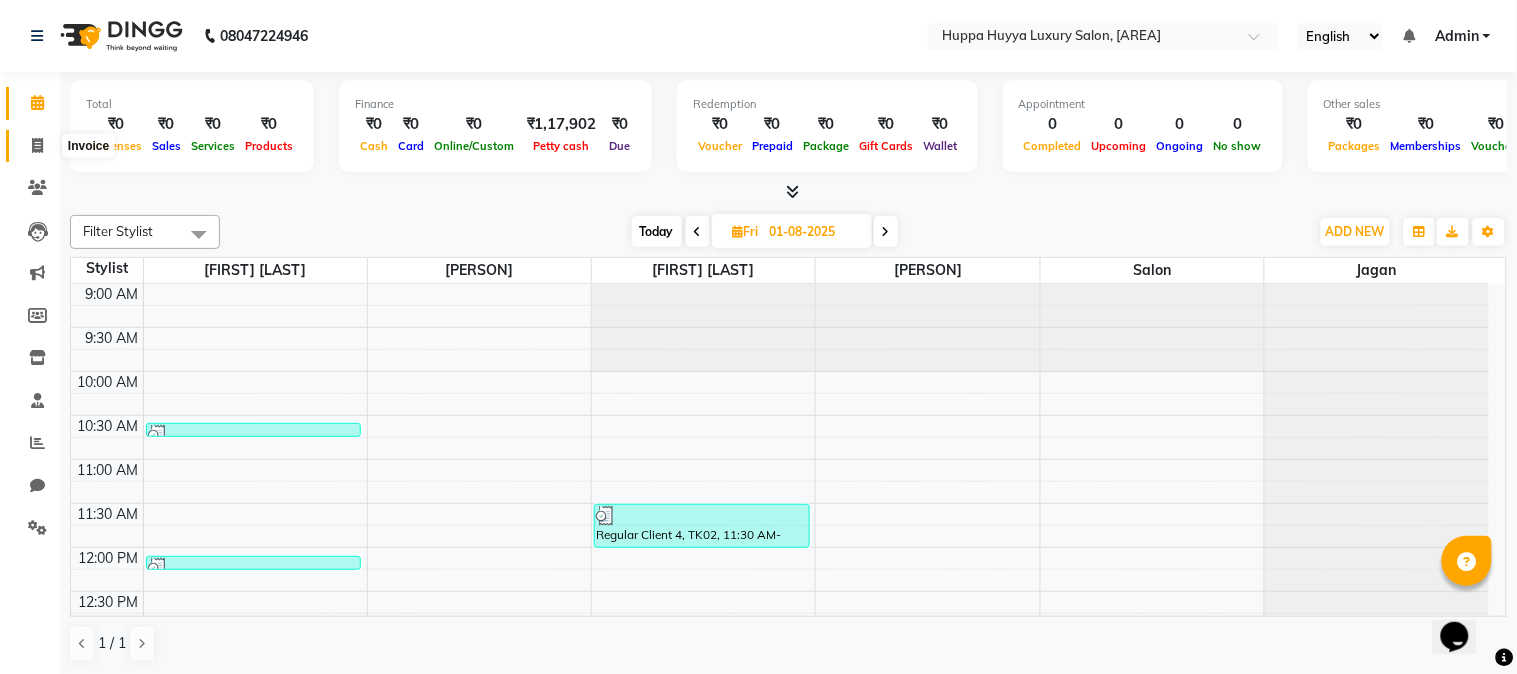 click 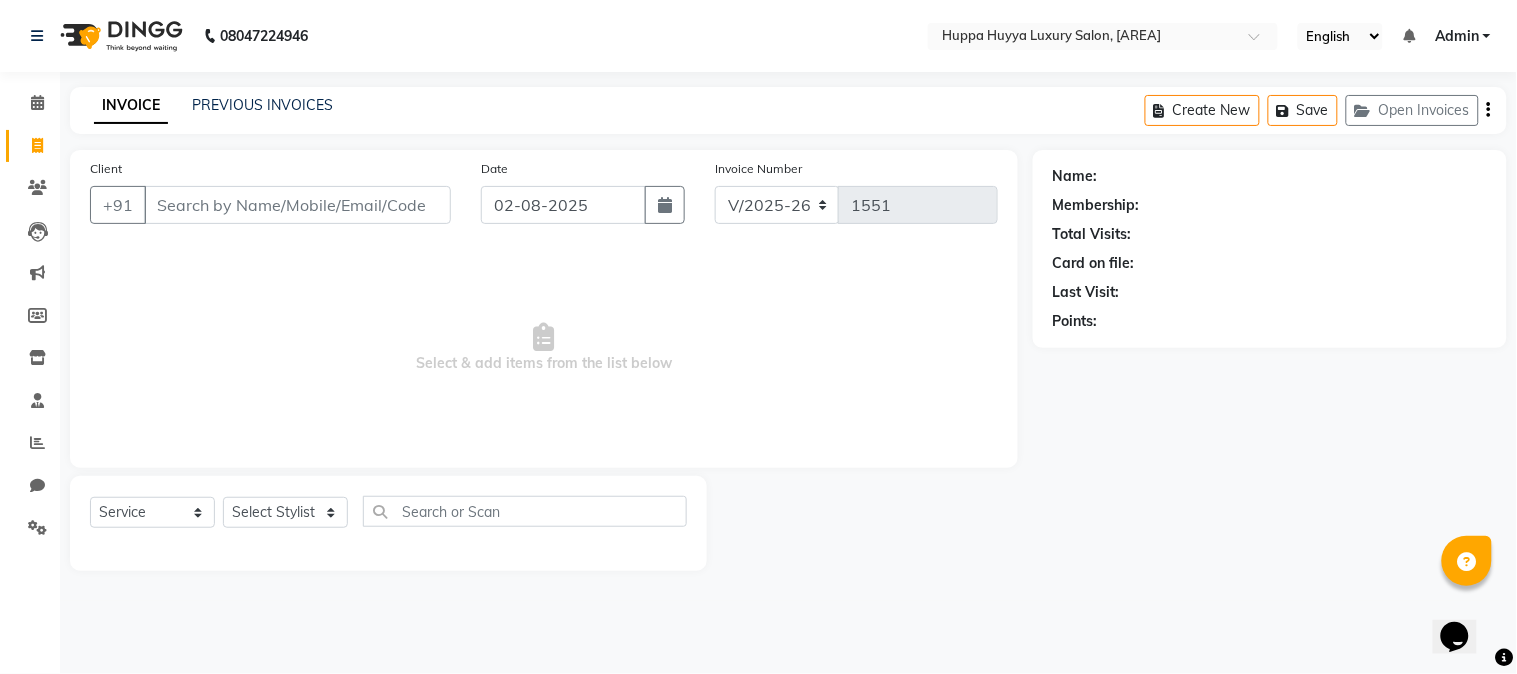click 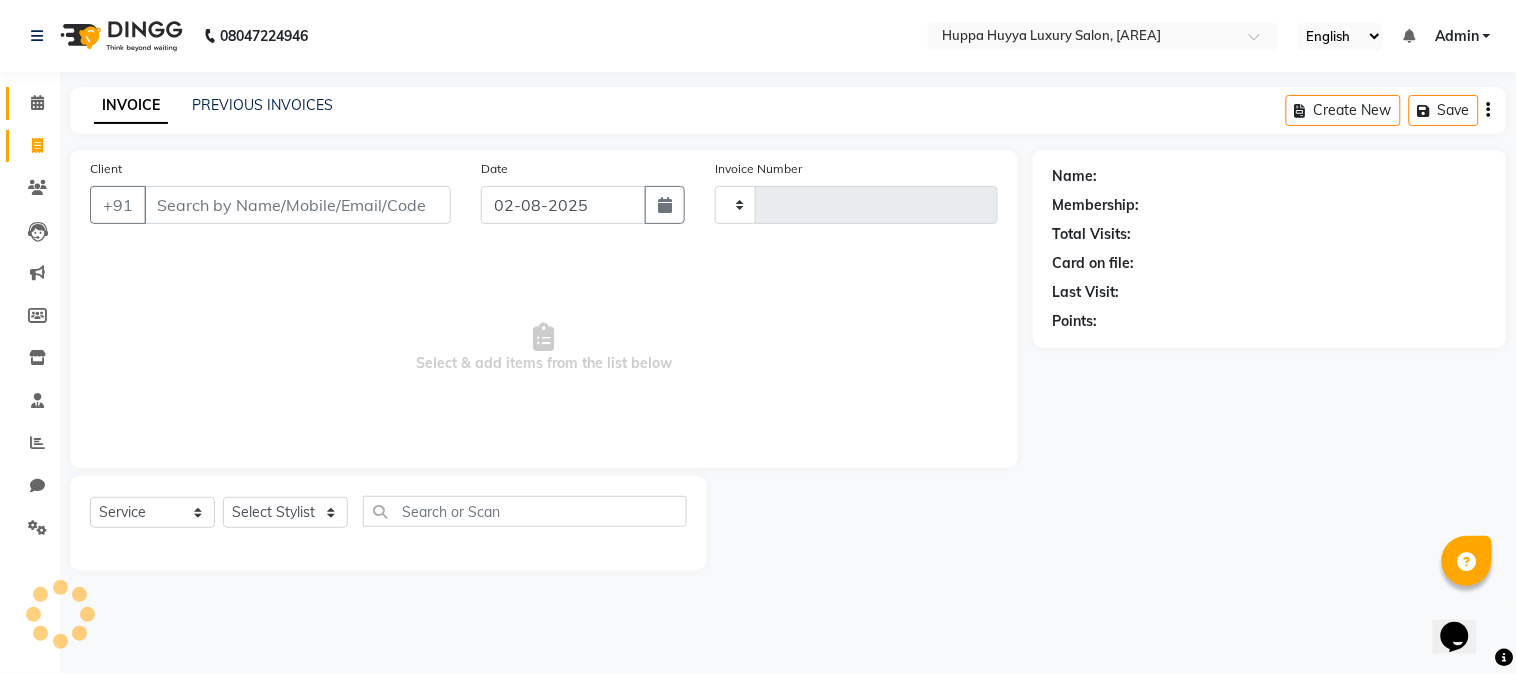 type on "1551" 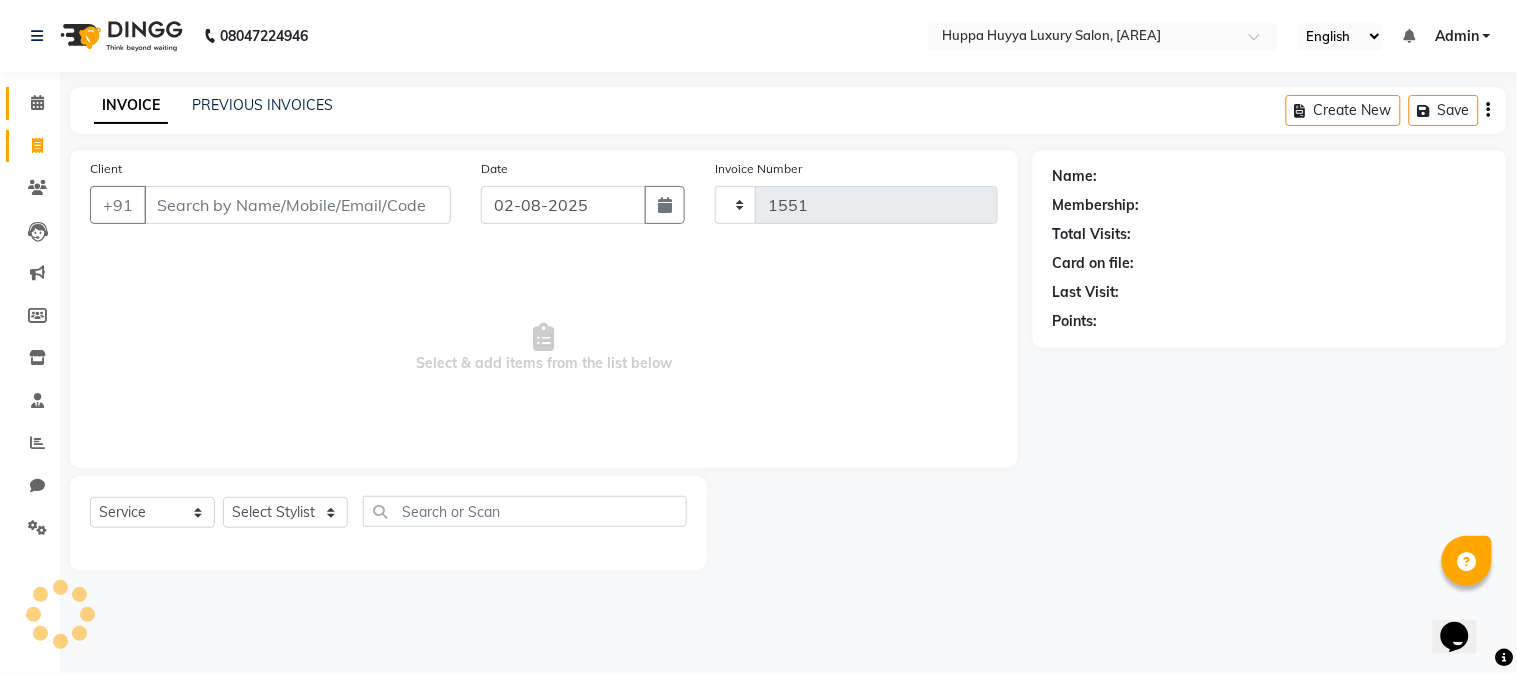 select on "7752" 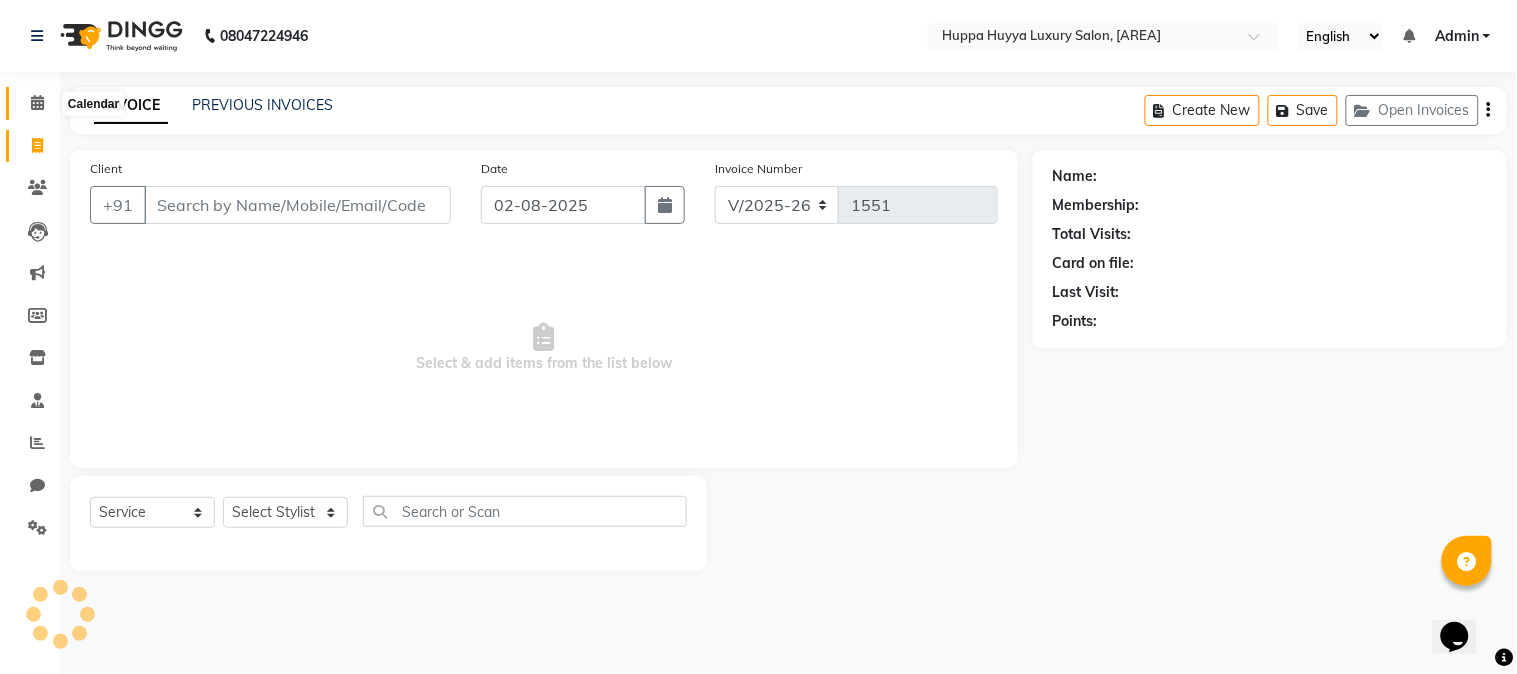 click 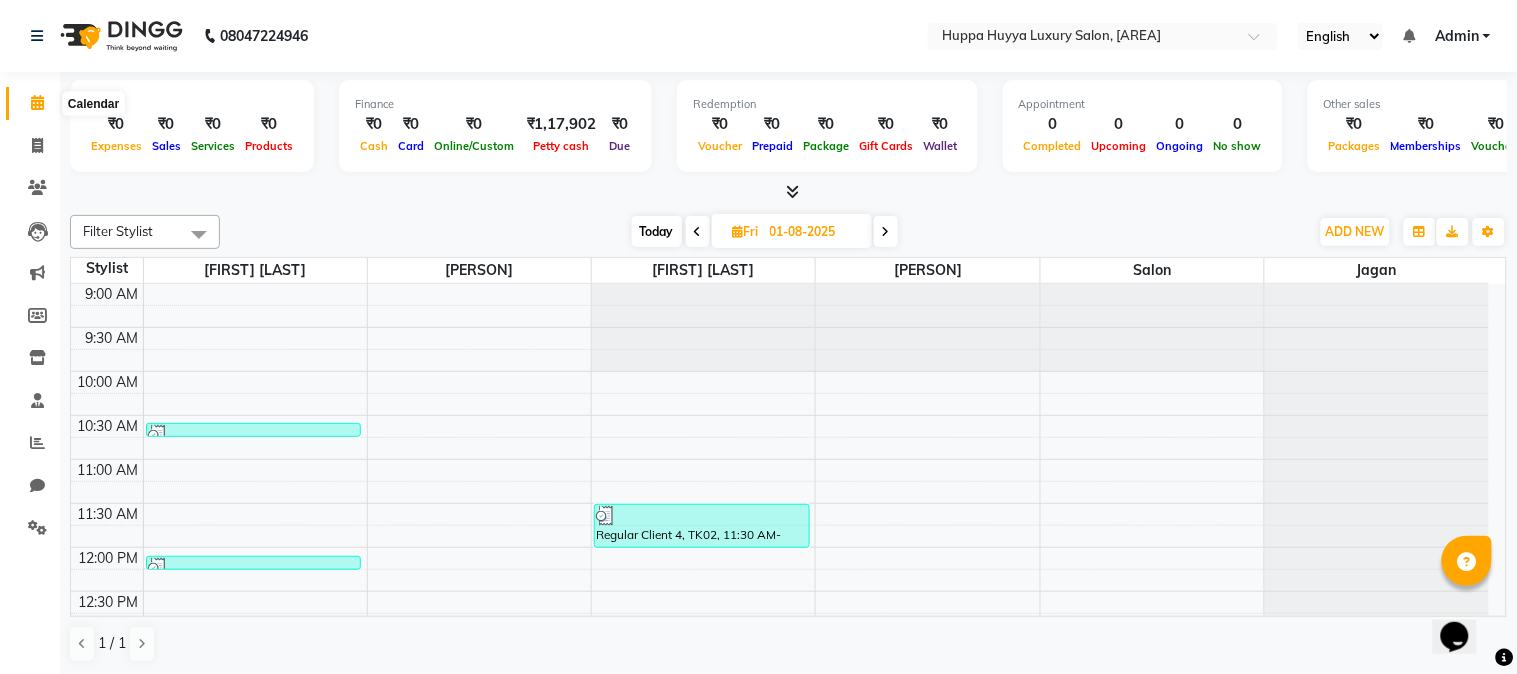 click 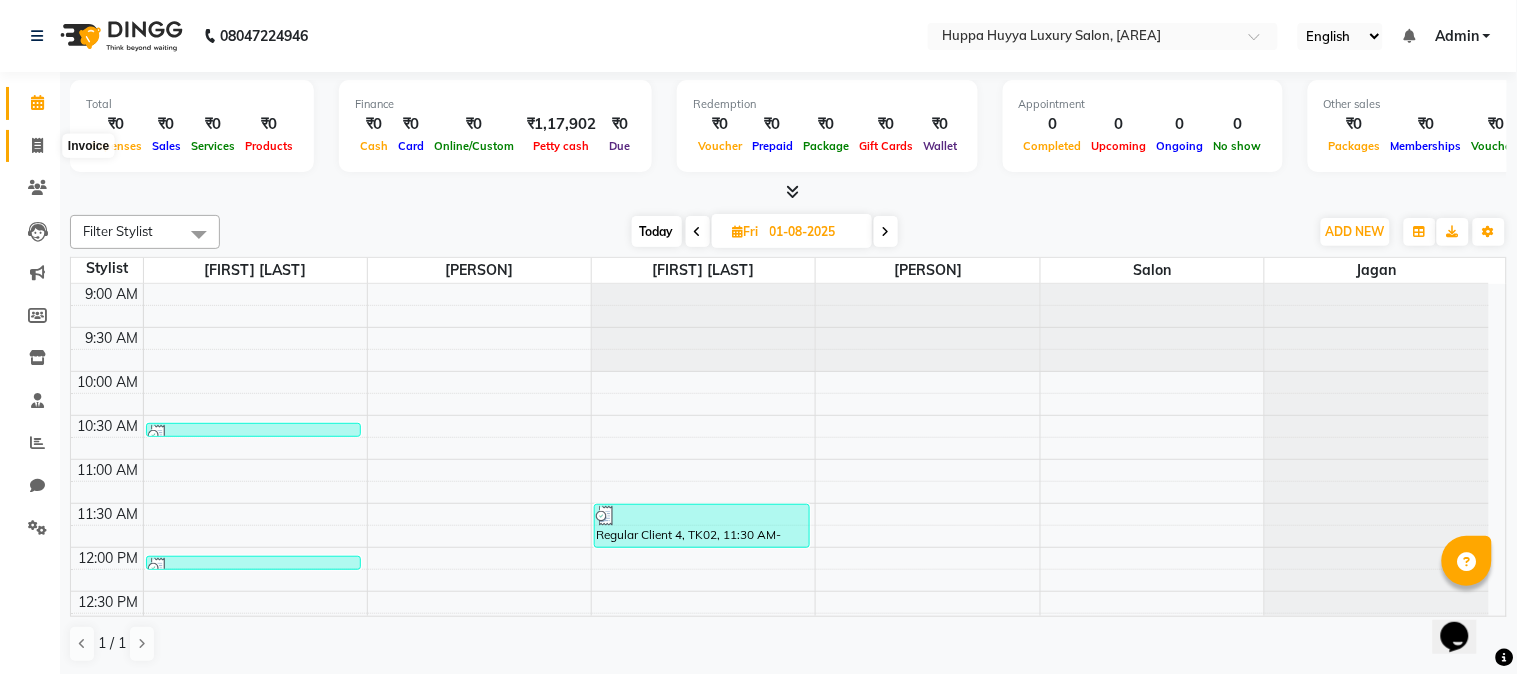 click 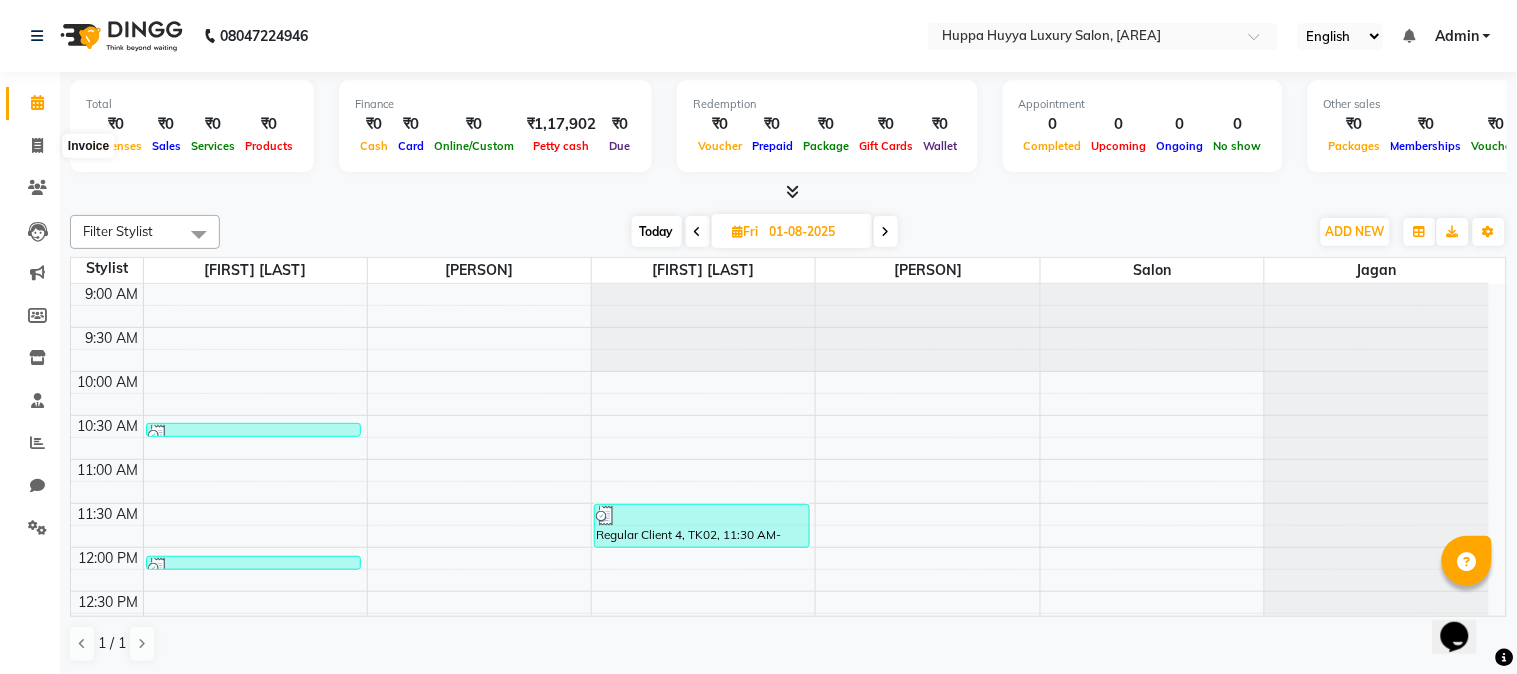 select on "7752" 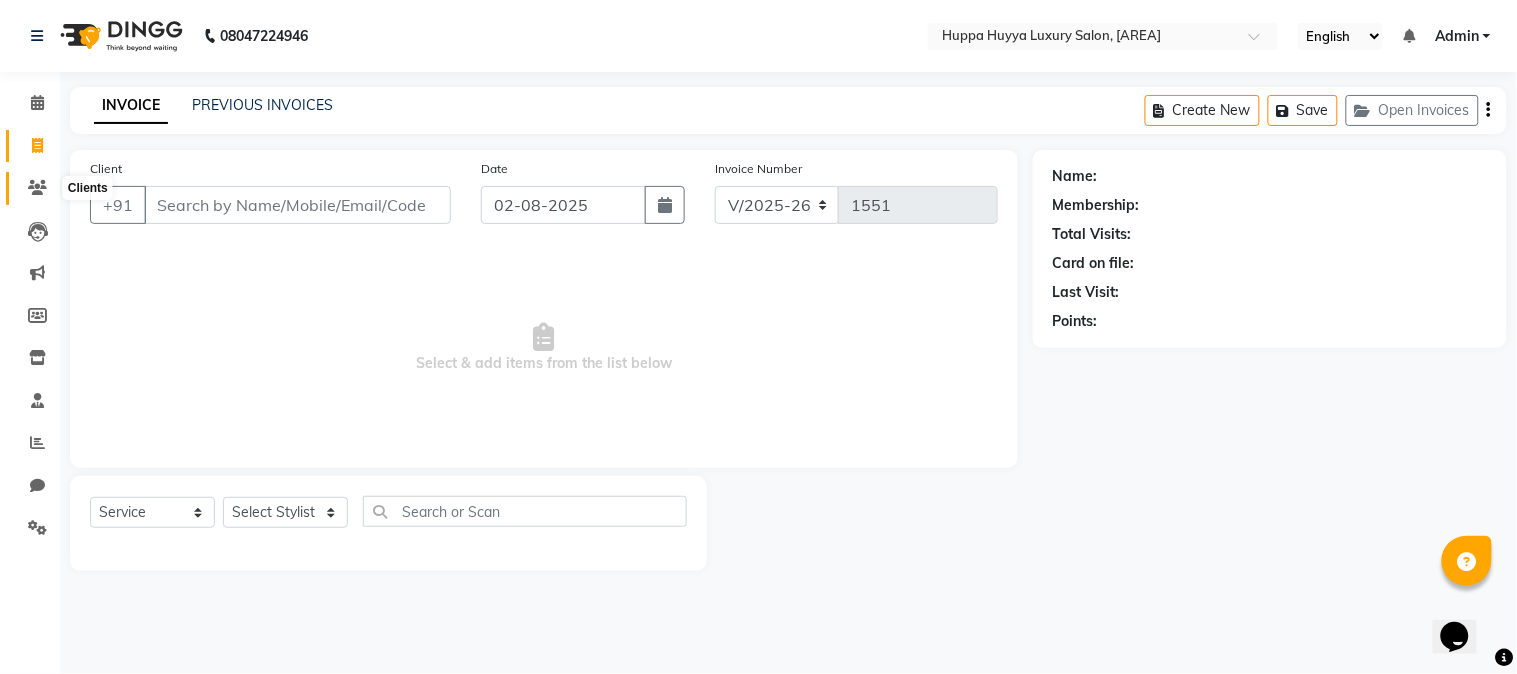 click 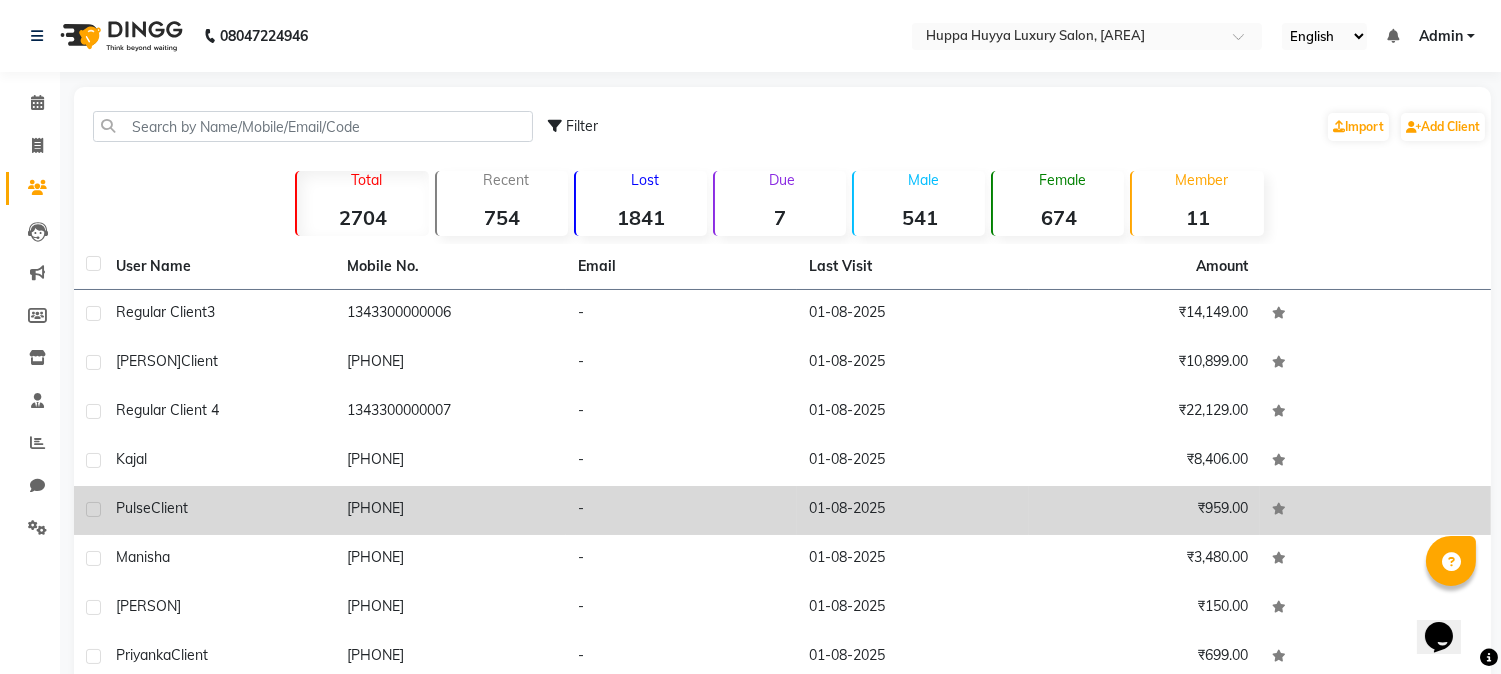 scroll, scrollTop: 191, scrollLeft: 0, axis: vertical 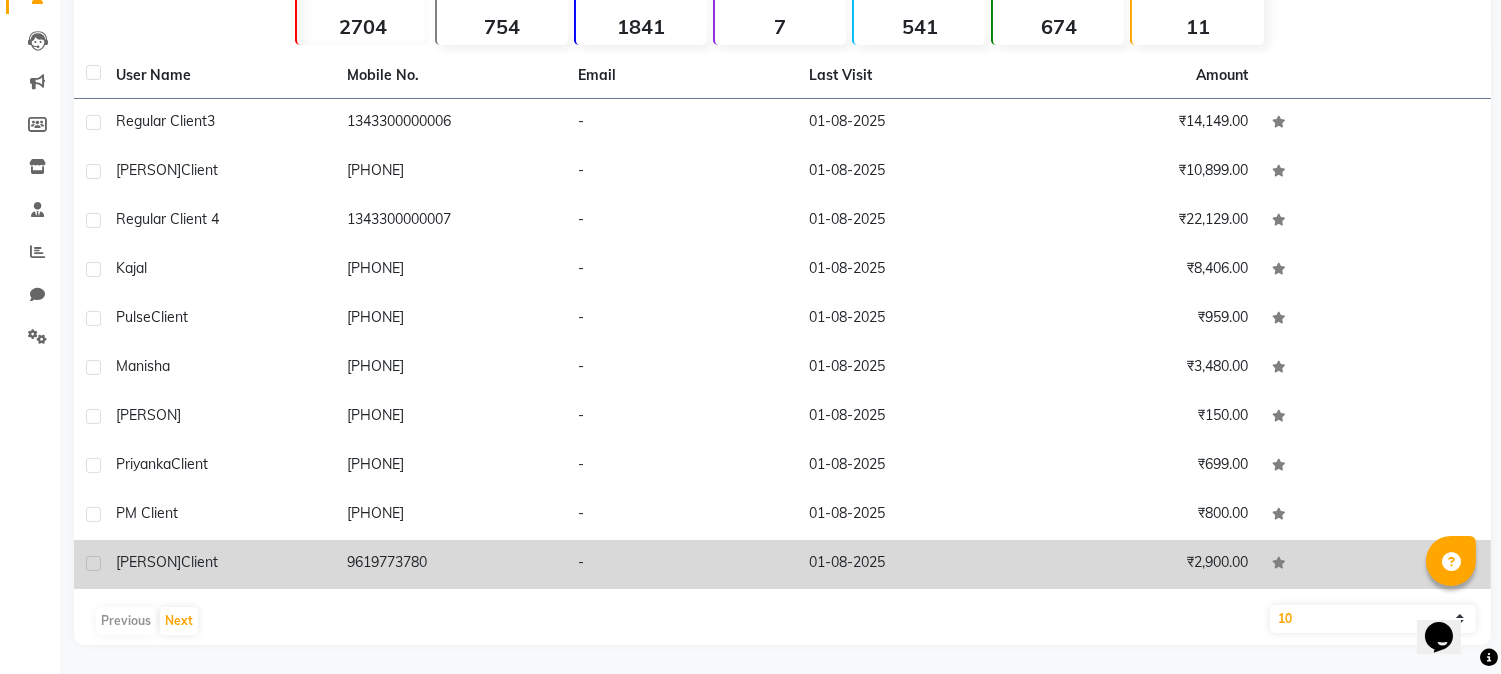 click on "[PERSON] Client" 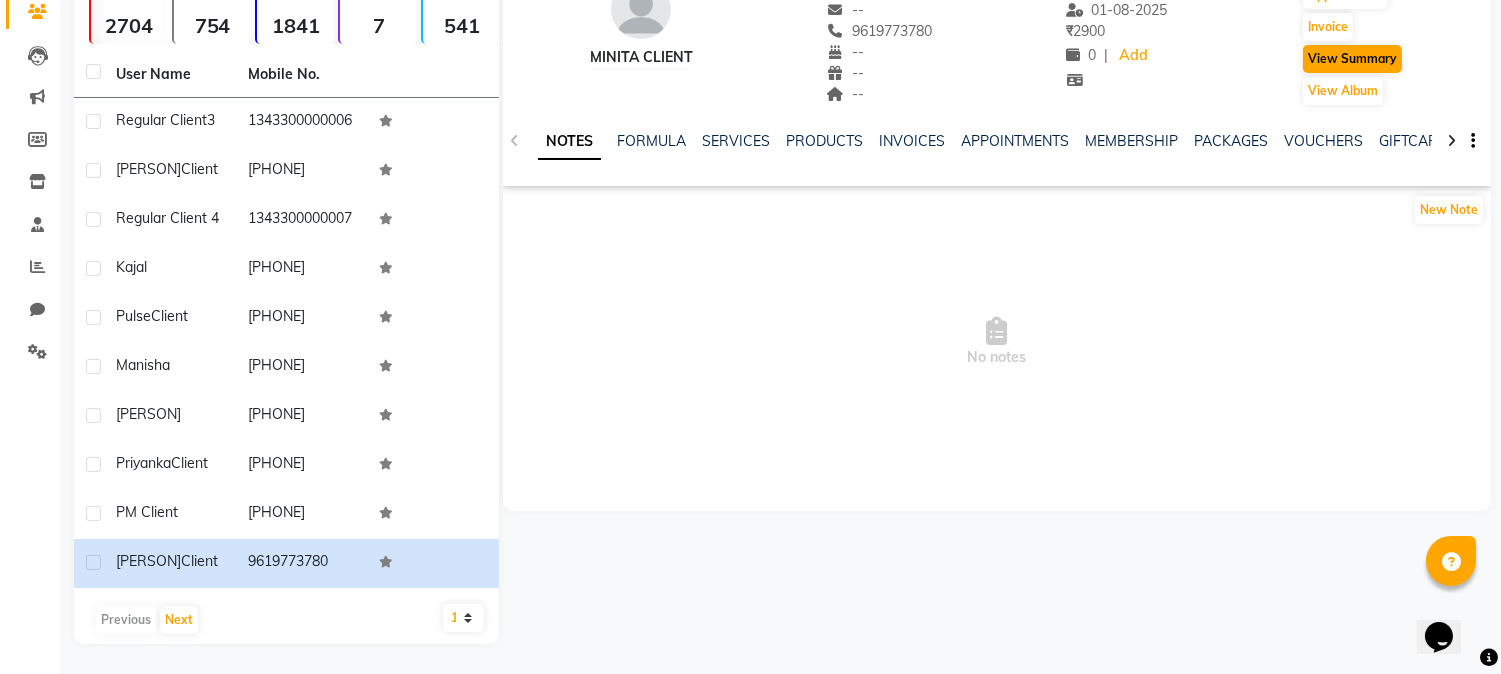 scroll, scrollTop: 0, scrollLeft: 0, axis: both 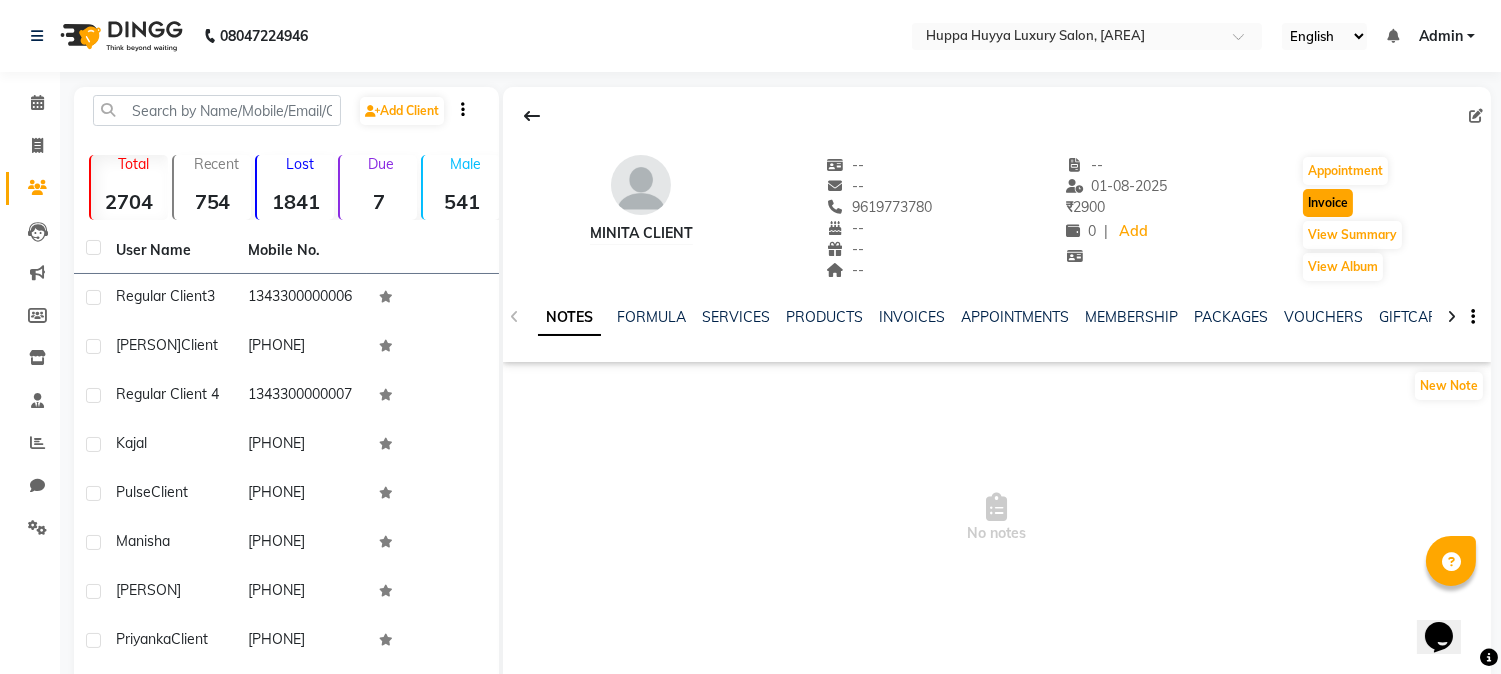 click on "Invoice" 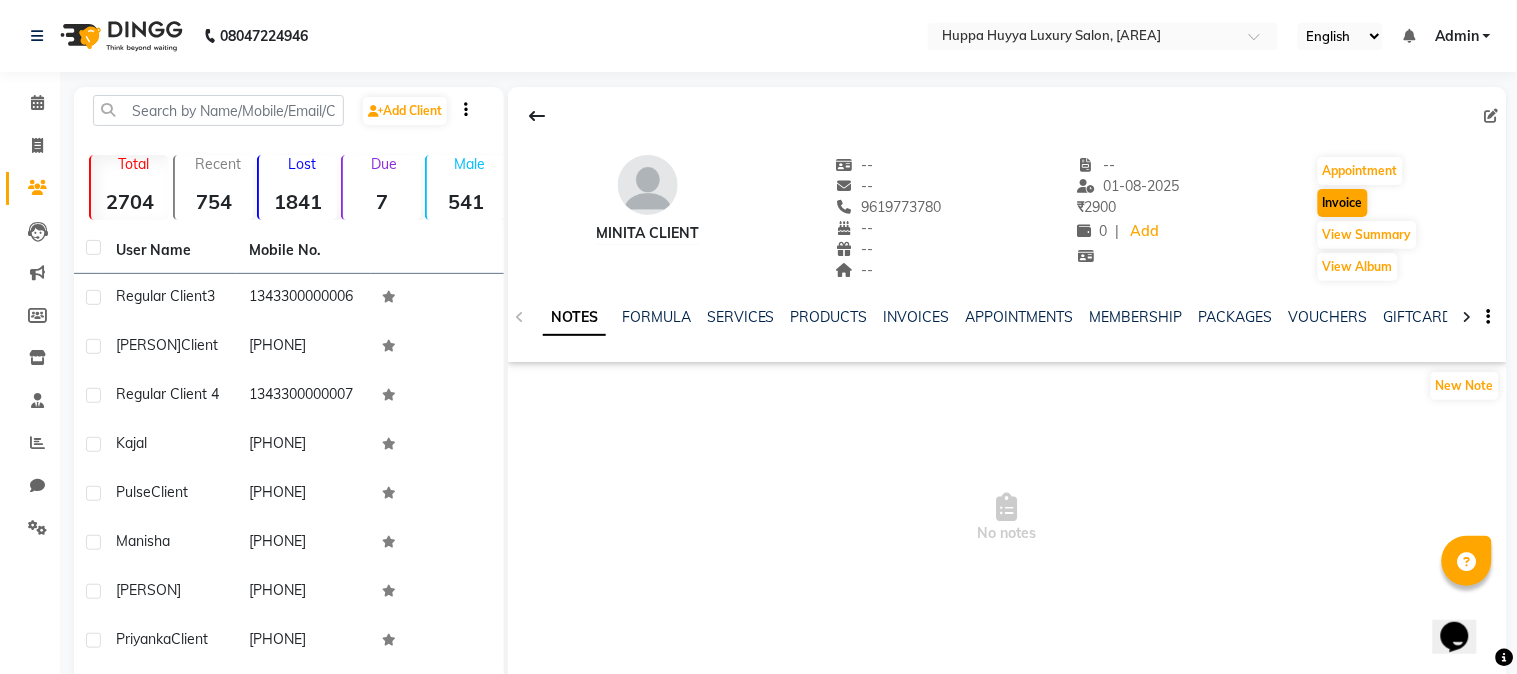 select on "7752" 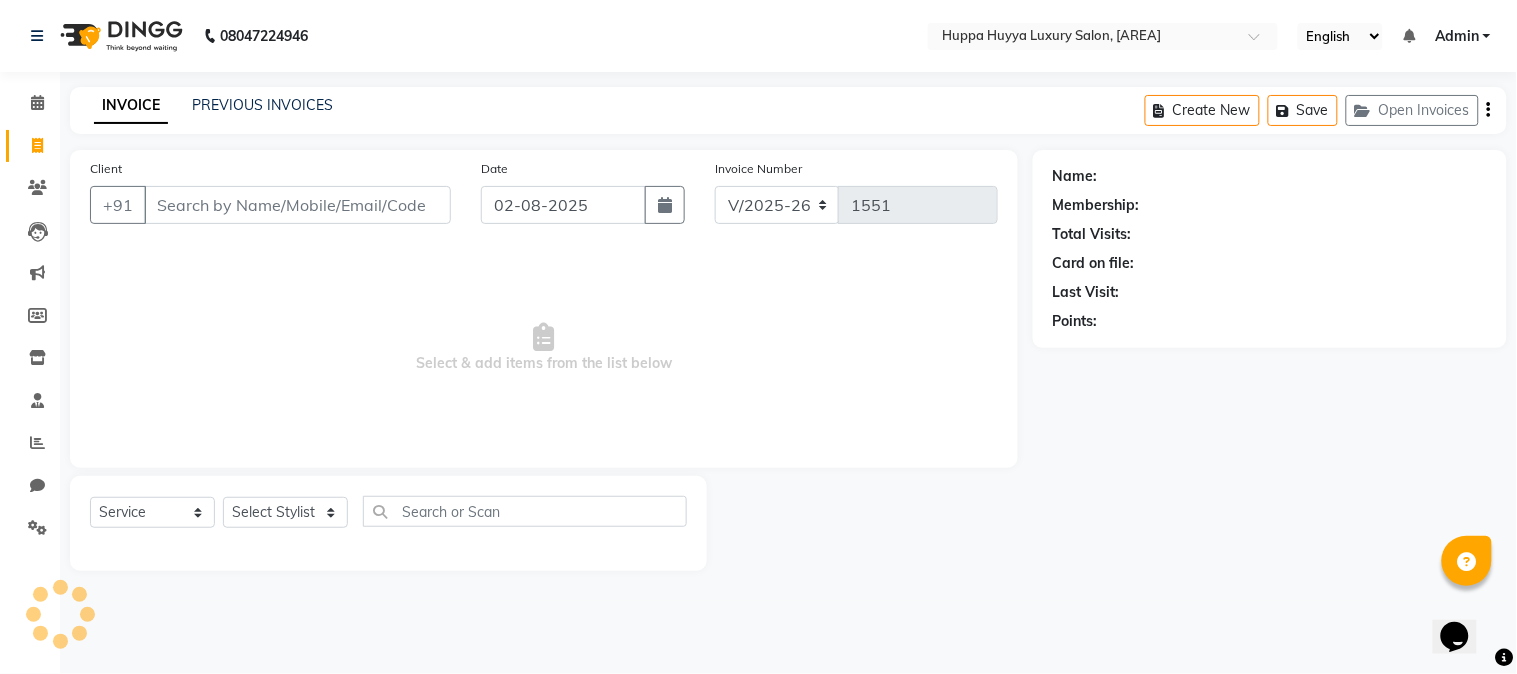 type on "9619773780" 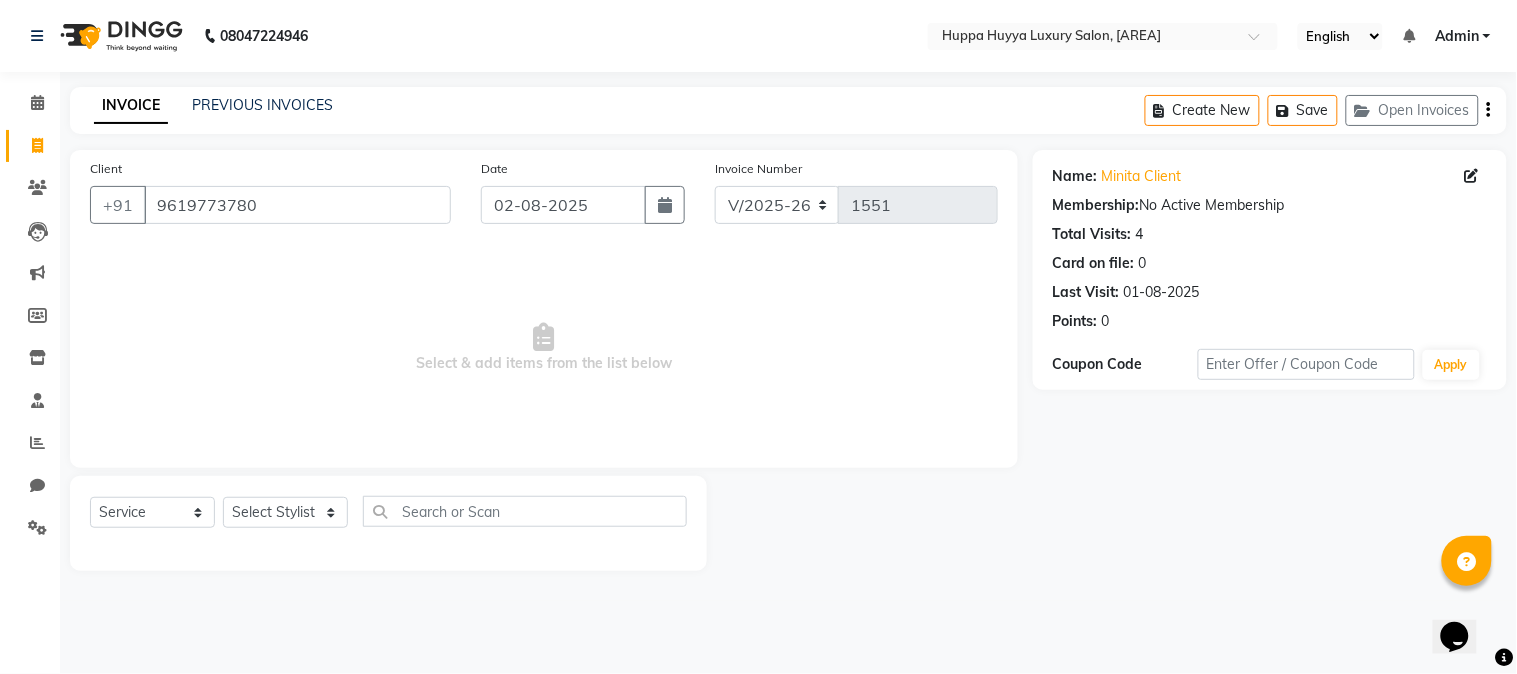 drag, startPoint x: 112, startPoint y: 395, endPoint x: 93, endPoint y: 472, distance: 79.30952 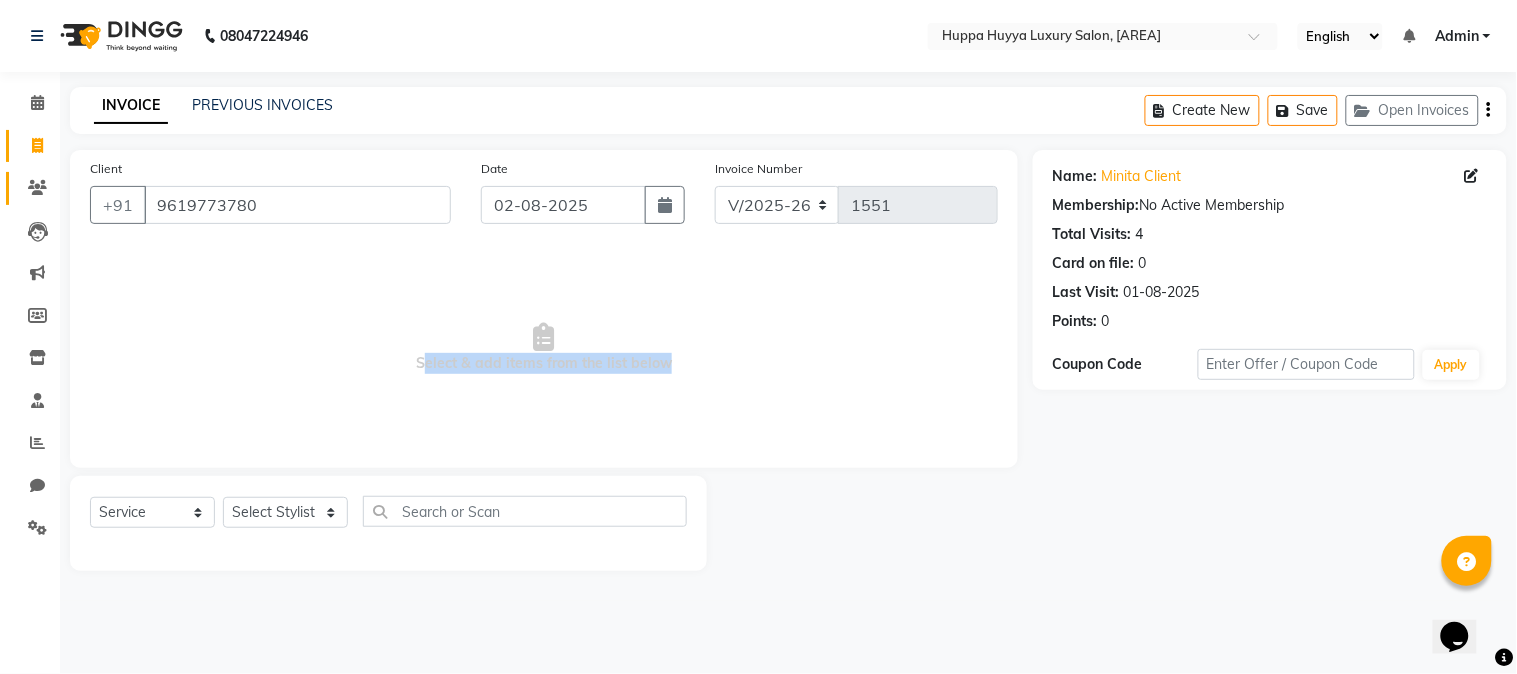 click on "Clients" 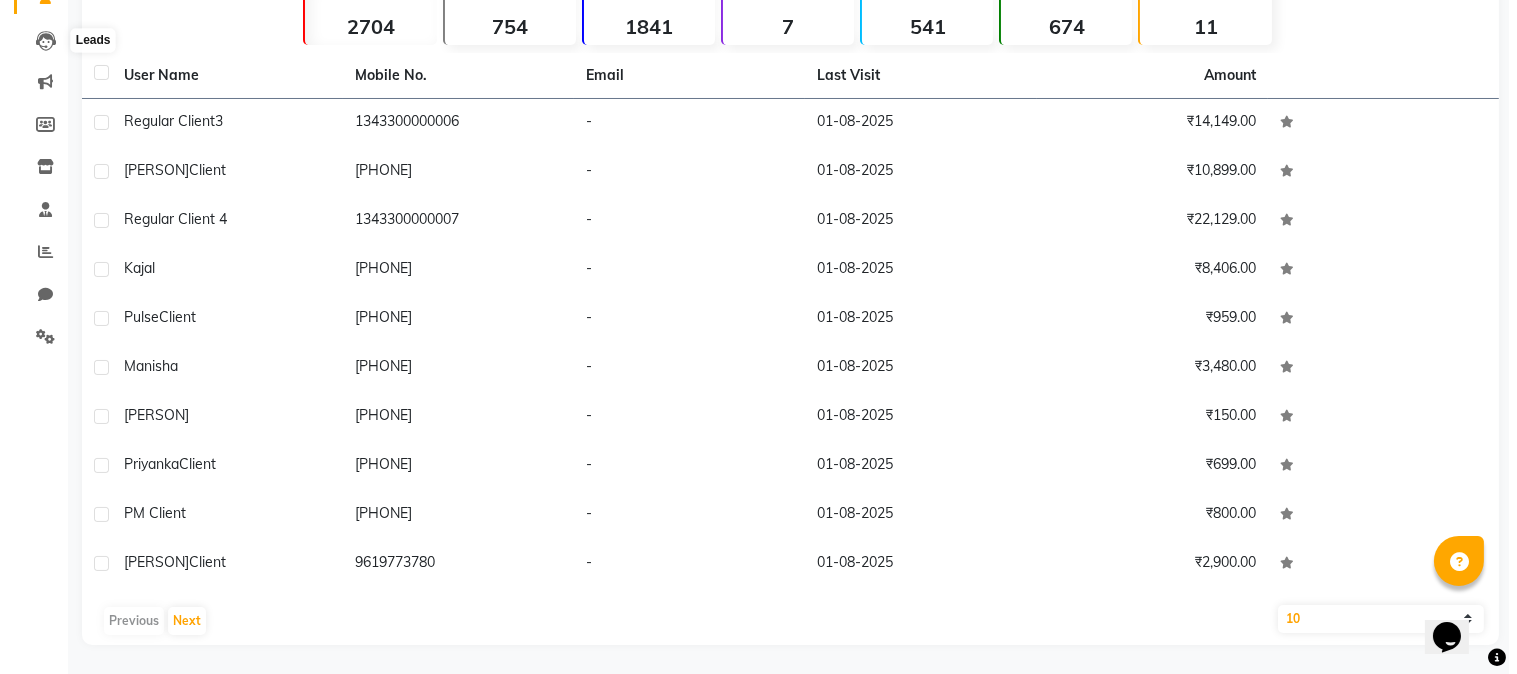 scroll, scrollTop: 0, scrollLeft: 0, axis: both 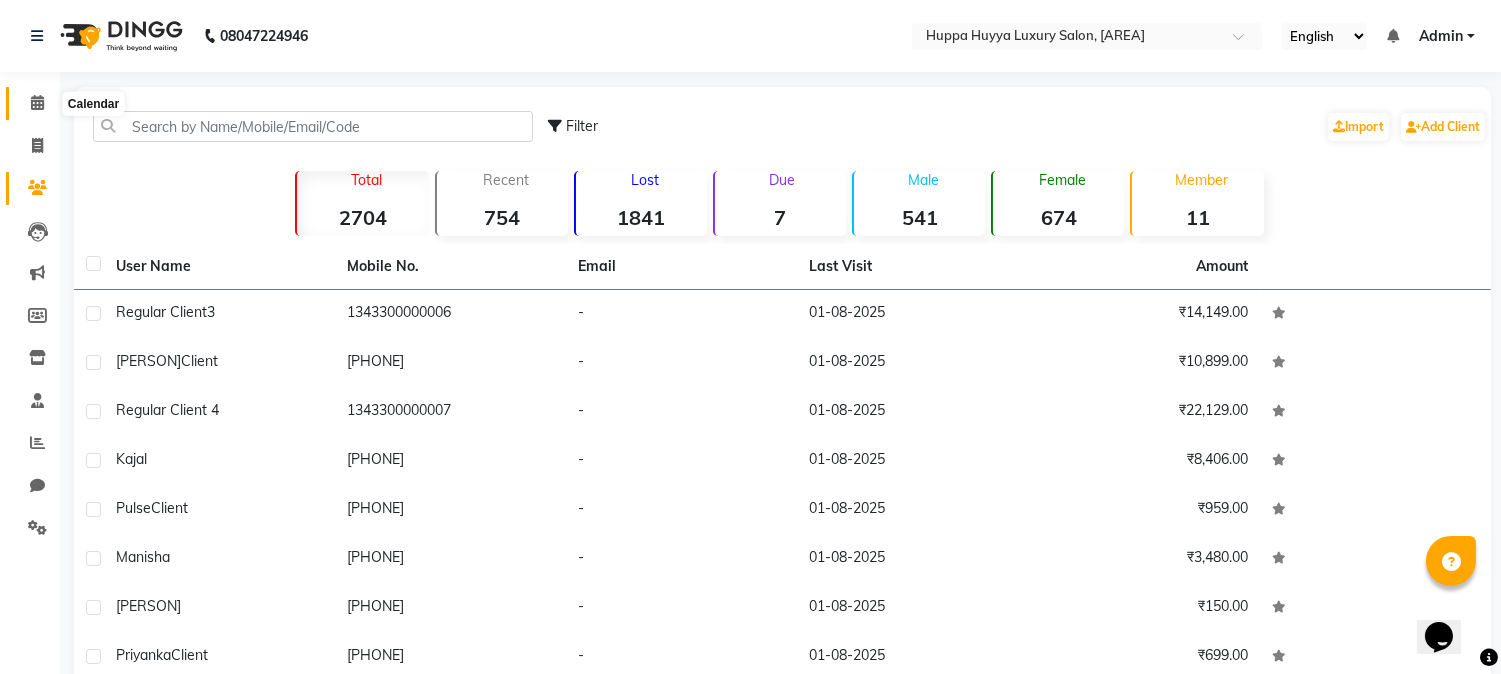 click 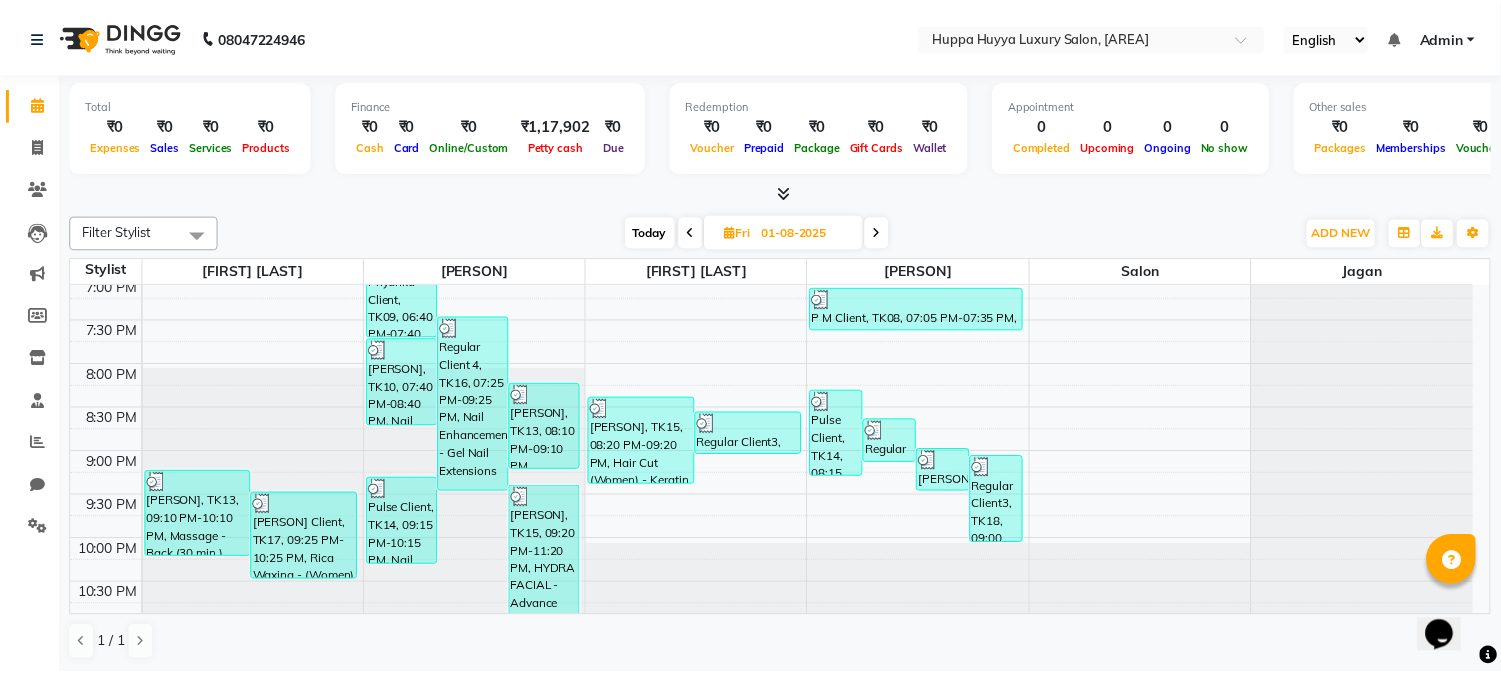 scroll, scrollTop: 905, scrollLeft: 0, axis: vertical 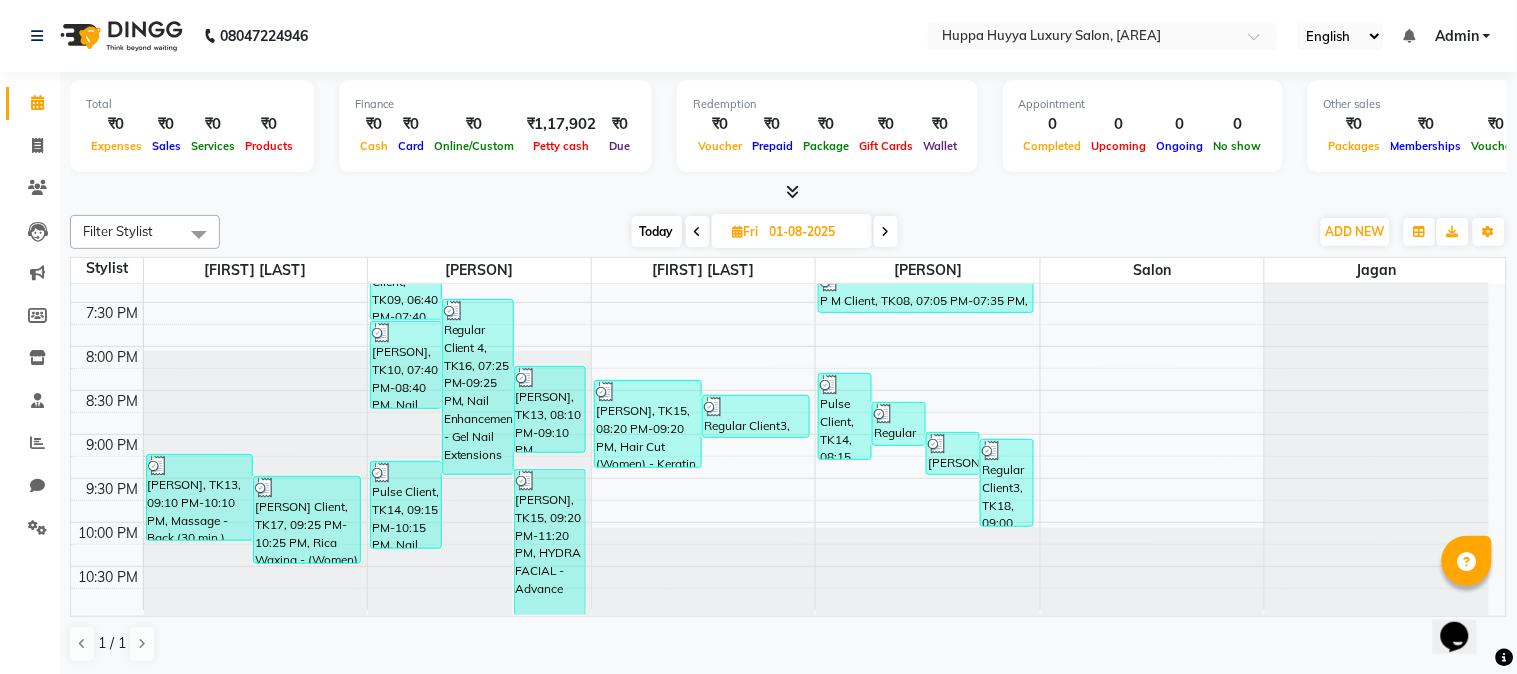click on "Calendar  Invoice  Clients  Leads   Marketing  Members  Inventory  Staff  Reports  Chat  Settings Completed InProgress Upcoming Dropped Tentative Check-In Confirm Bookings Generate Report Segments Page Builder" 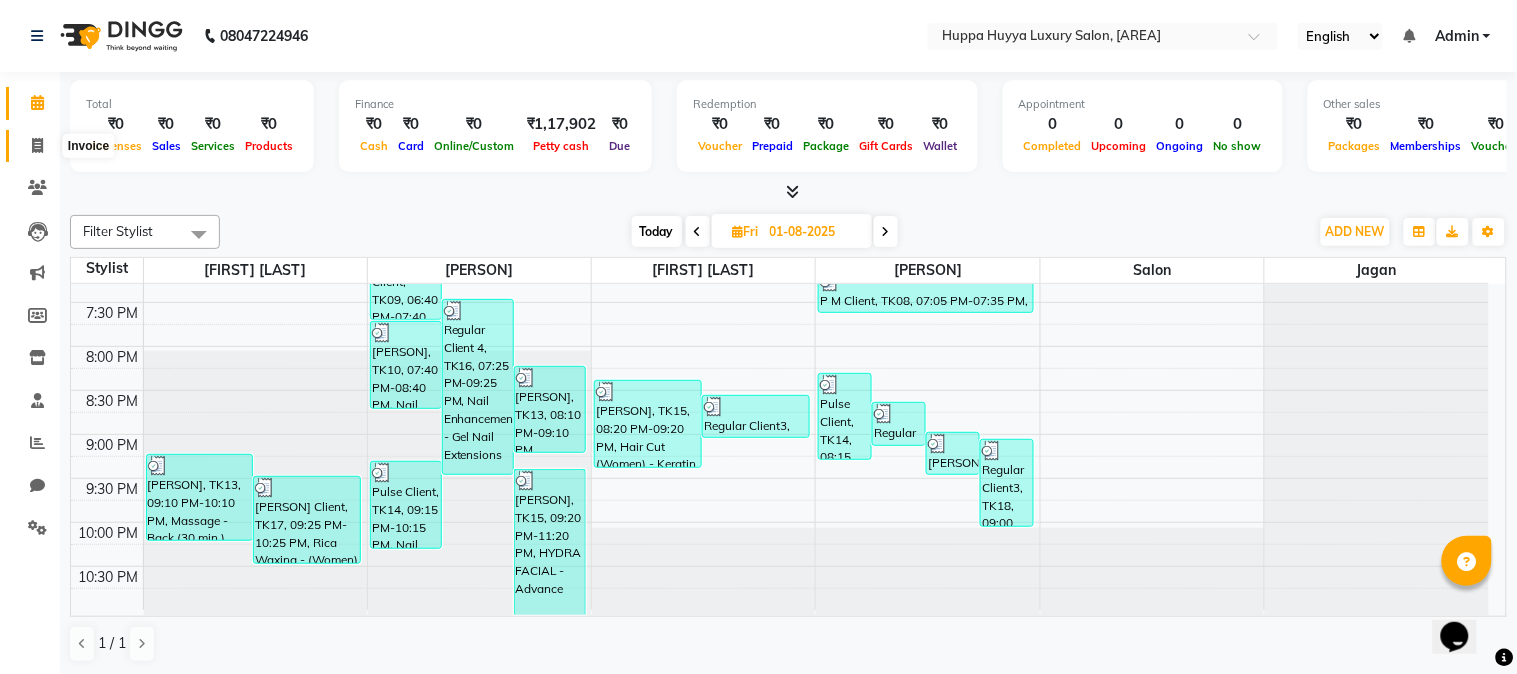 click 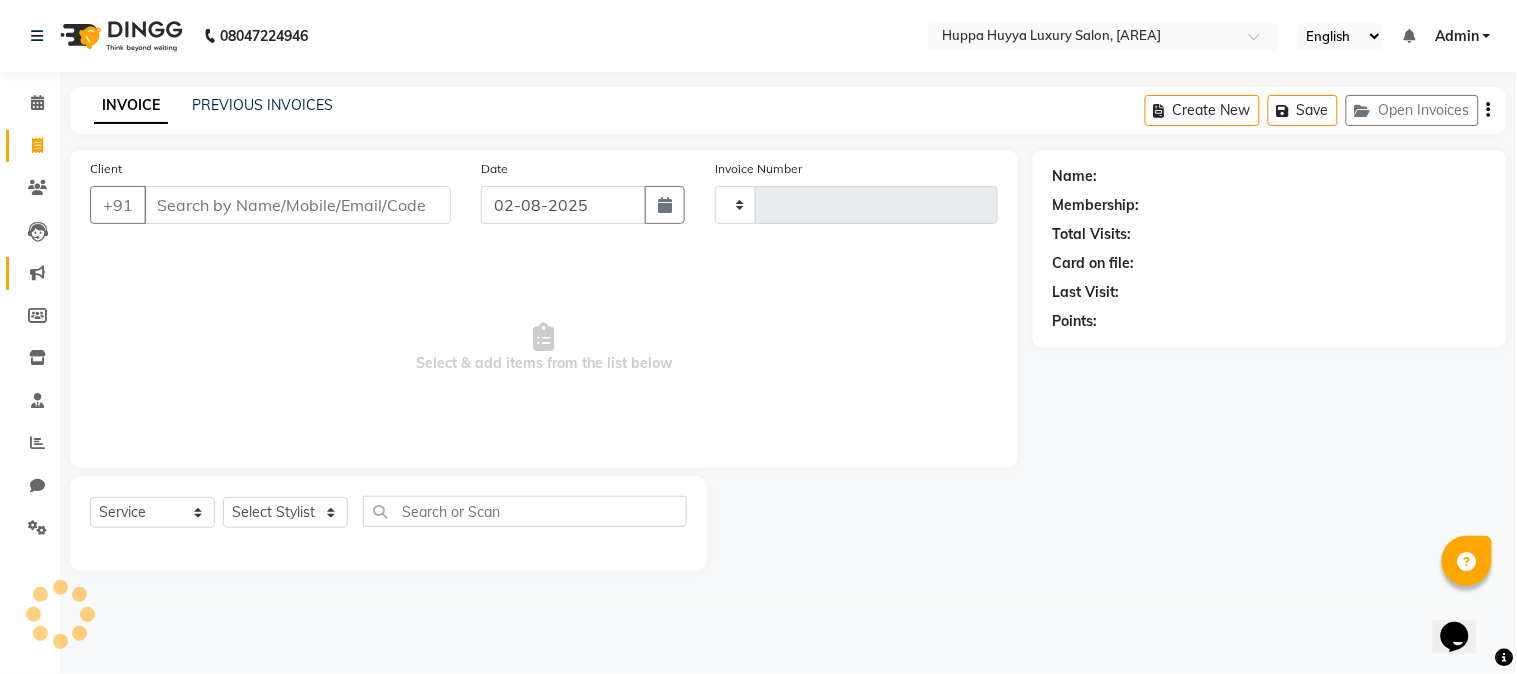 type on "1551" 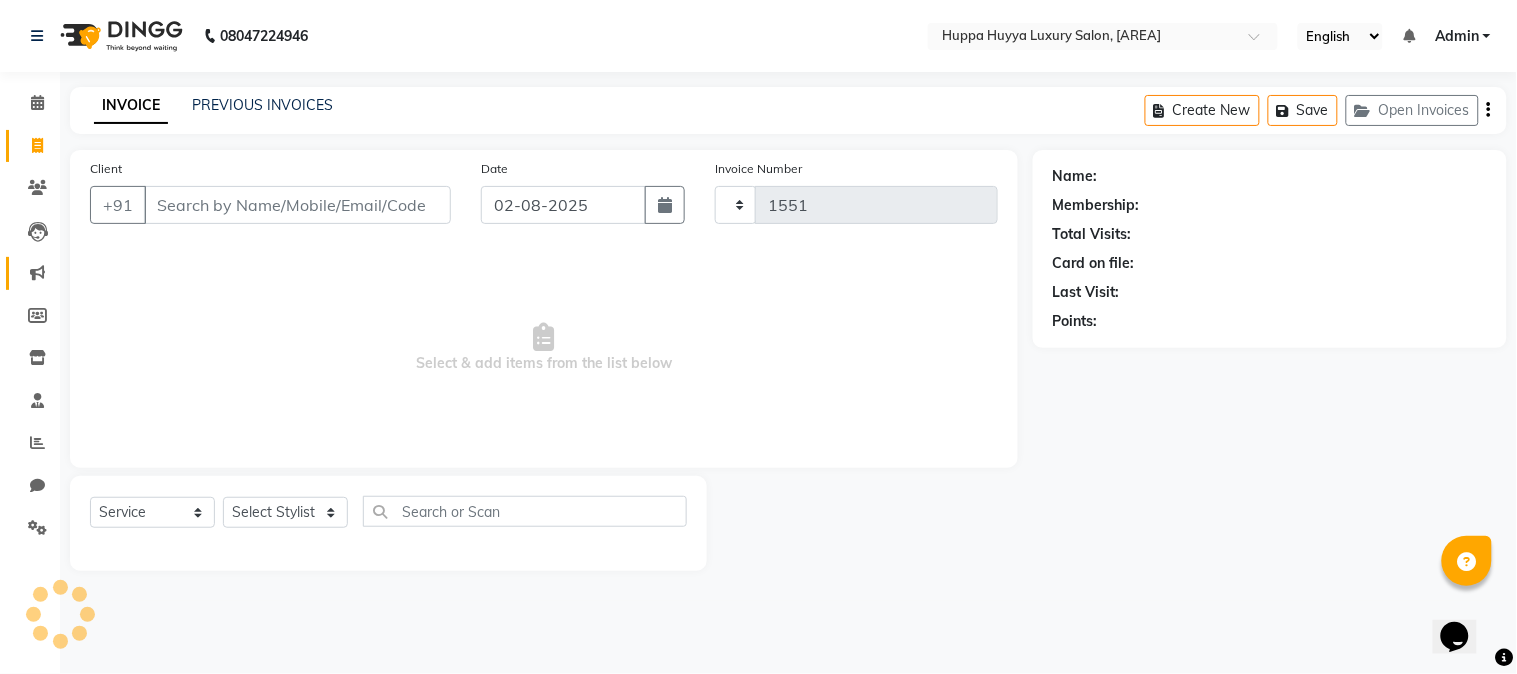 select on "7752" 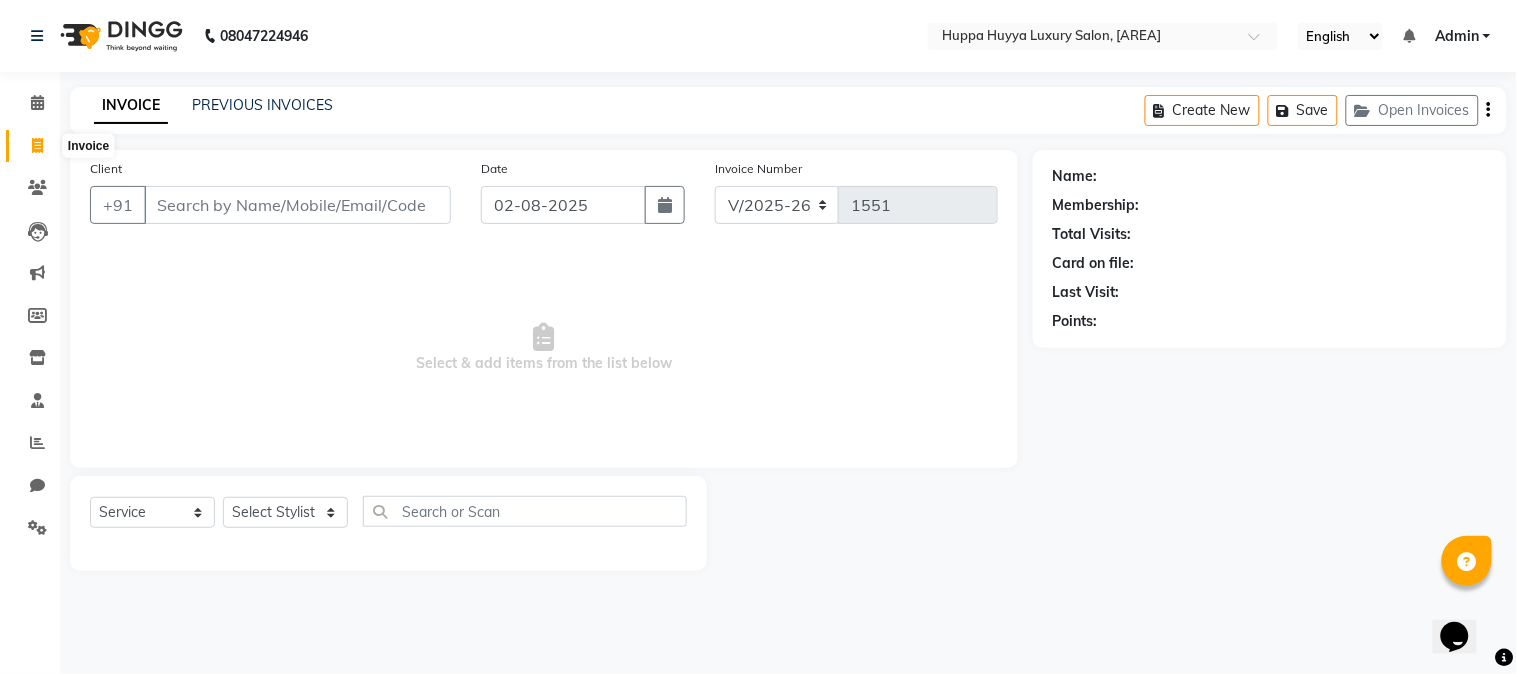 click 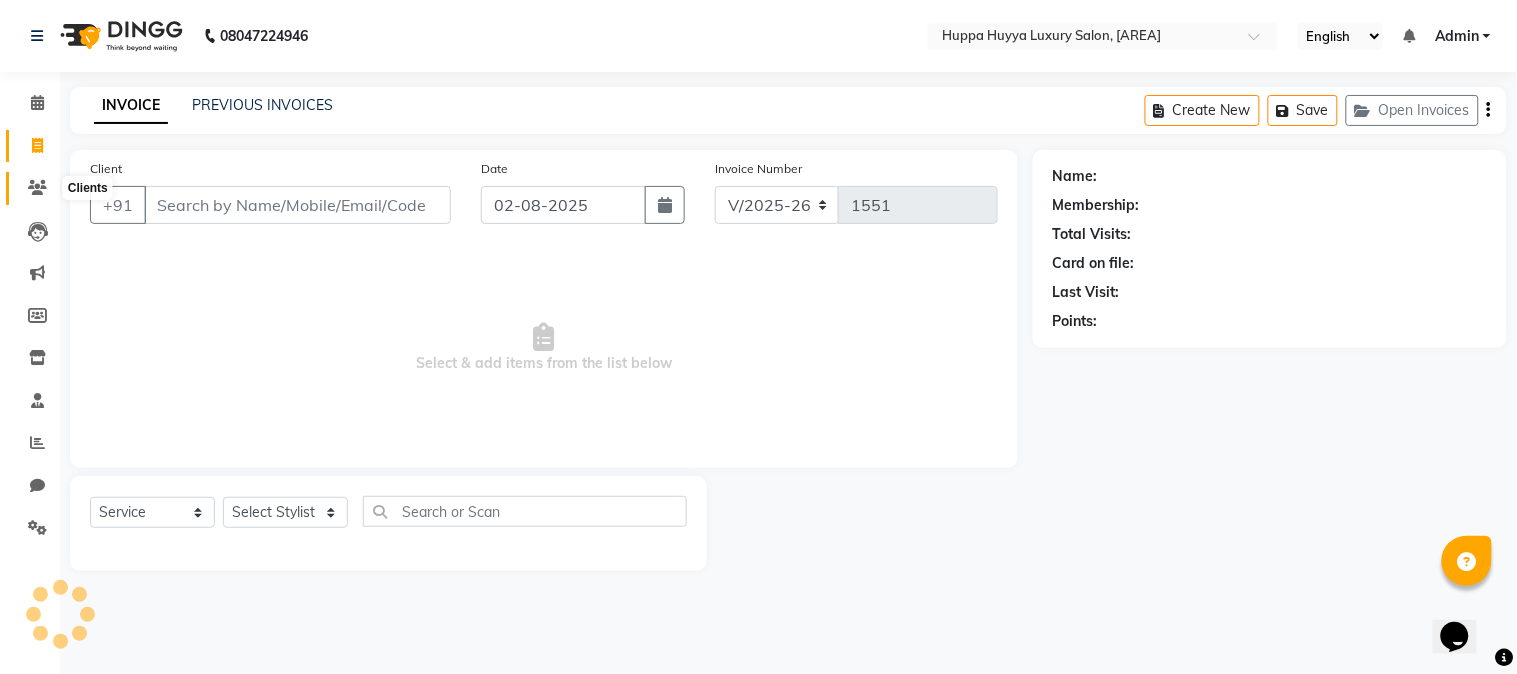 click 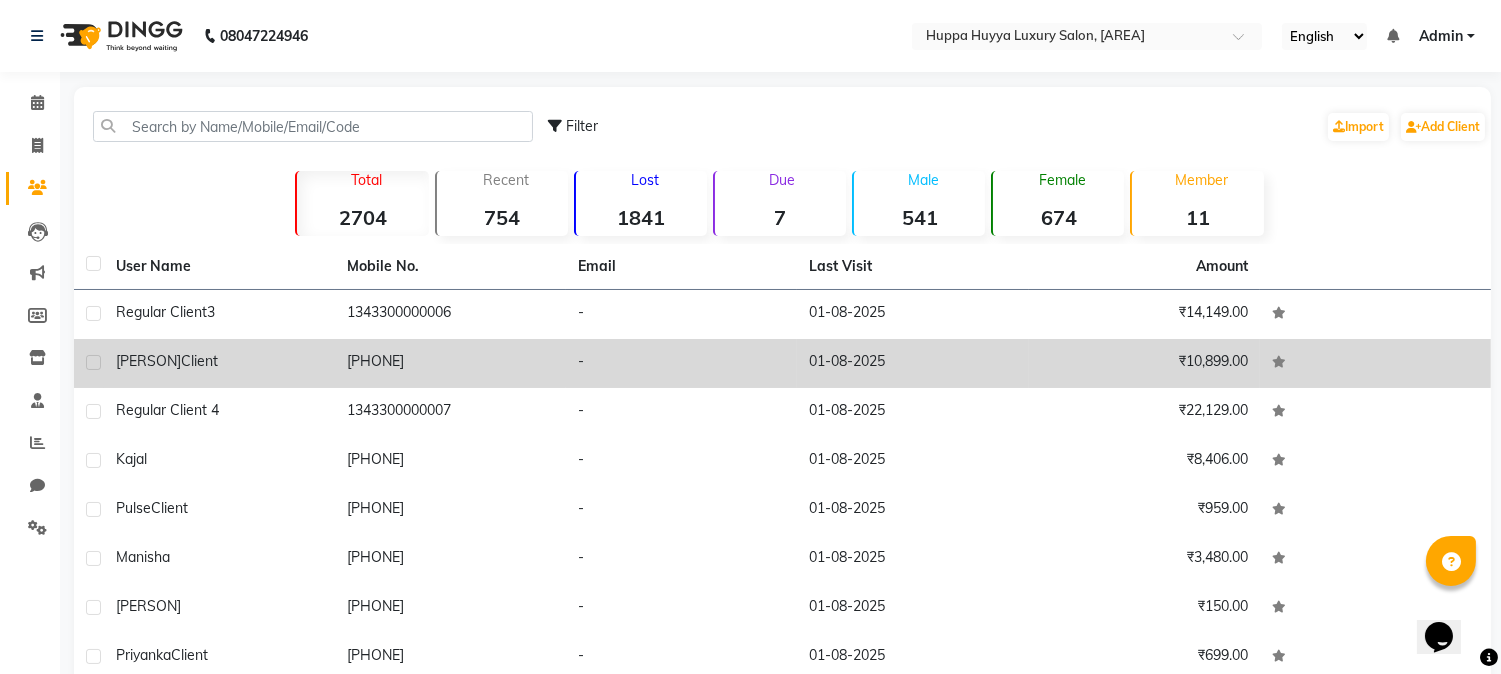 scroll, scrollTop: 191, scrollLeft: 0, axis: vertical 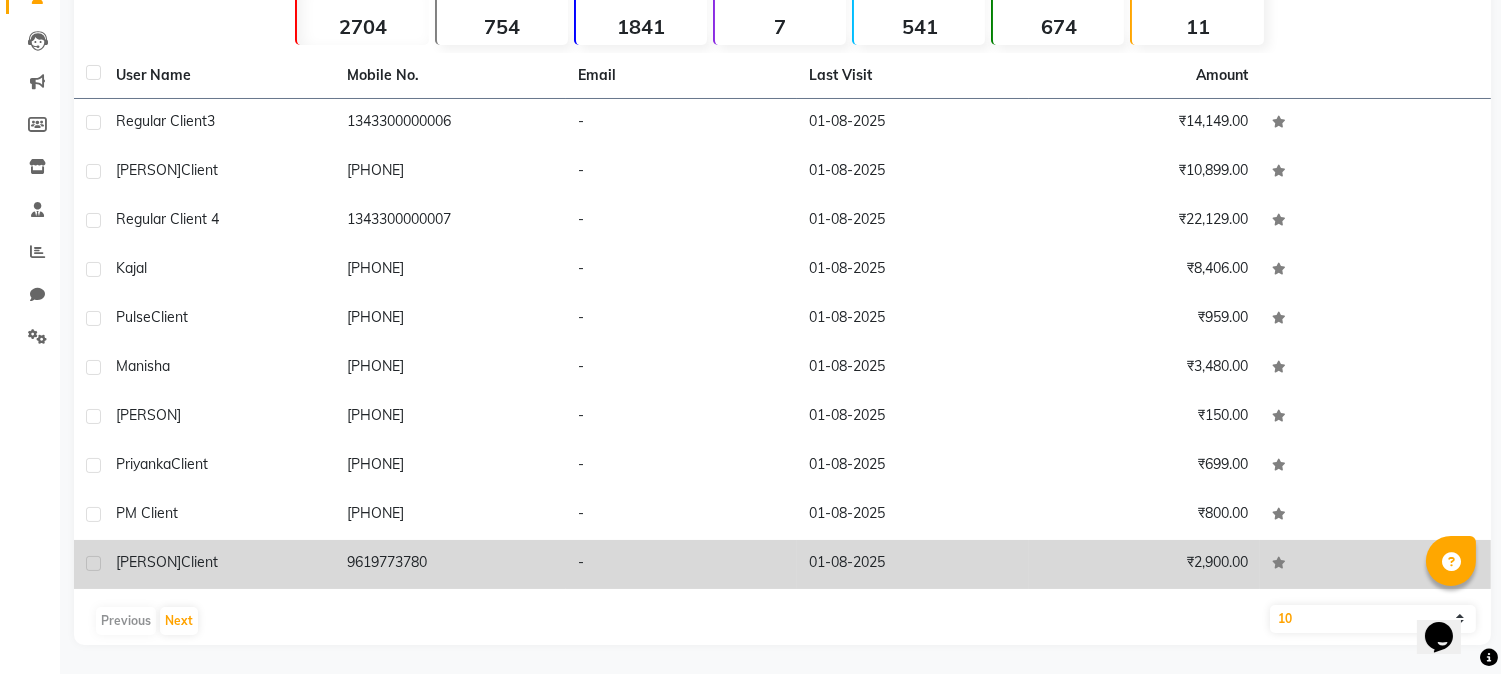 click on "9619773780" 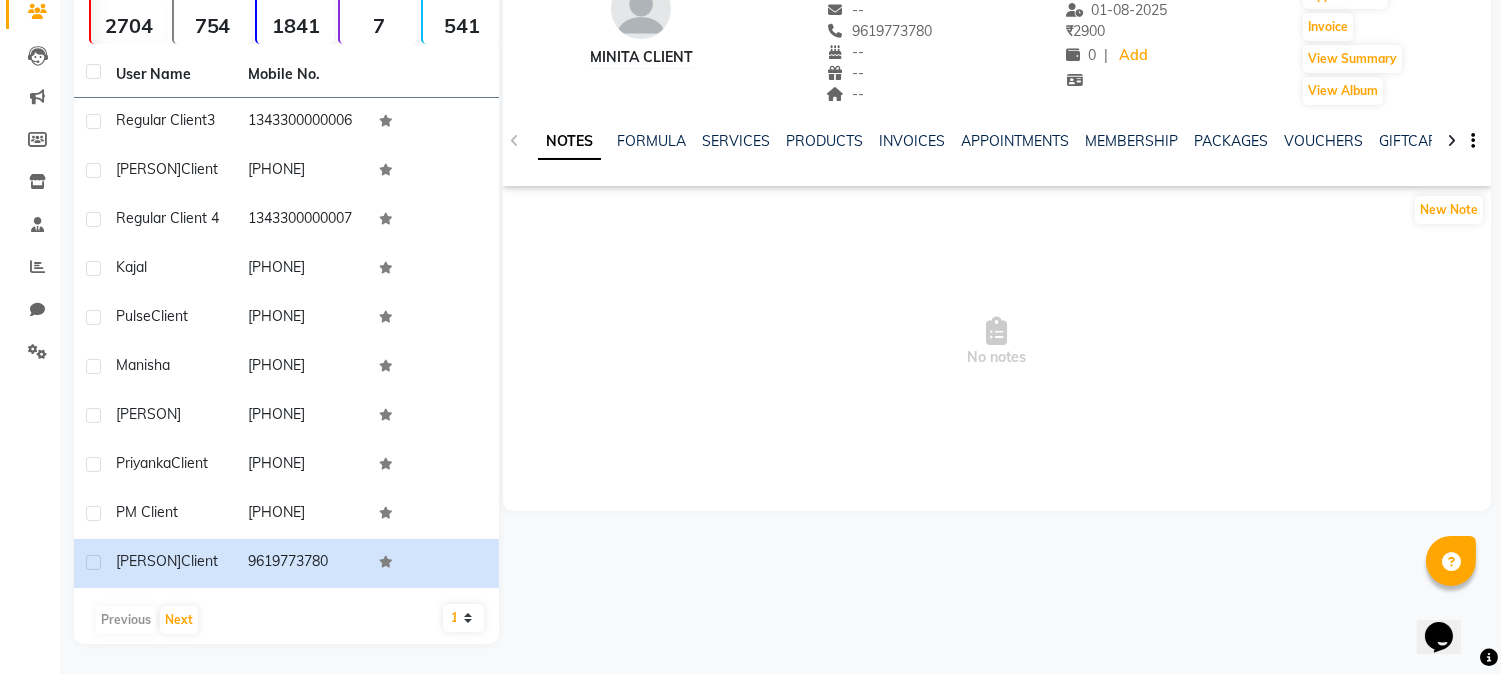 scroll, scrollTop: 0, scrollLeft: 0, axis: both 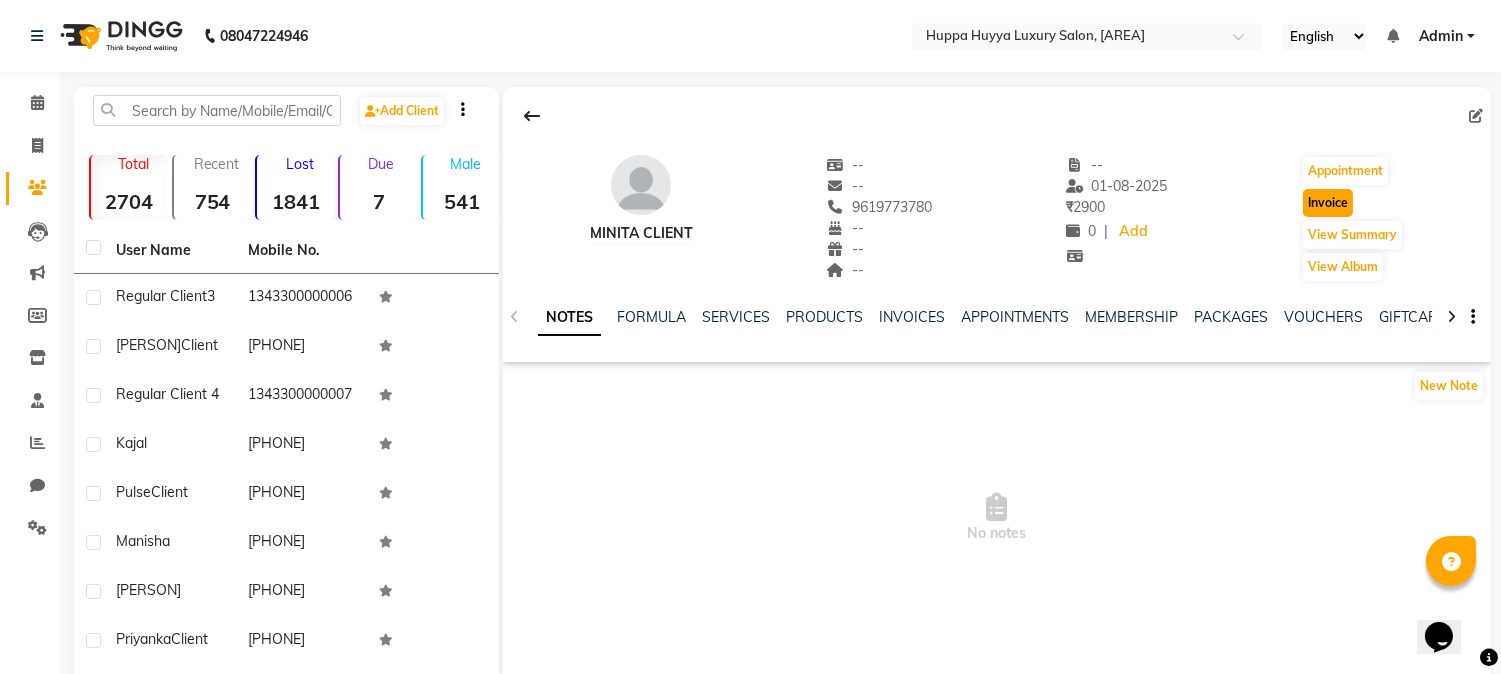 click on "Invoice" 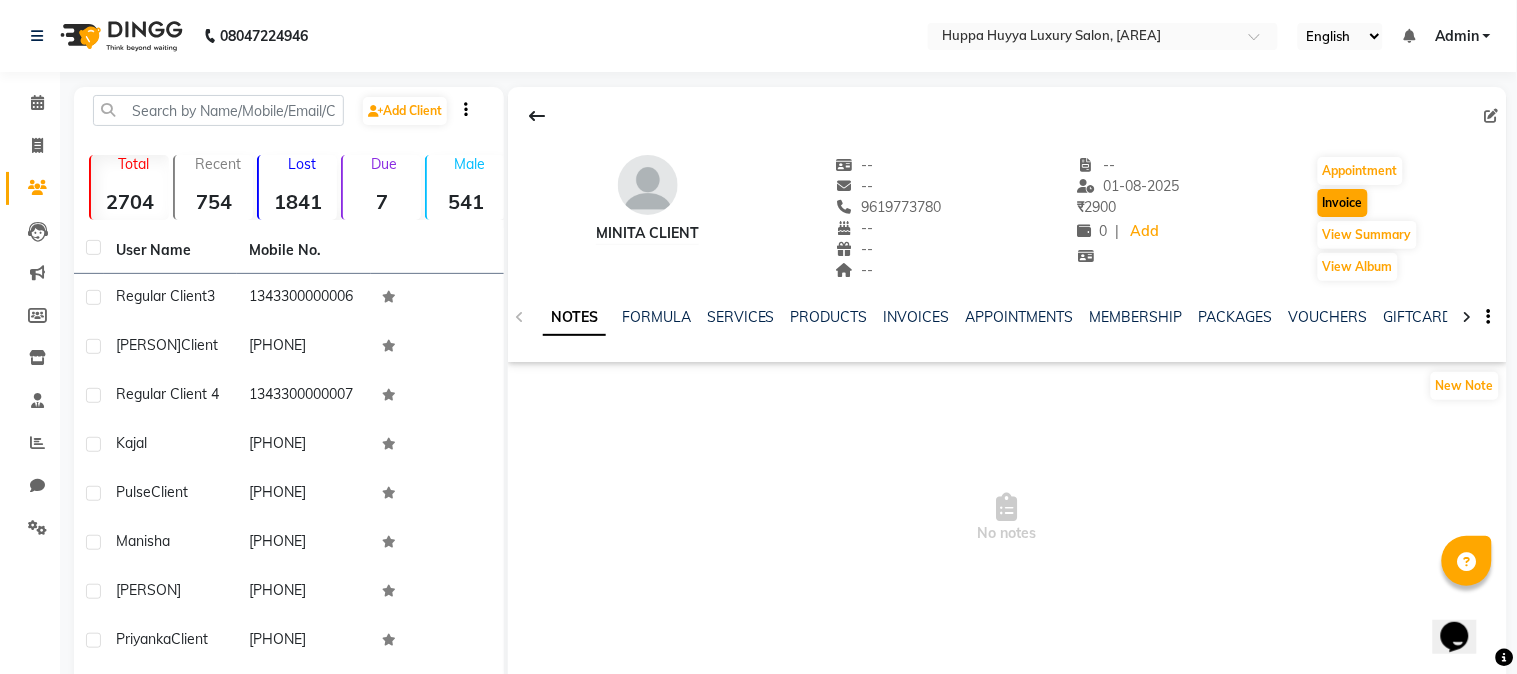 select on "service" 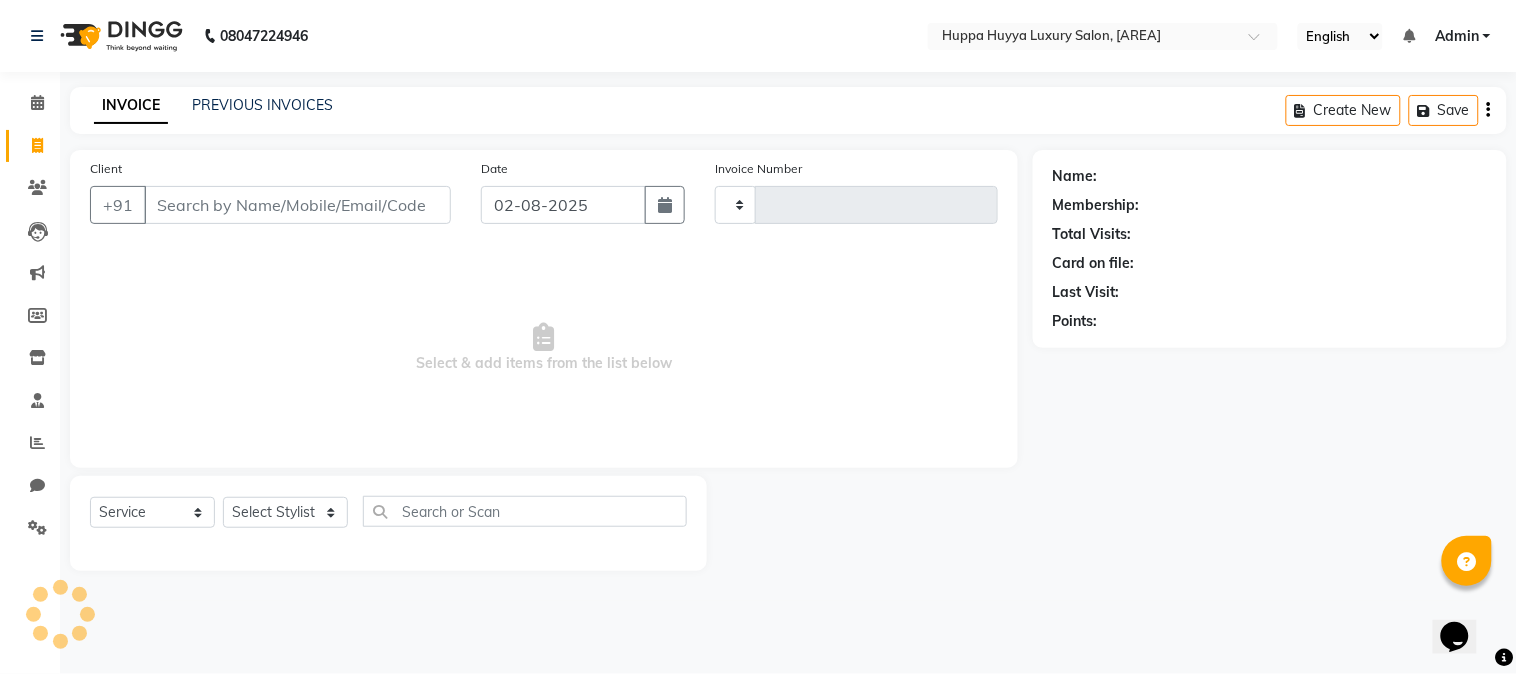 type on "1551" 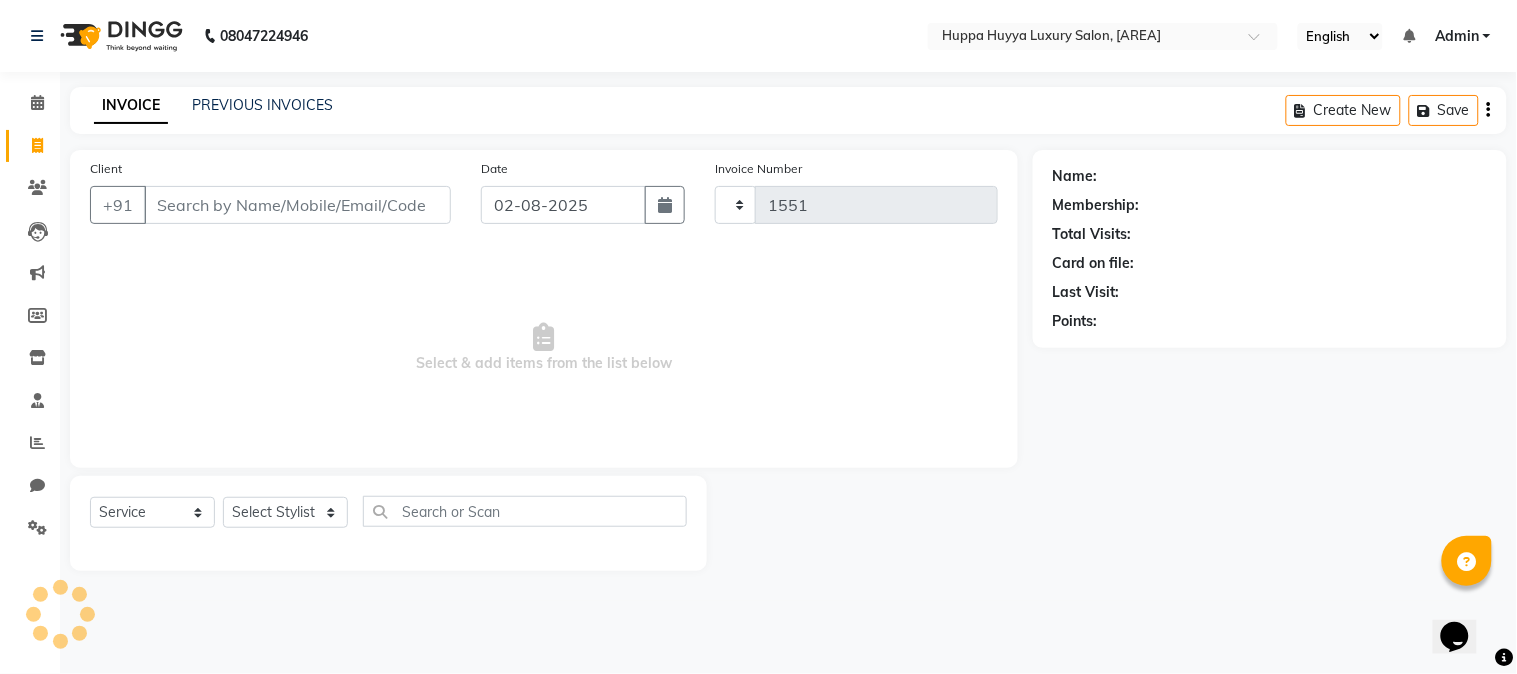 select on "7752" 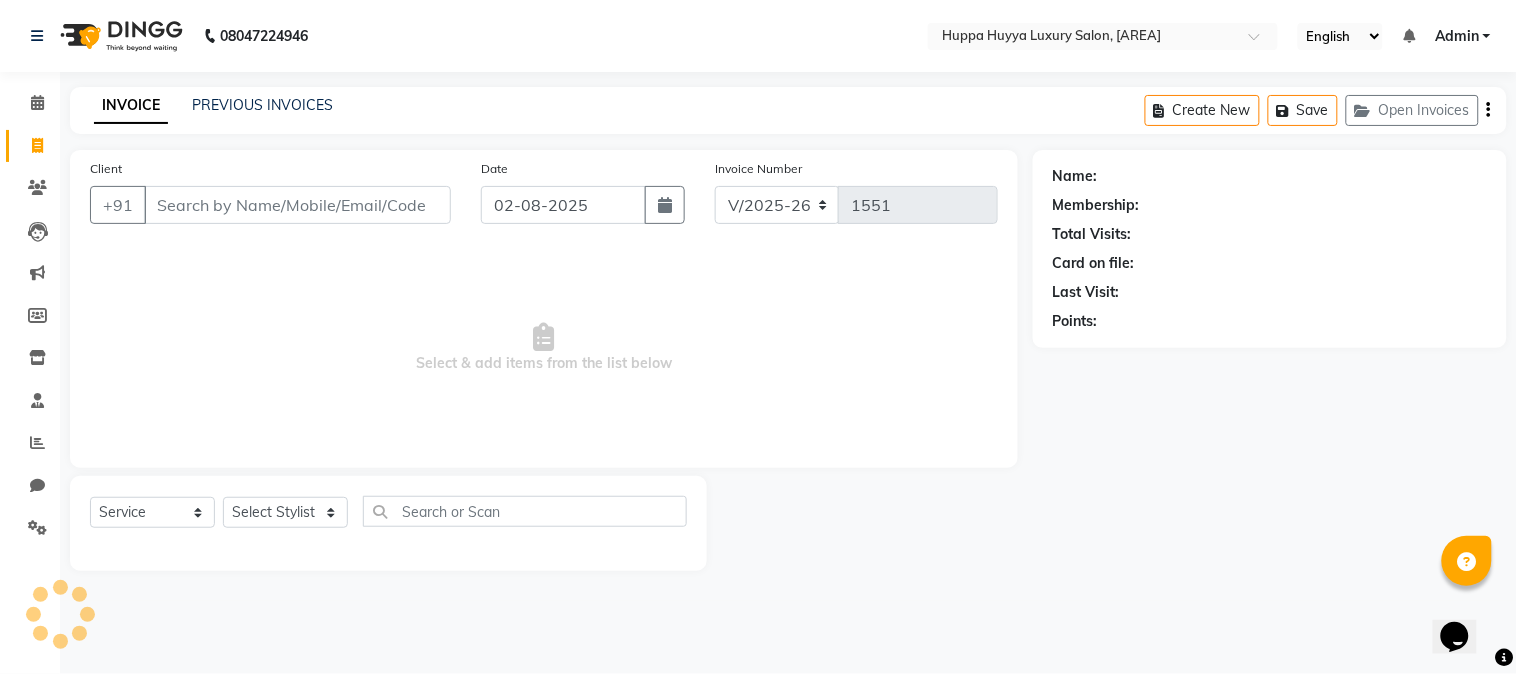 type on "9619773780" 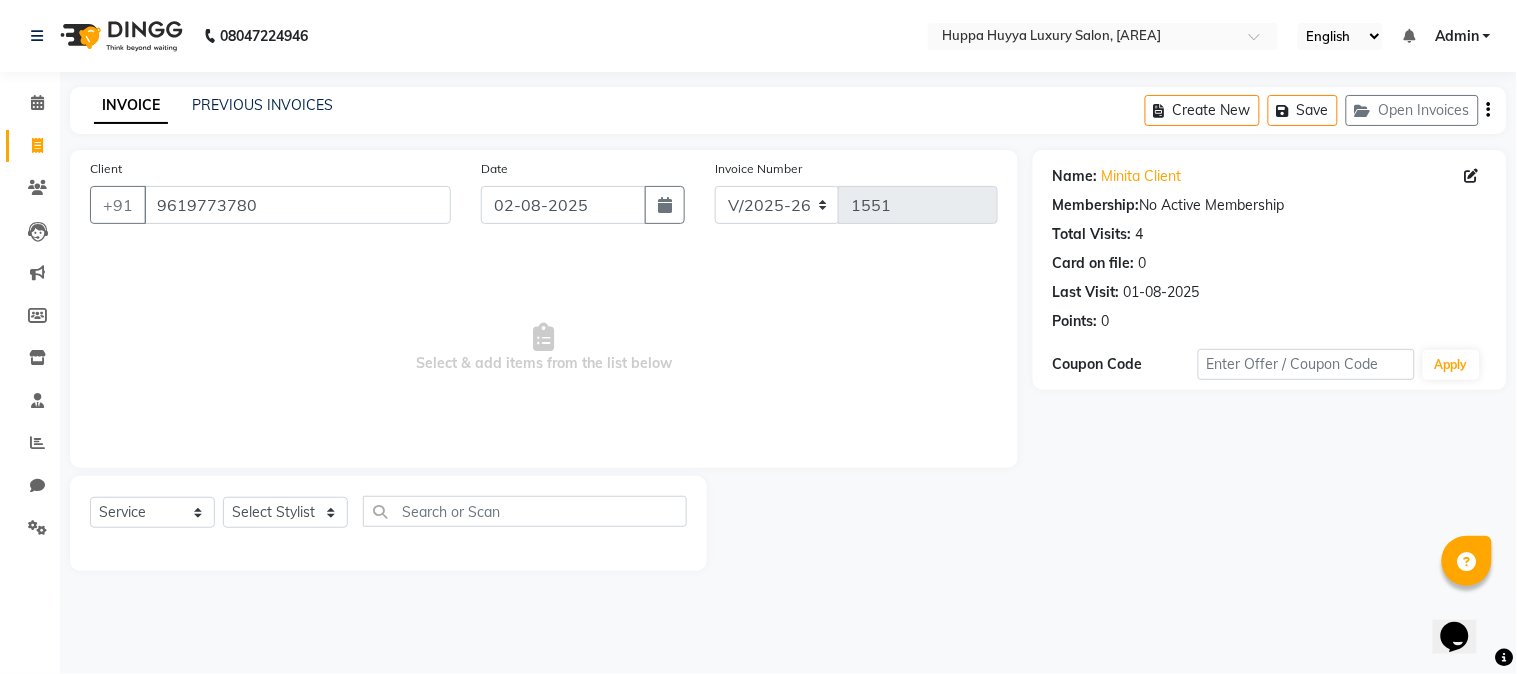 drag, startPoint x: 470, startPoint y: 367, endPoint x: 260, endPoint y: 267, distance: 232.59407 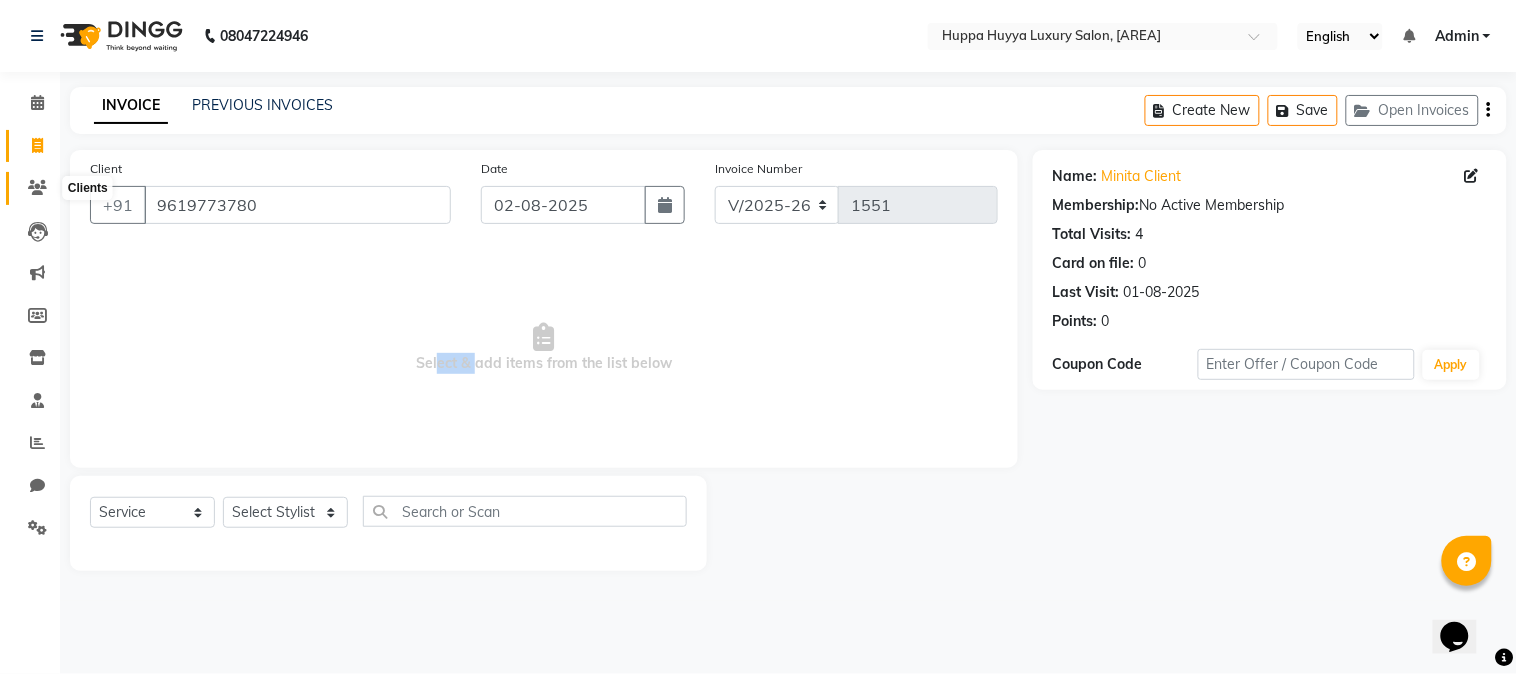 click 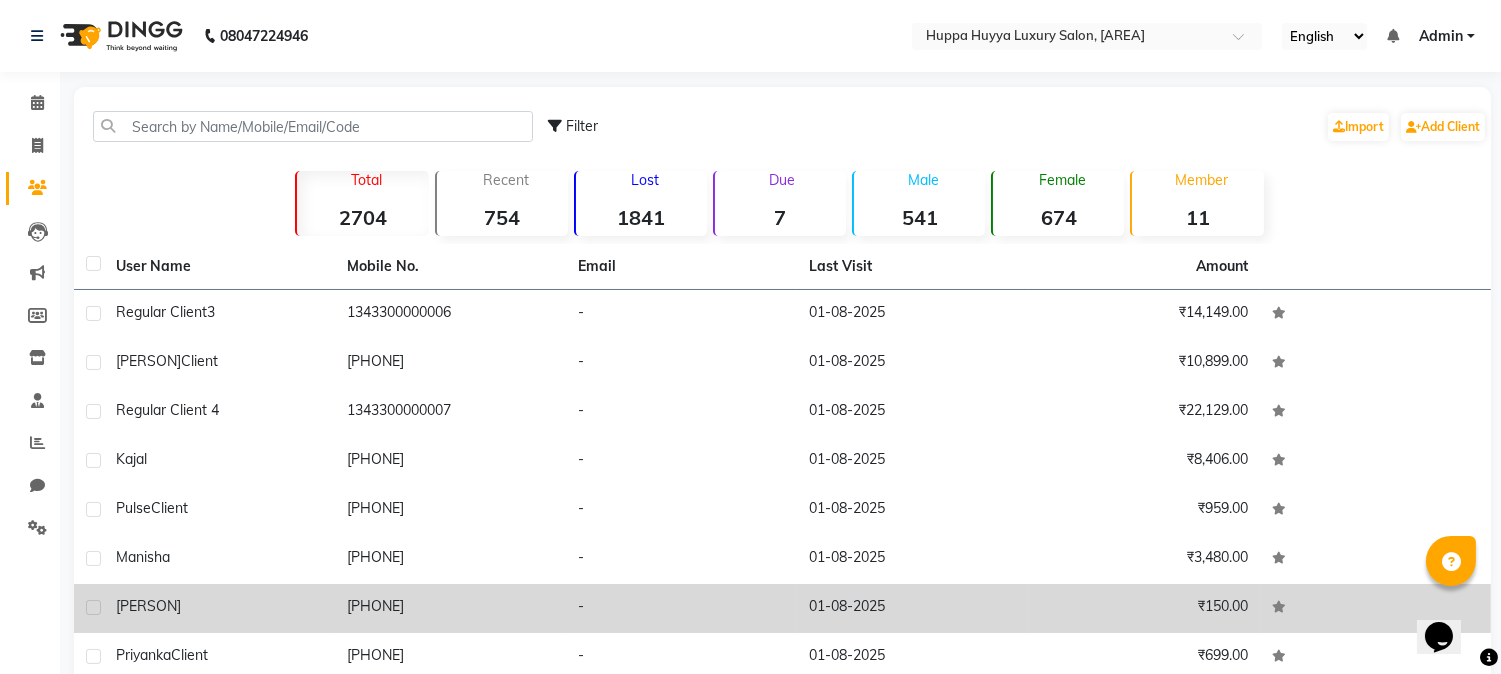 scroll, scrollTop: 191, scrollLeft: 0, axis: vertical 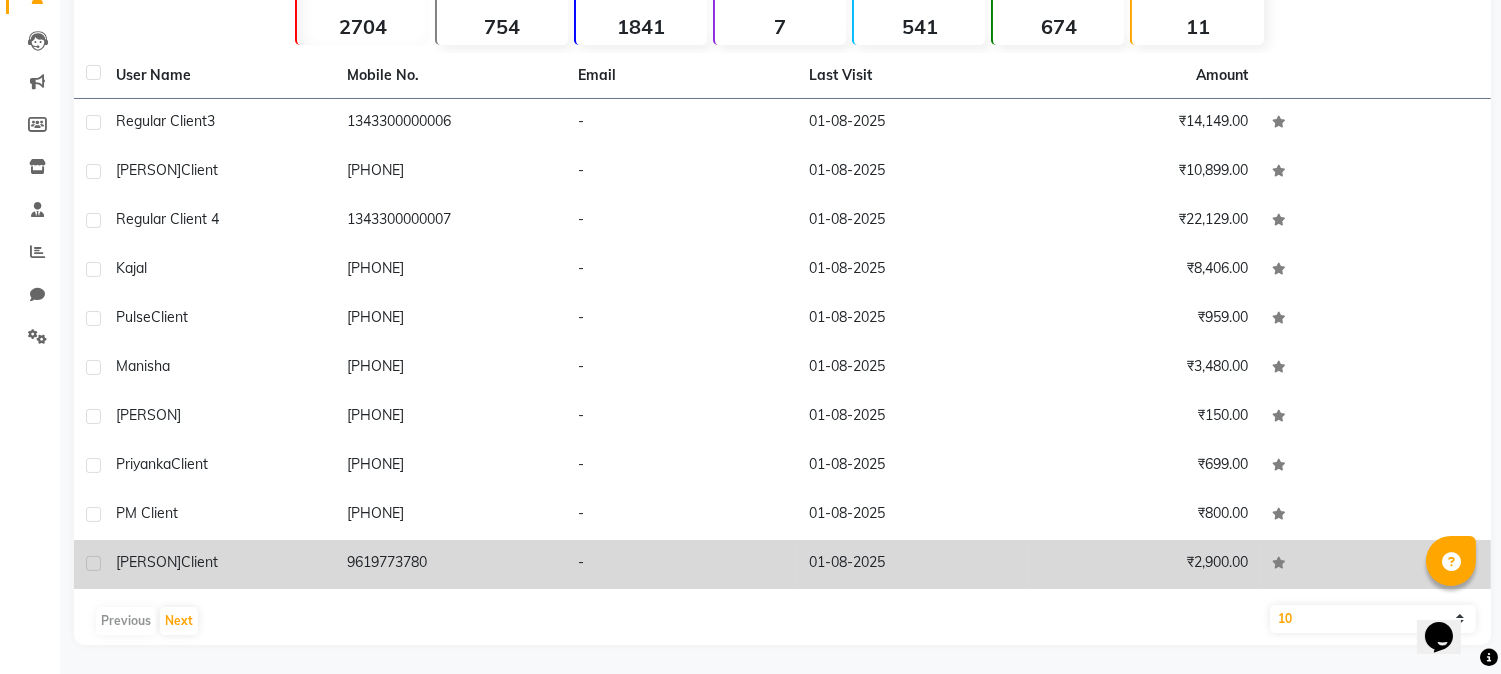 click on "9619773780" 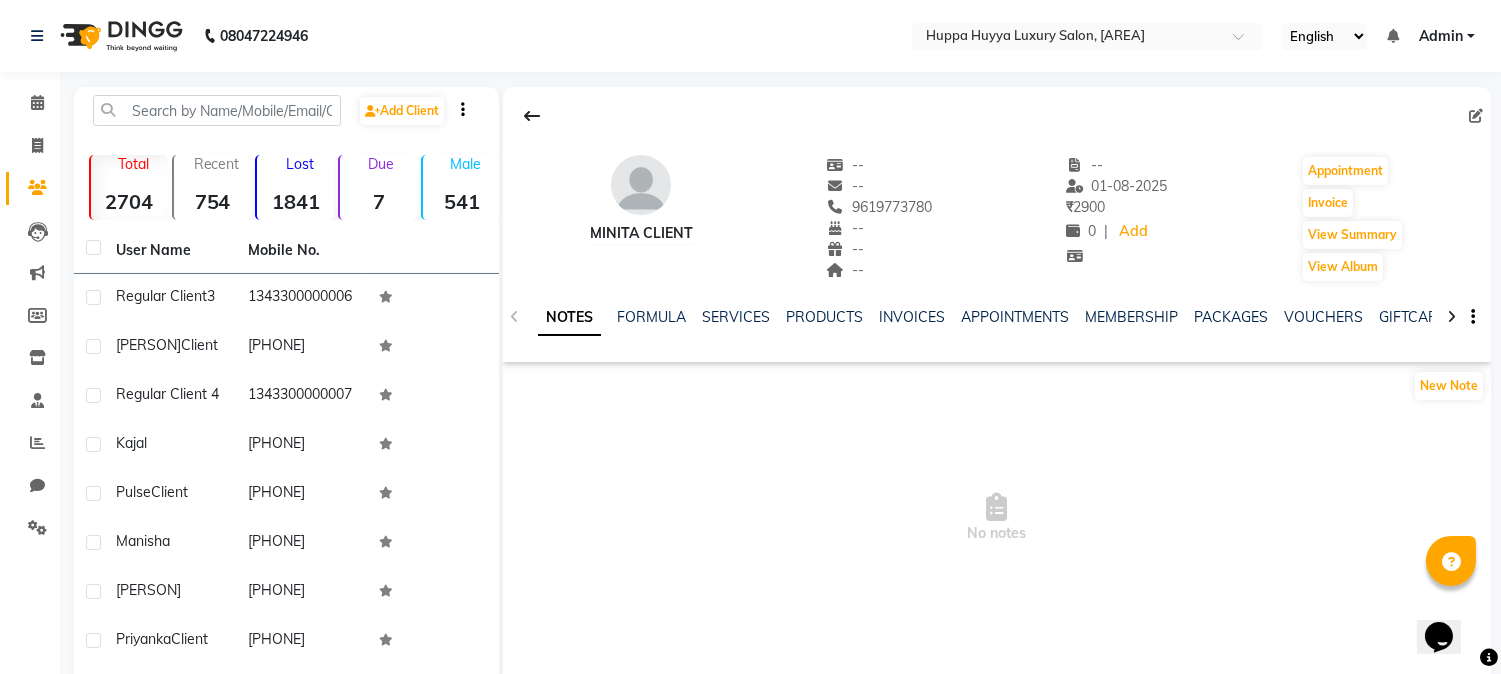 scroll, scrollTop: 208, scrollLeft: 0, axis: vertical 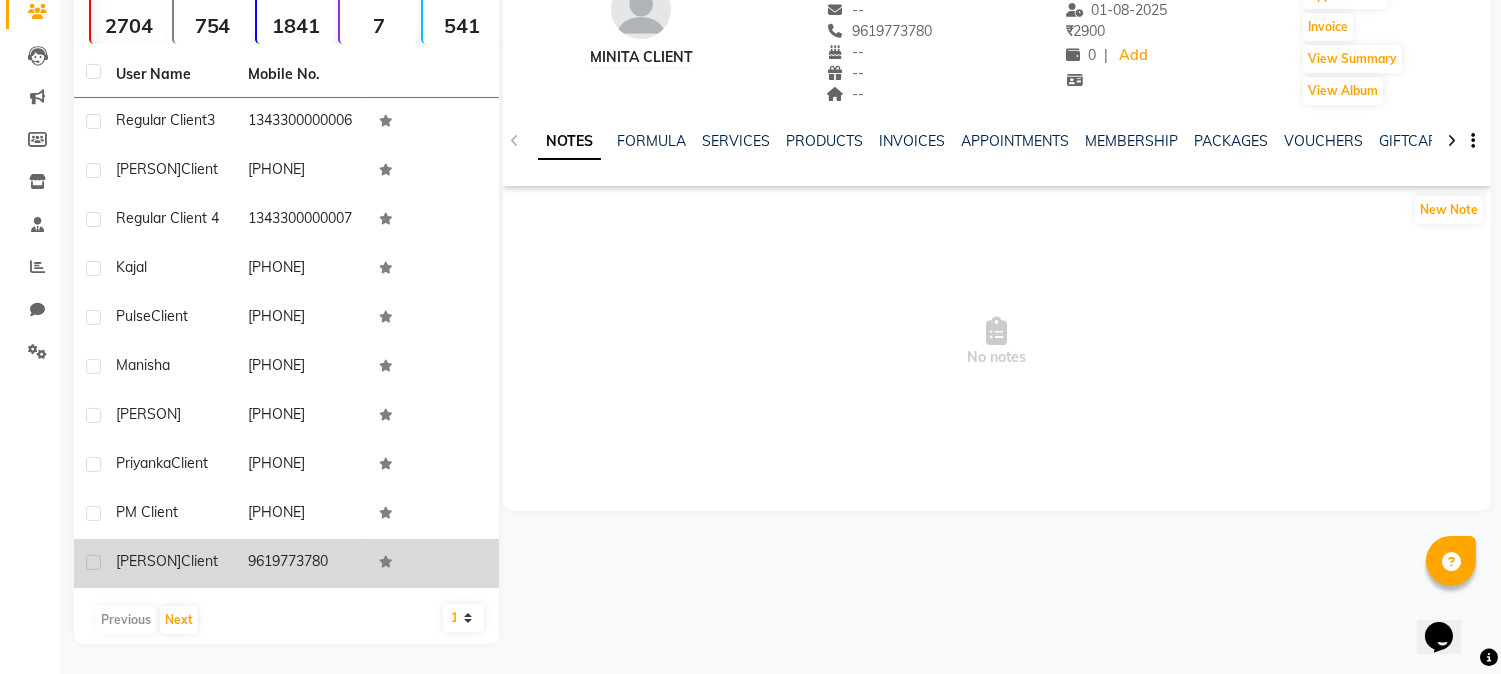 click on "Client" 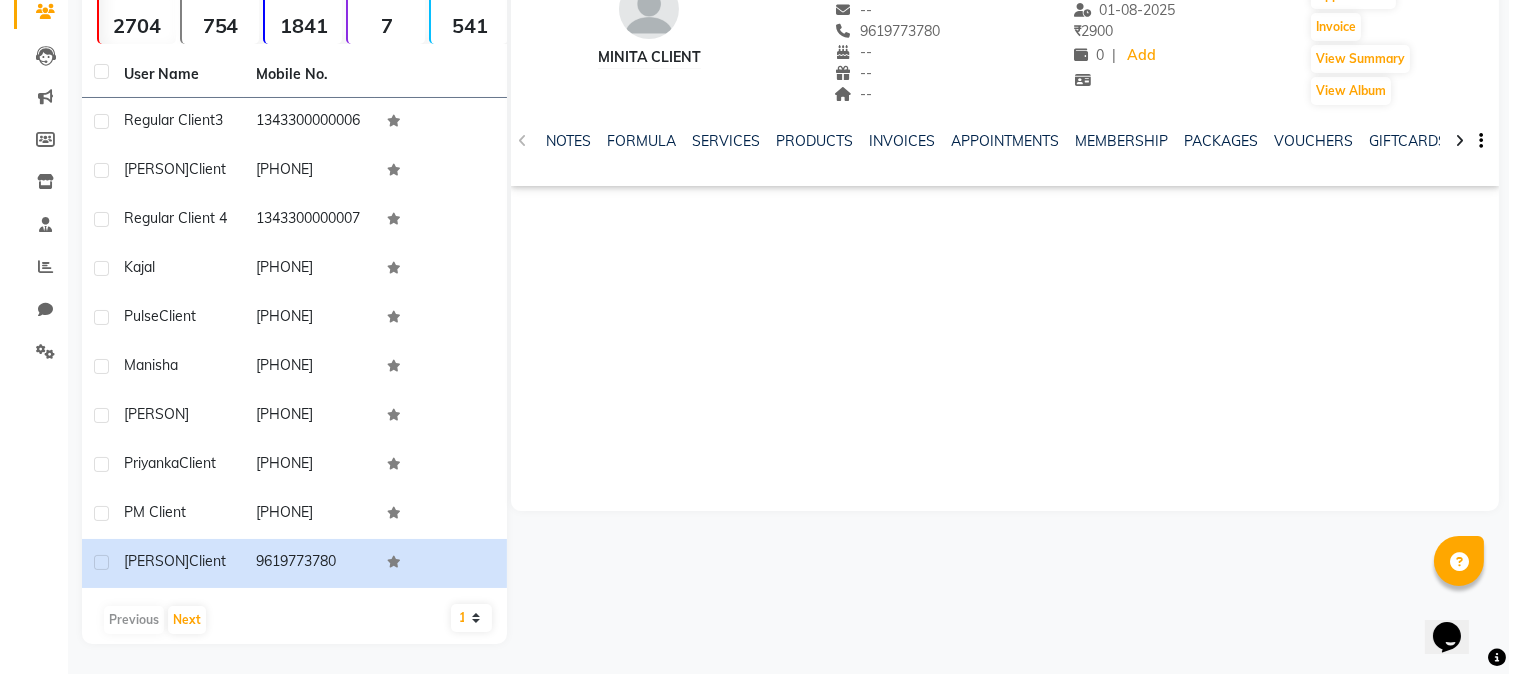 scroll, scrollTop: 0, scrollLeft: 0, axis: both 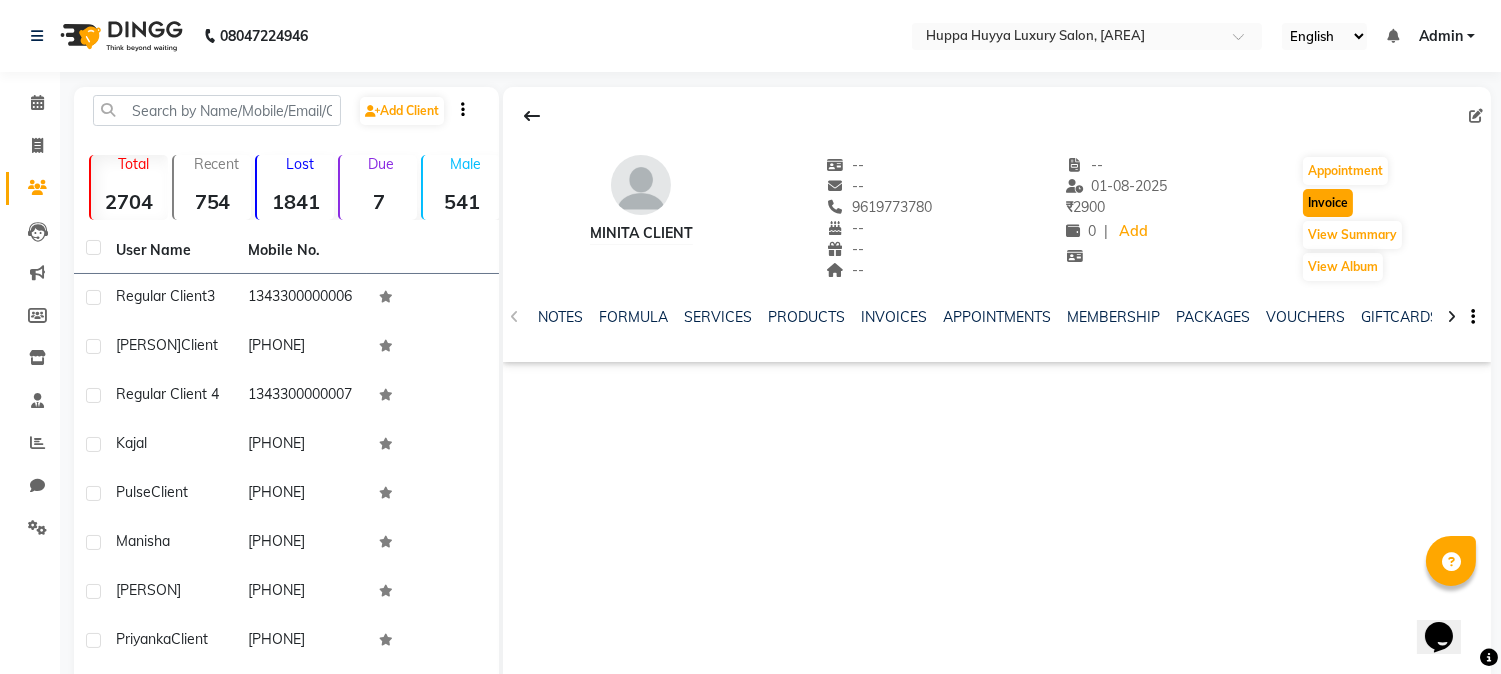 click on "Invoice" 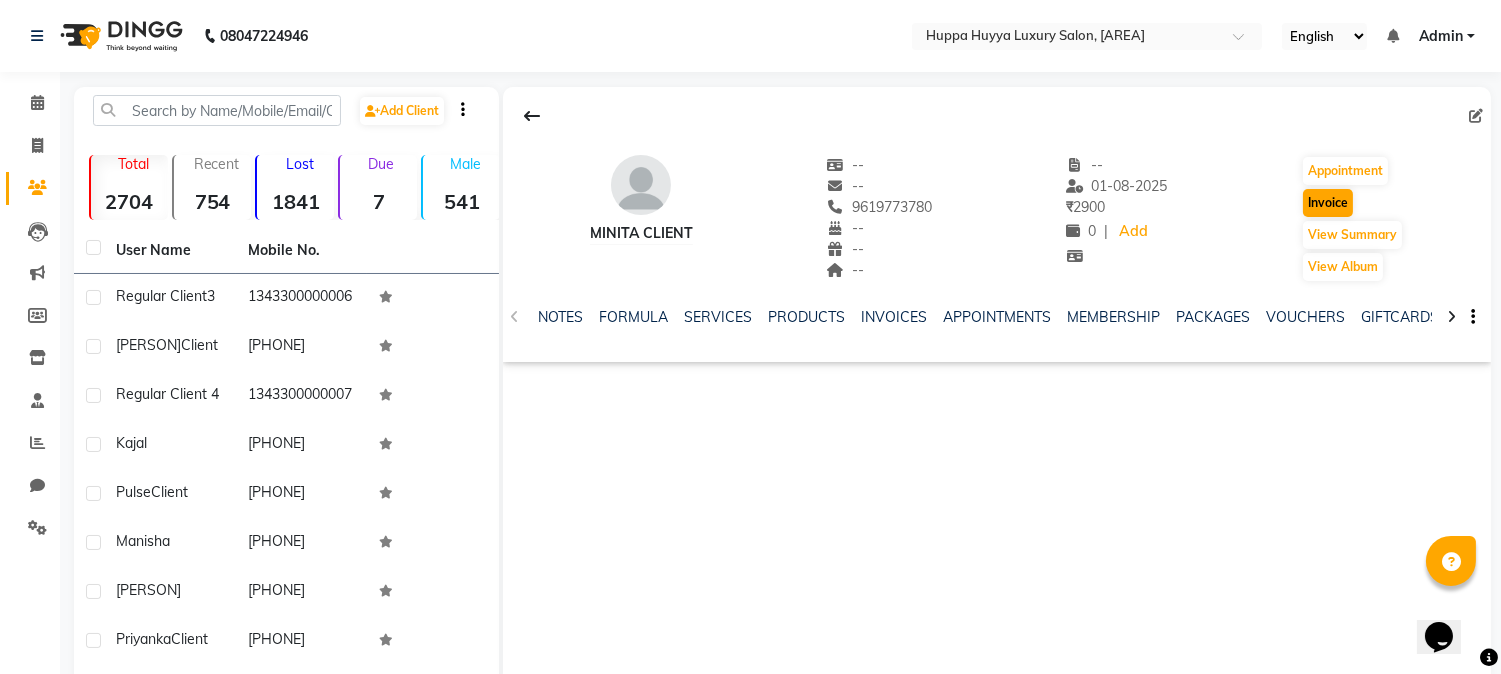 select on "service" 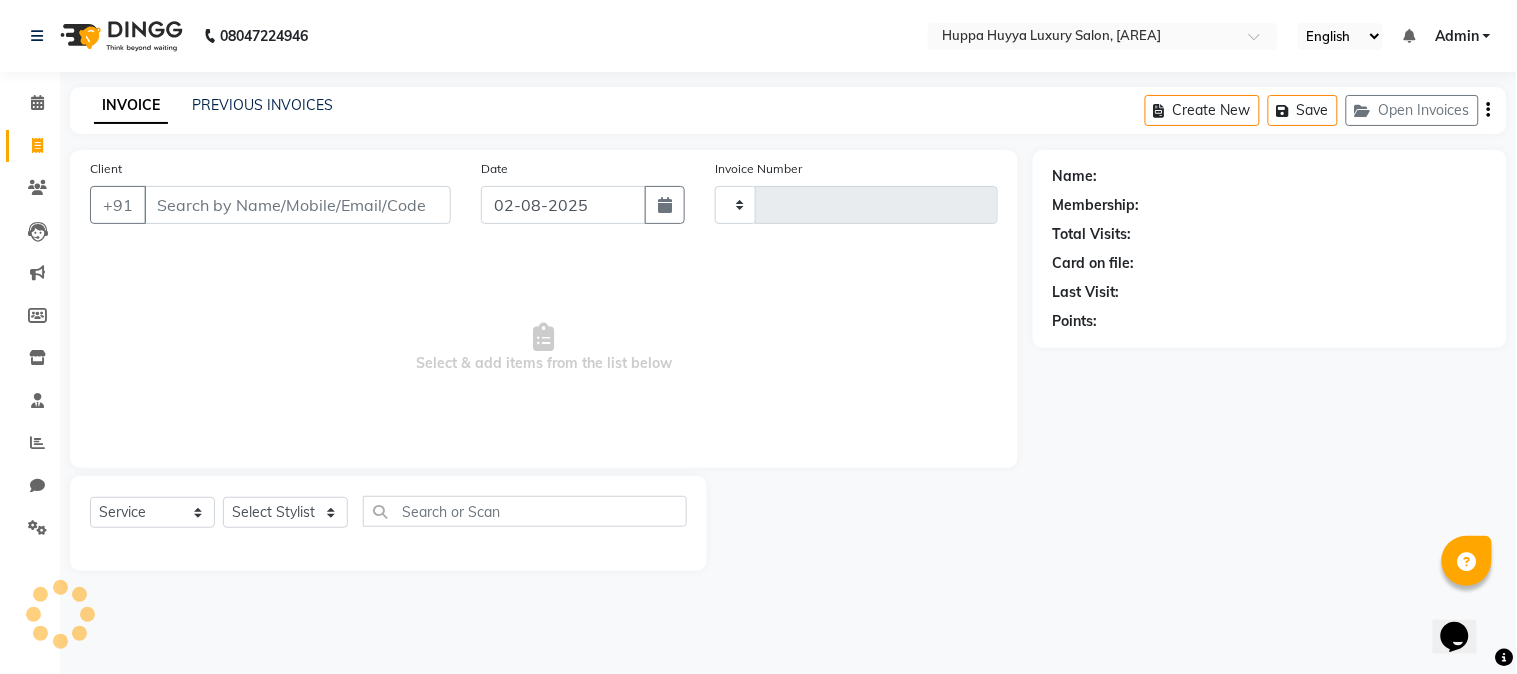 type on "9619773780" 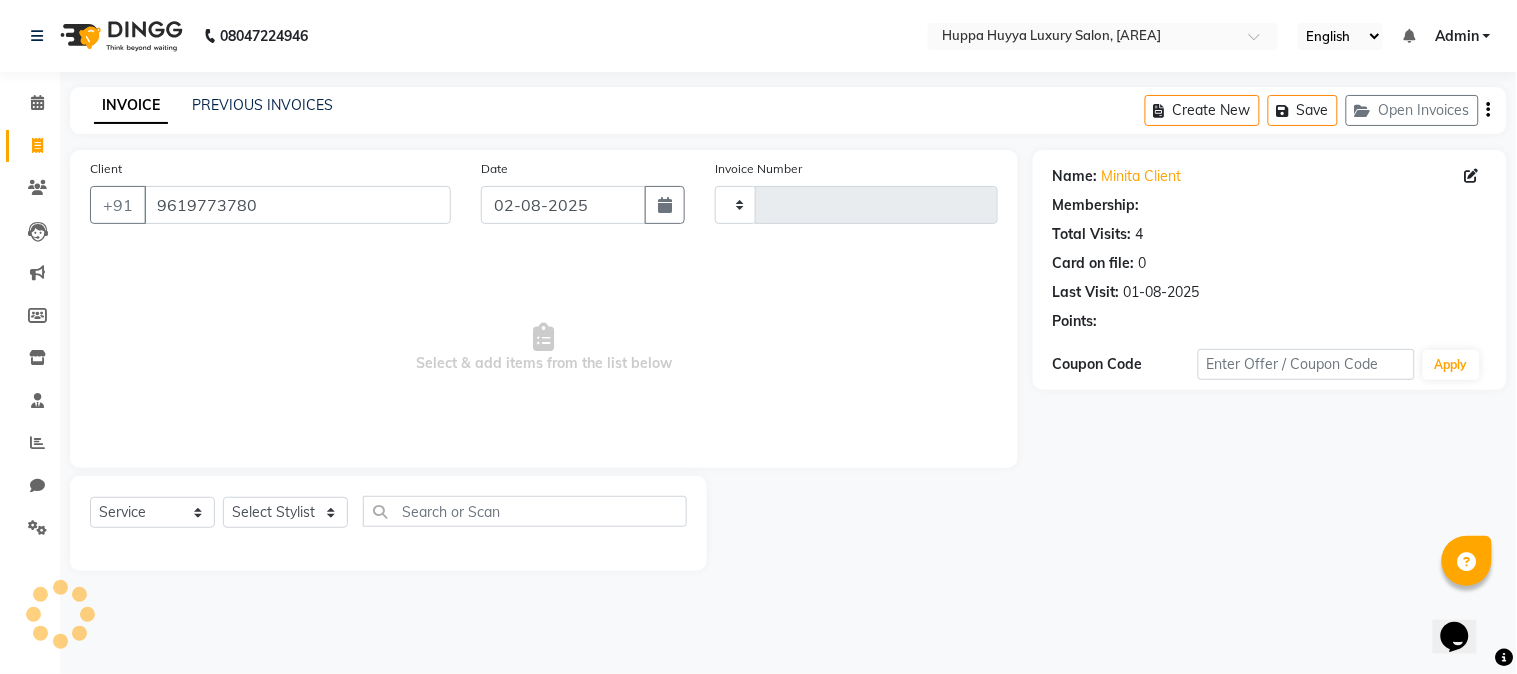 type on "1551" 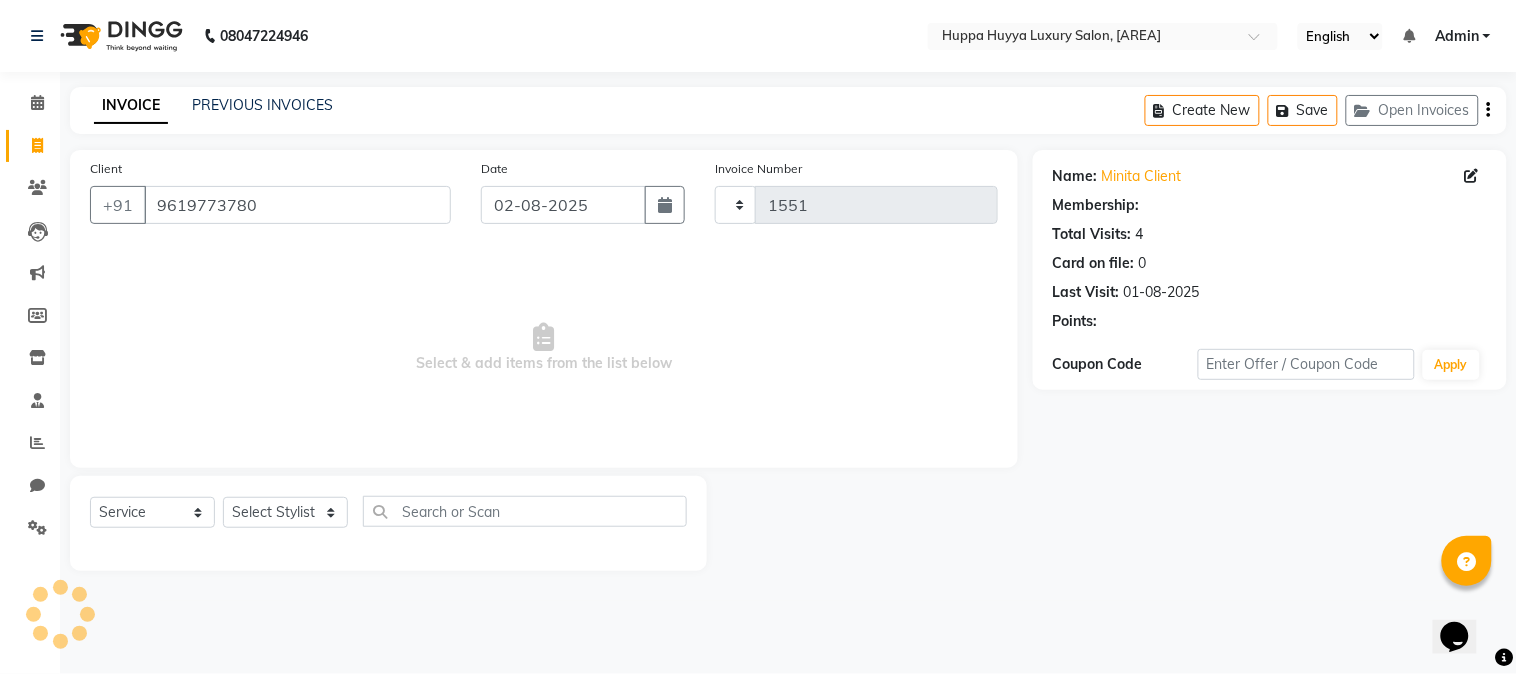 select on "7752" 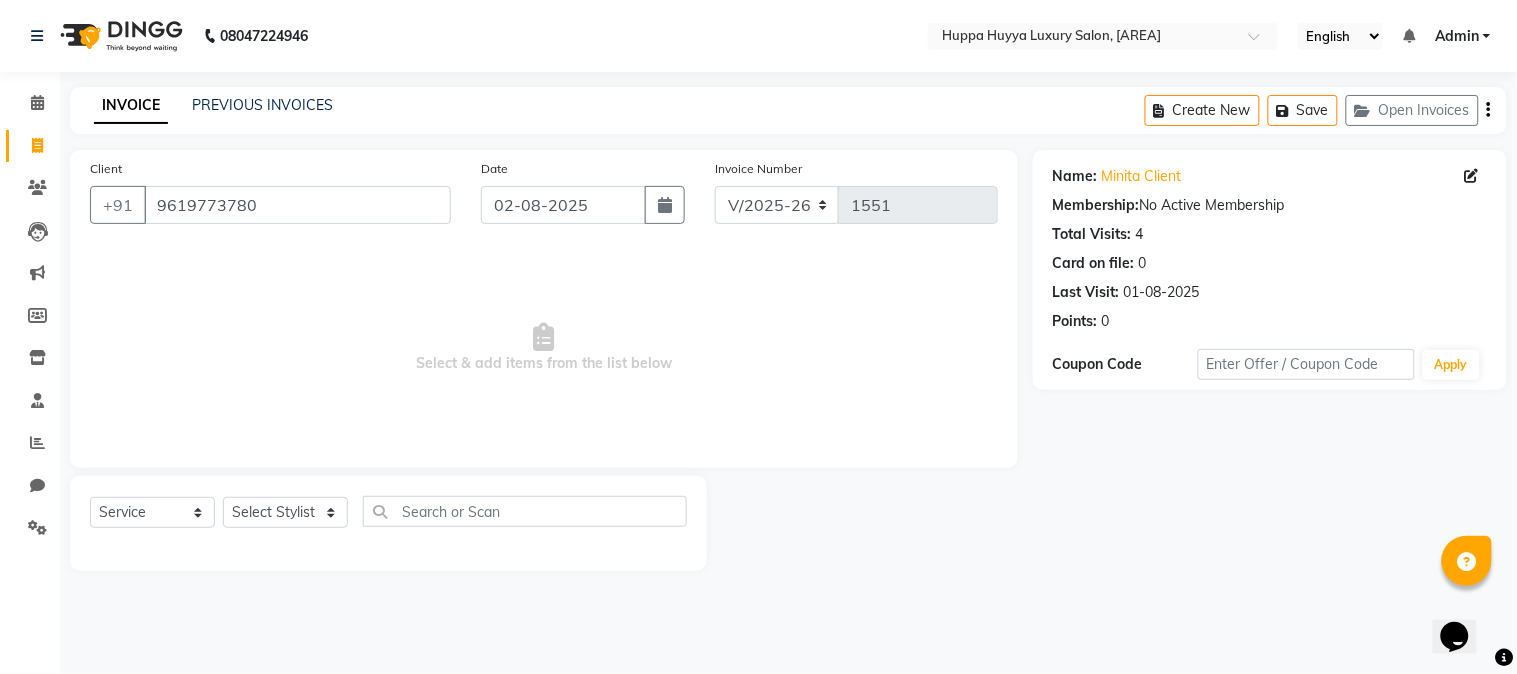 drag, startPoint x: 970, startPoint y: 188, endPoint x: 883, endPoint y: 346, distance: 180.36906 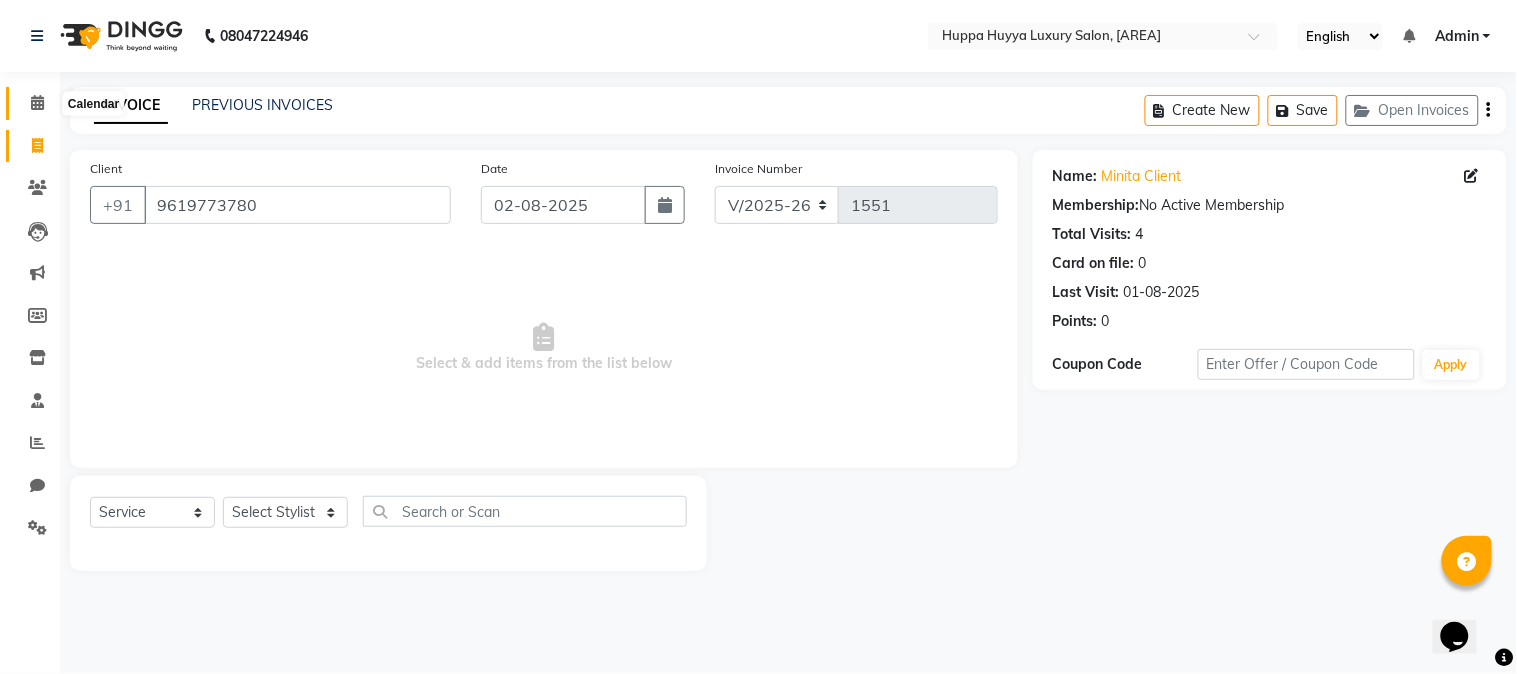 click 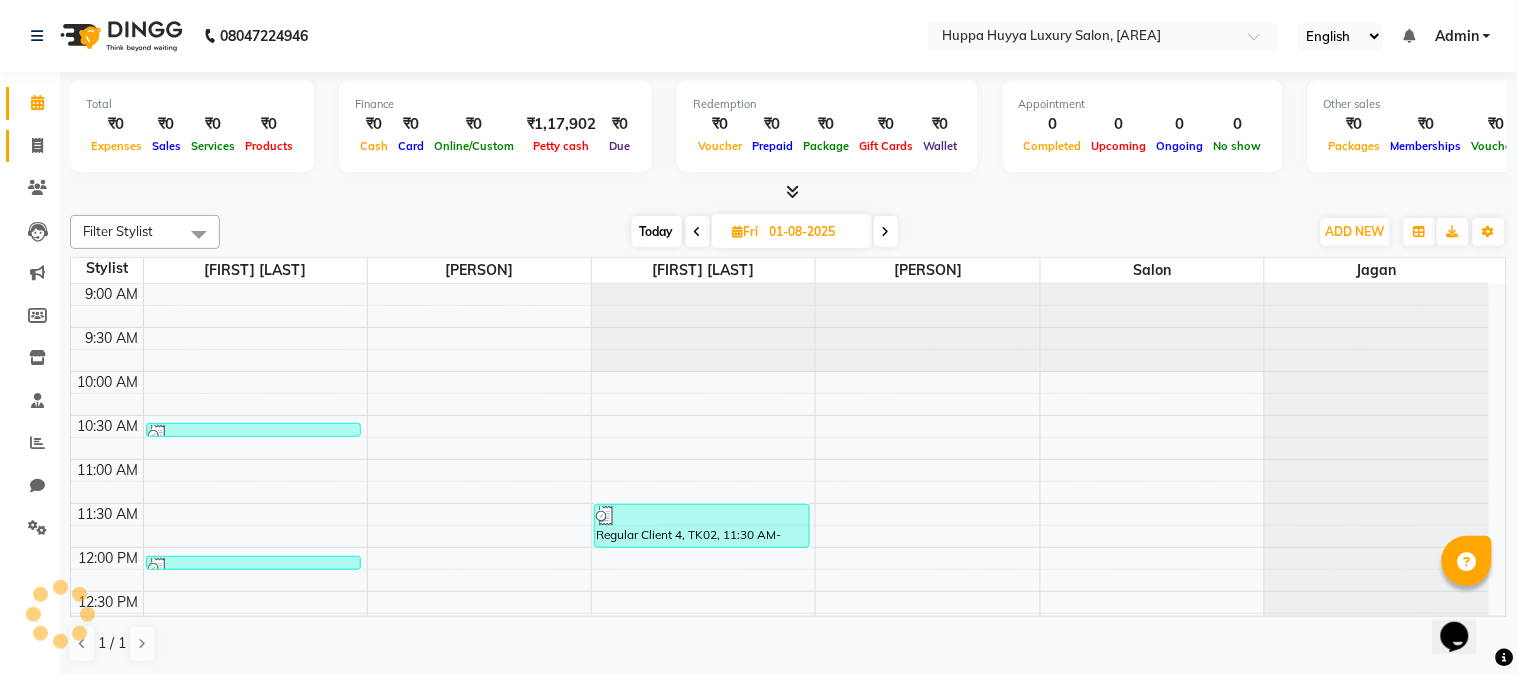 click 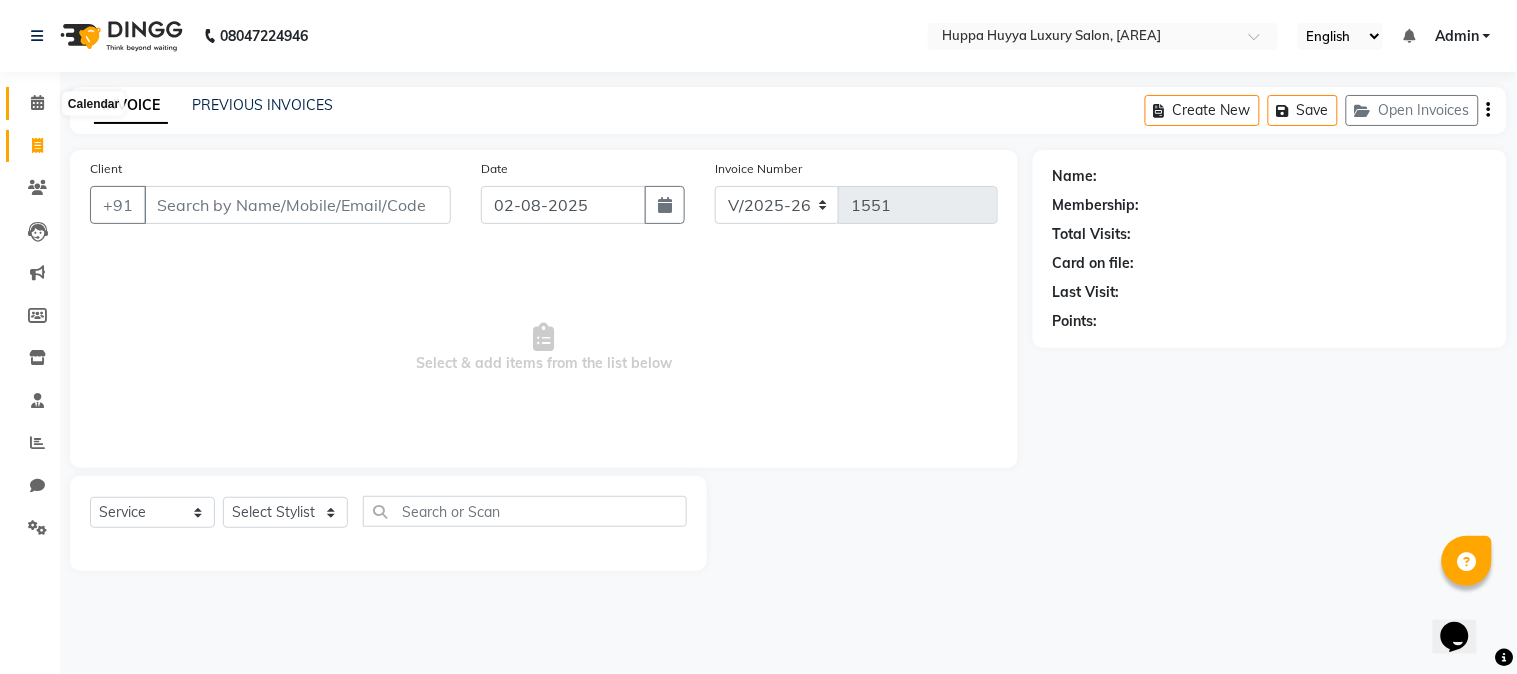 click 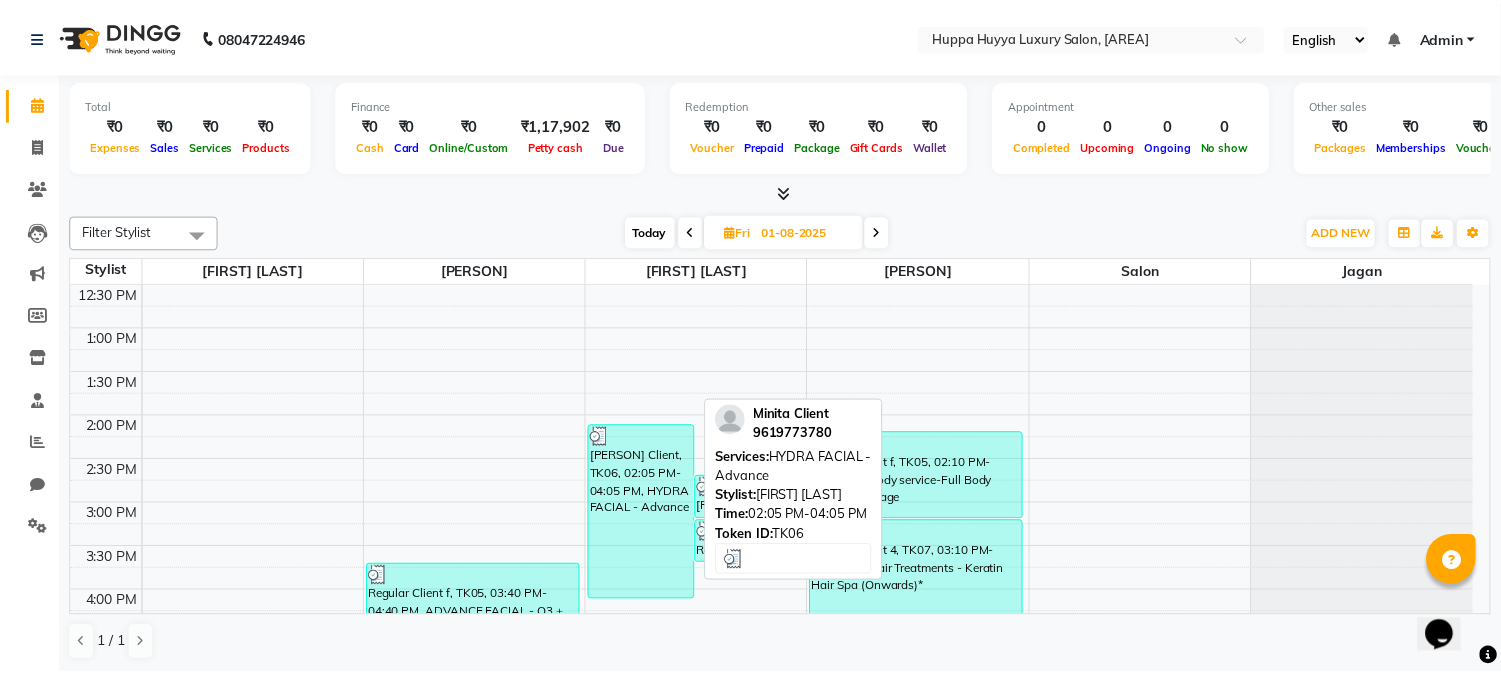 scroll, scrollTop: 444, scrollLeft: 0, axis: vertical 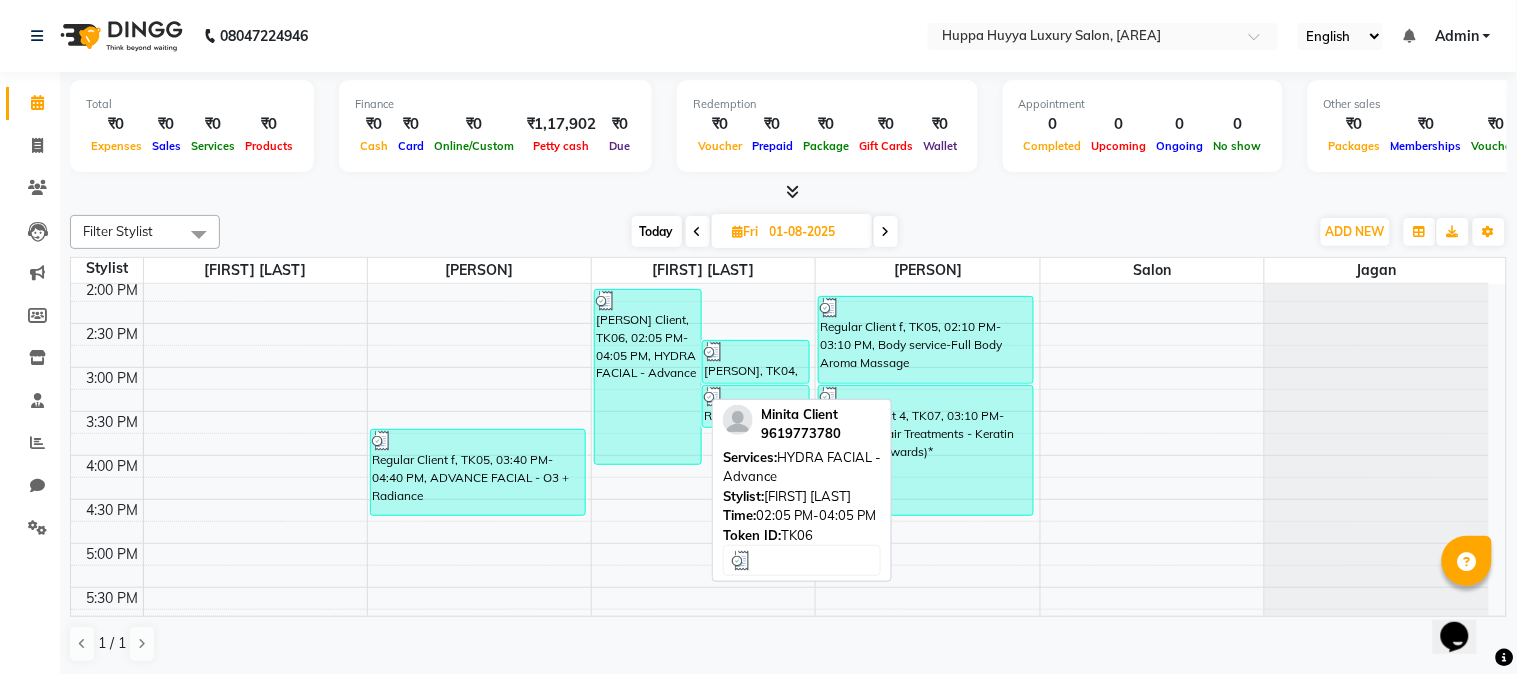 click on "[PERSON] Client, TK06, 02:05 PM-04:05 PM, HYDRA FACIAL - Advance" at bounding box center (648, 377) 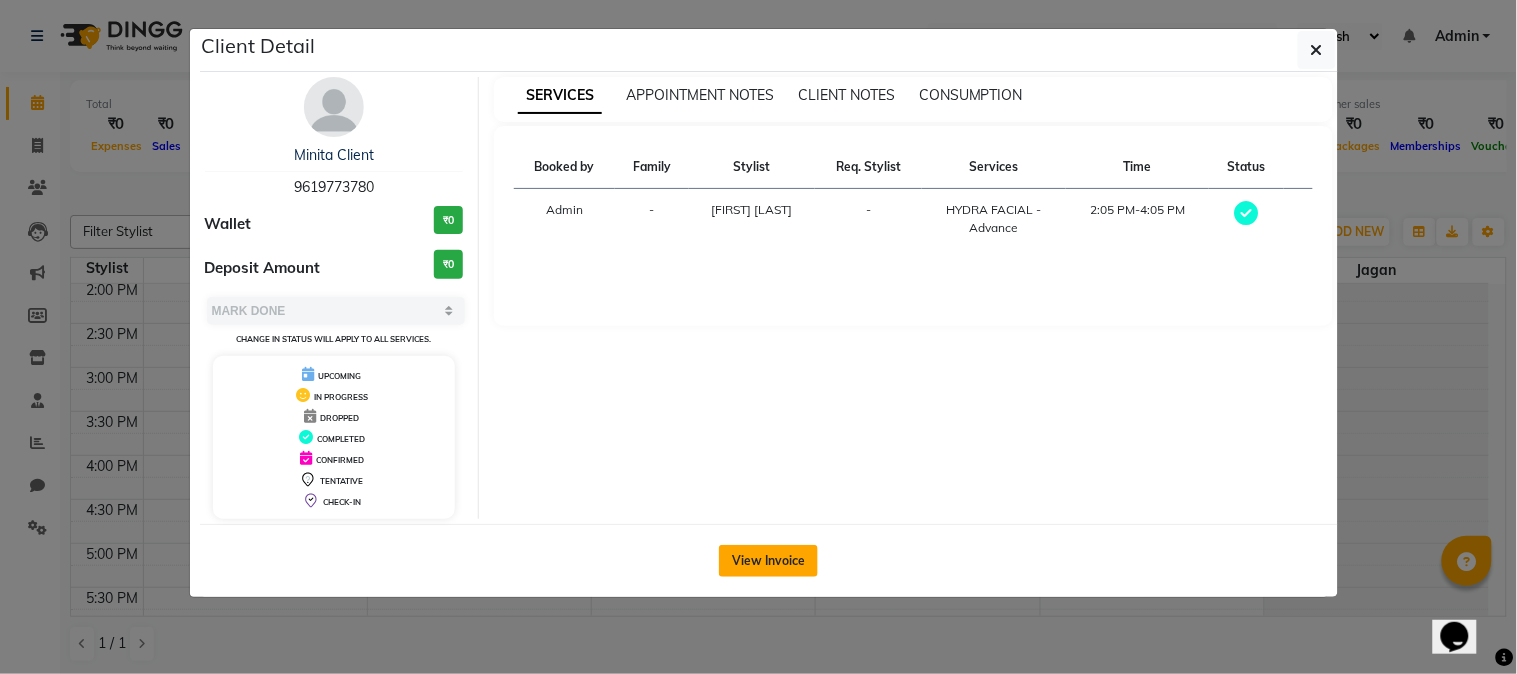 click on "View Invoice" 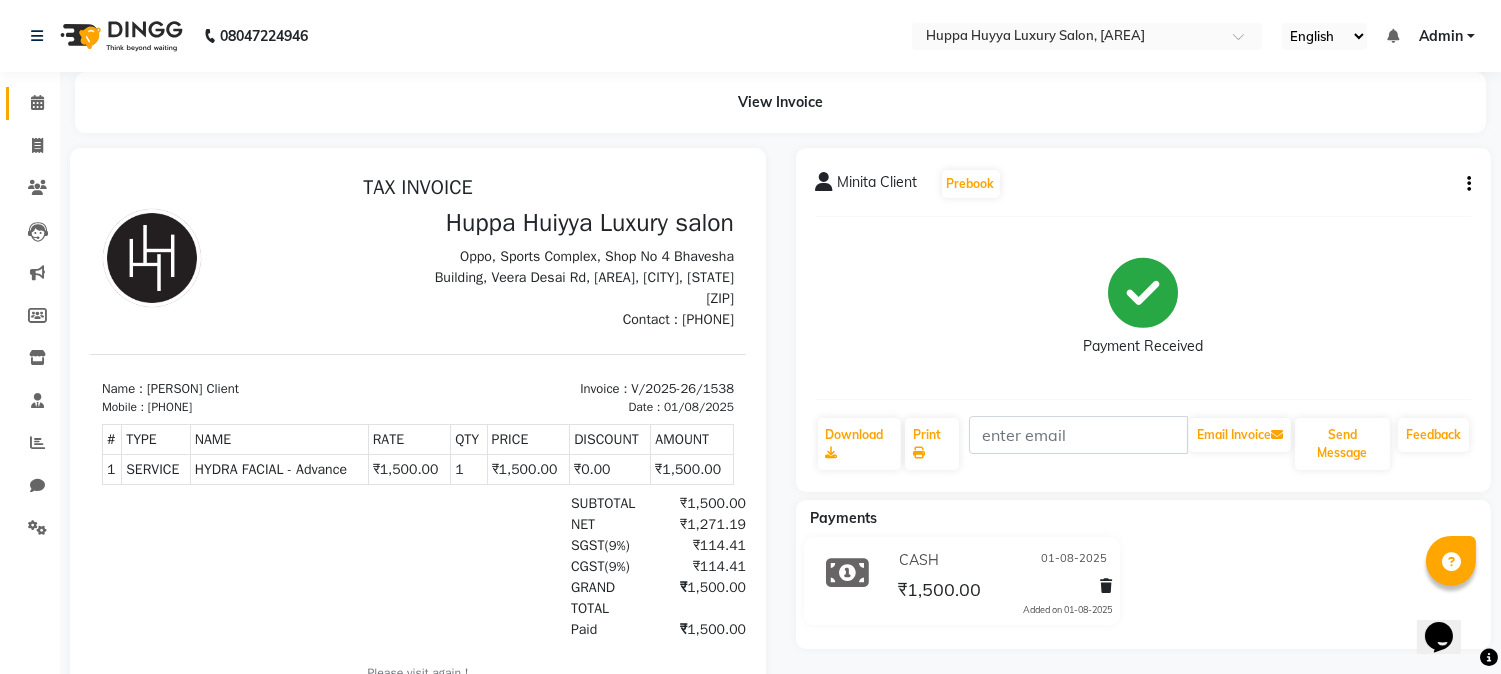 scroll, scrollTop: 15, scrollLeft: 0, axis: vertical 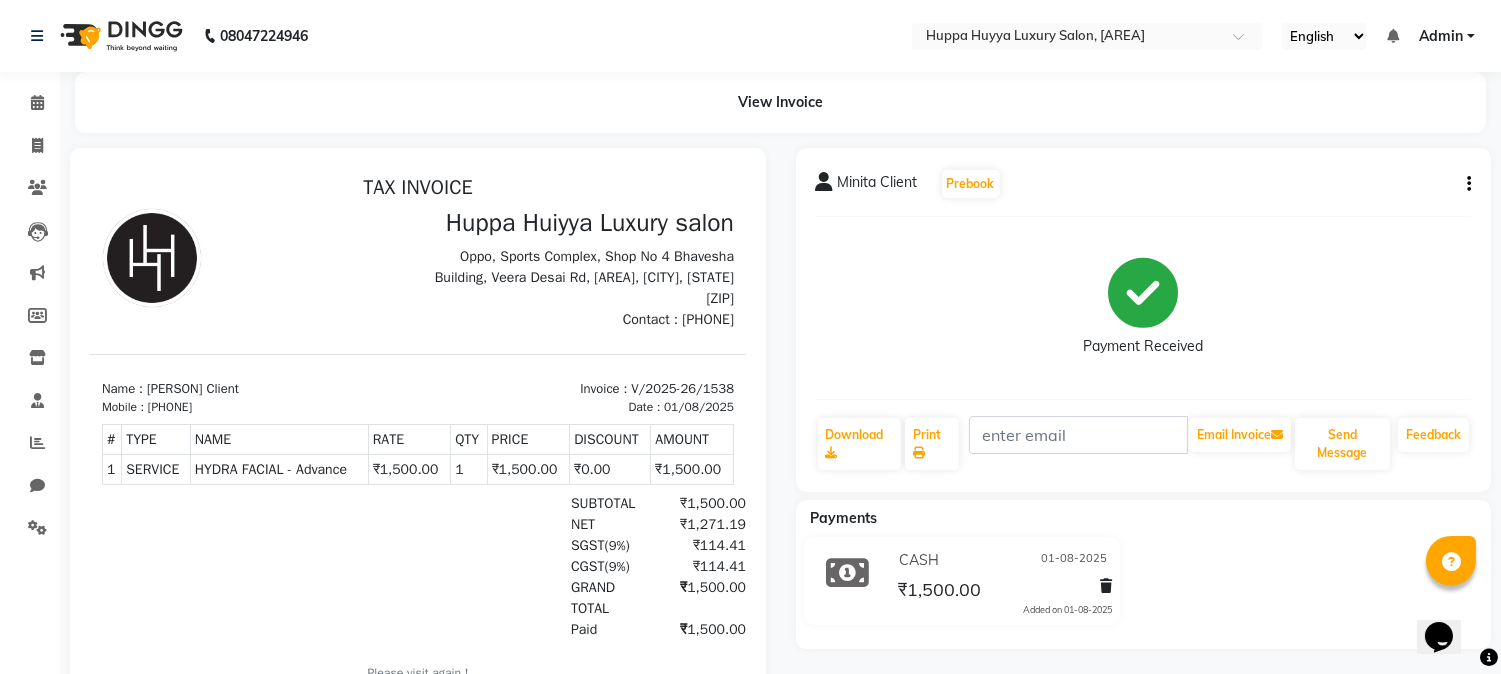 click on "[PERSON] Client Prebook Payment Received Download Print Email Invoice Send Message Feedback" 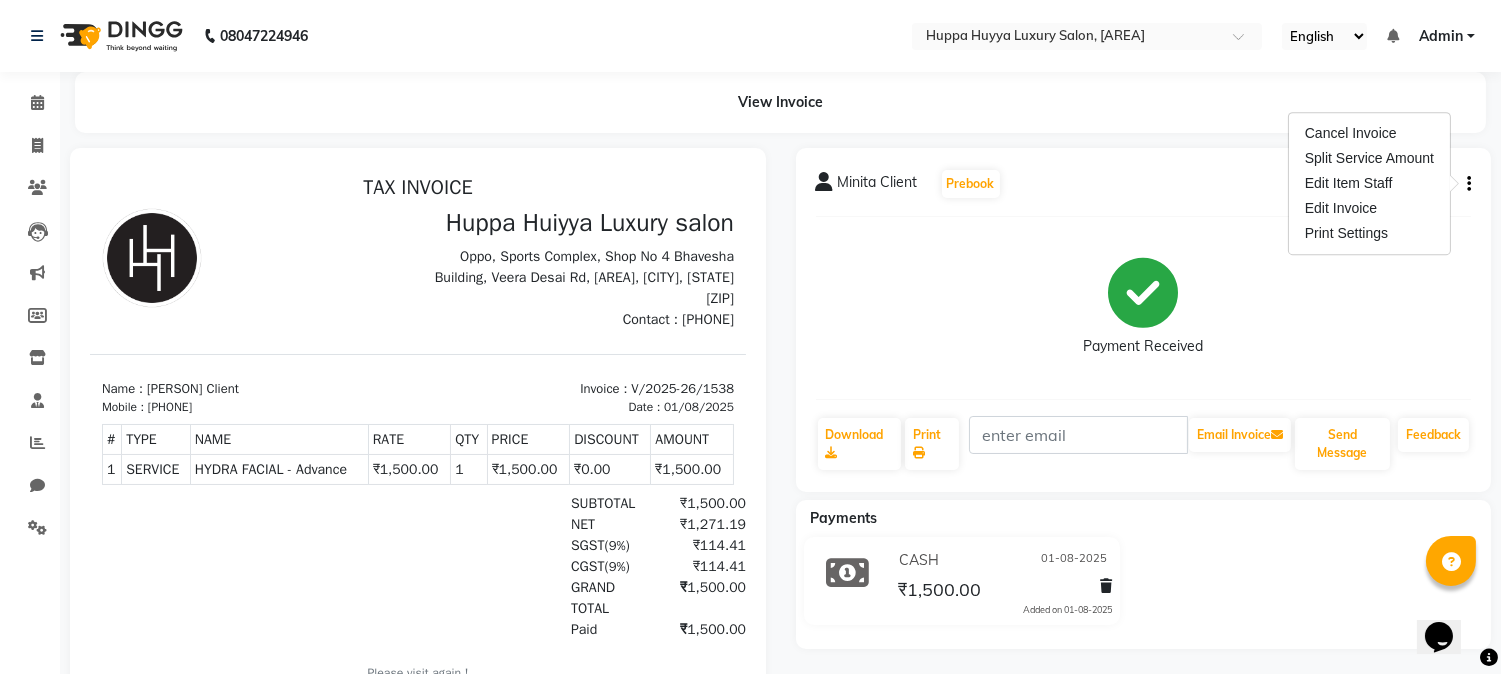 click on "[PERSON] Client Prebook" 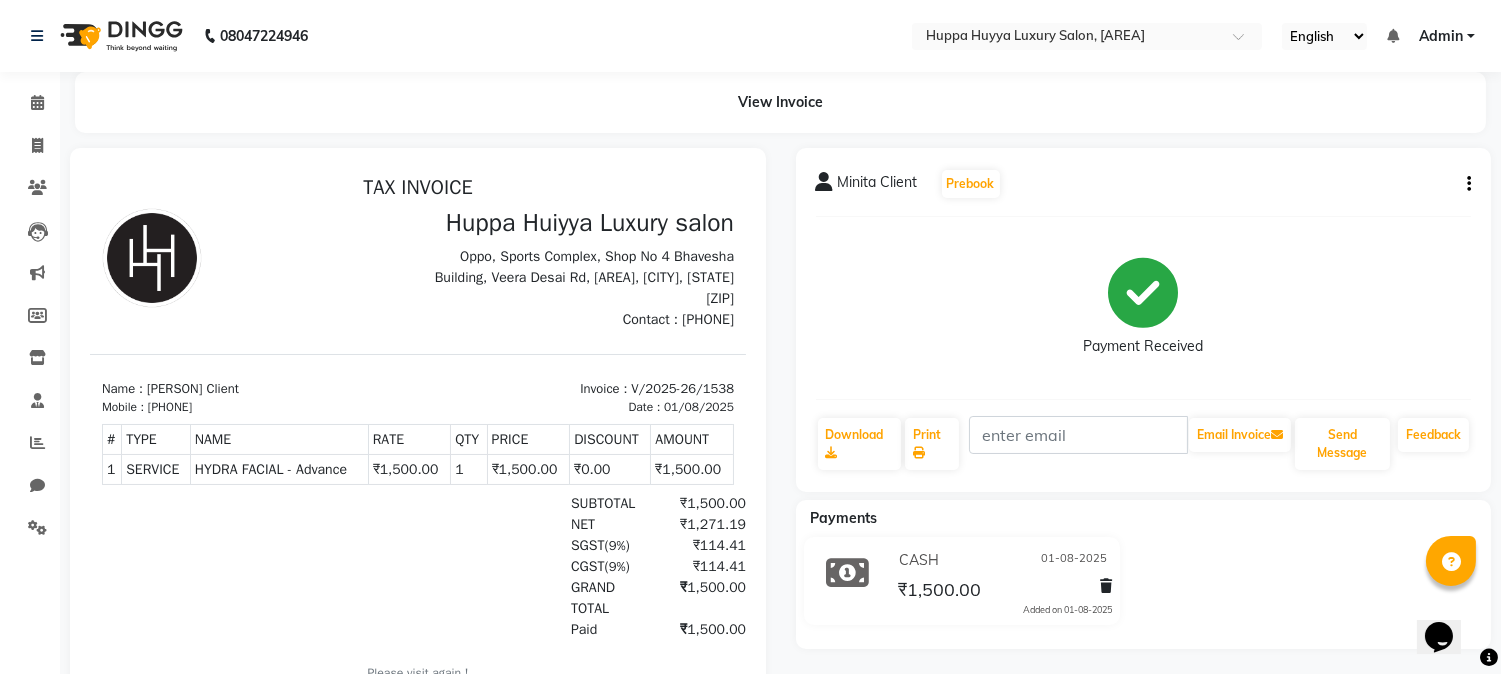 scroll, scrollTop: 128, scrollLeft: 0, axis: vertical 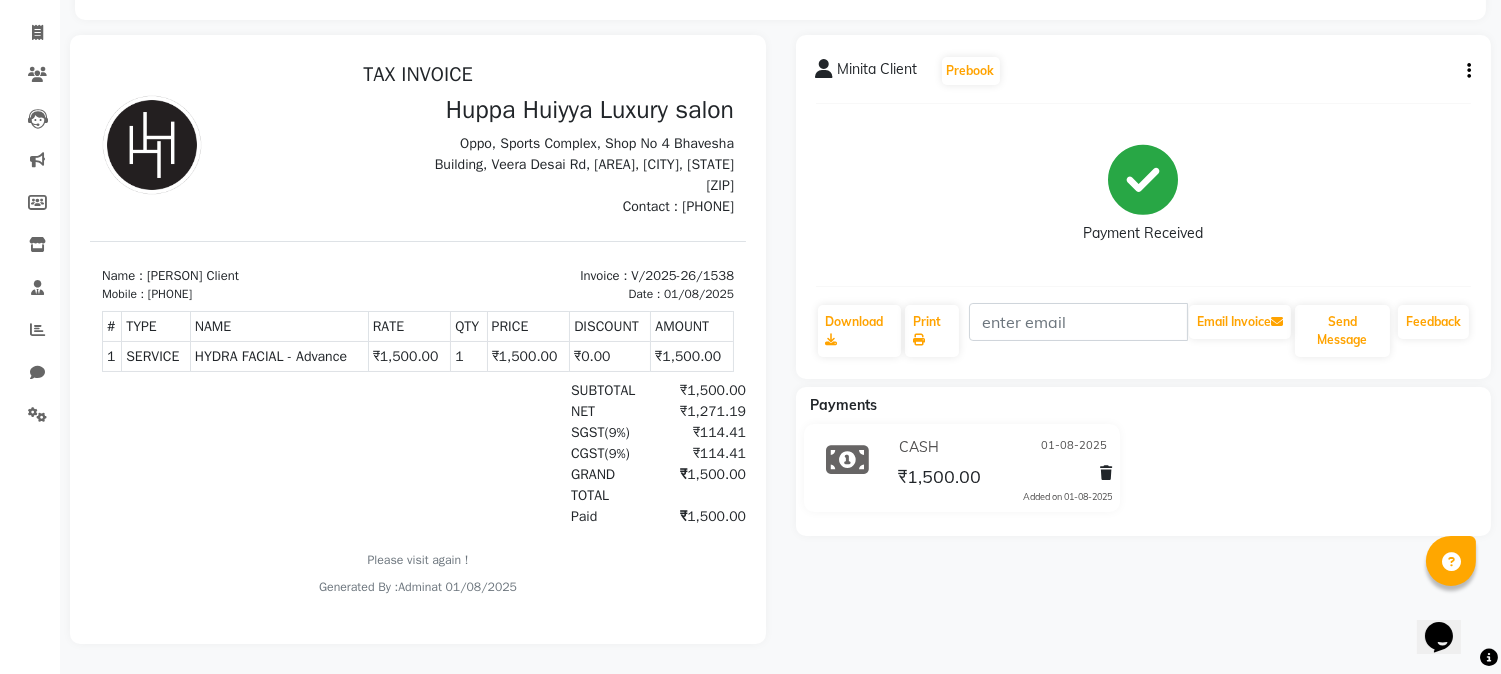 click 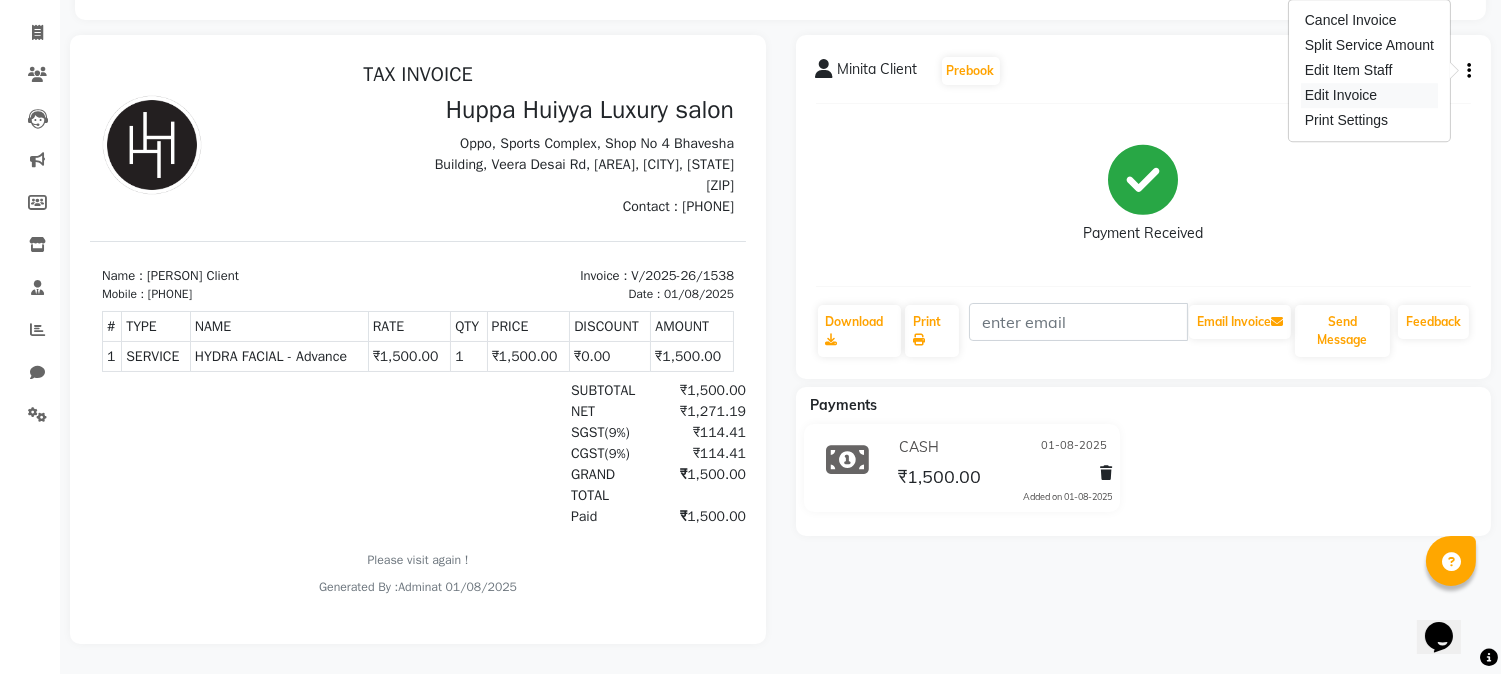 click on "Edit Invoice" at bounding box center (1369, 95) 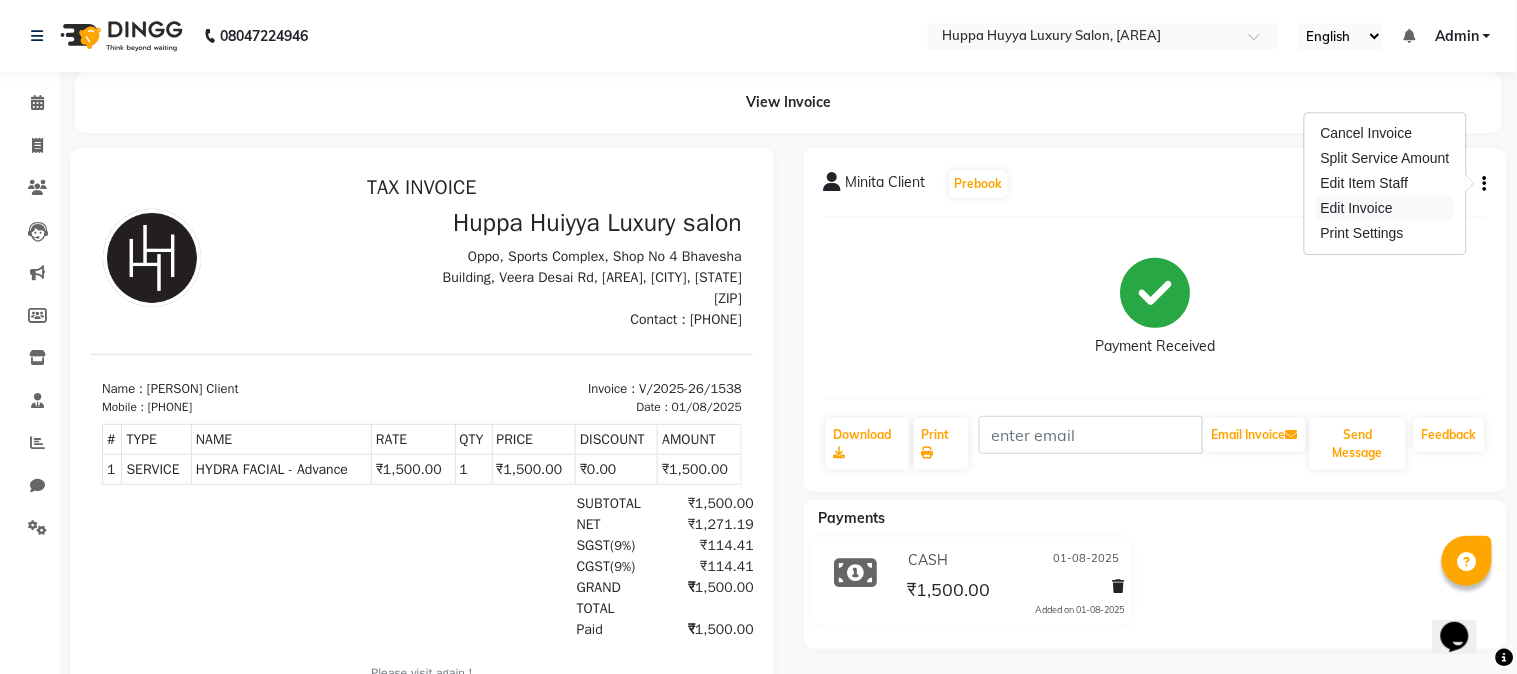 select on "service" 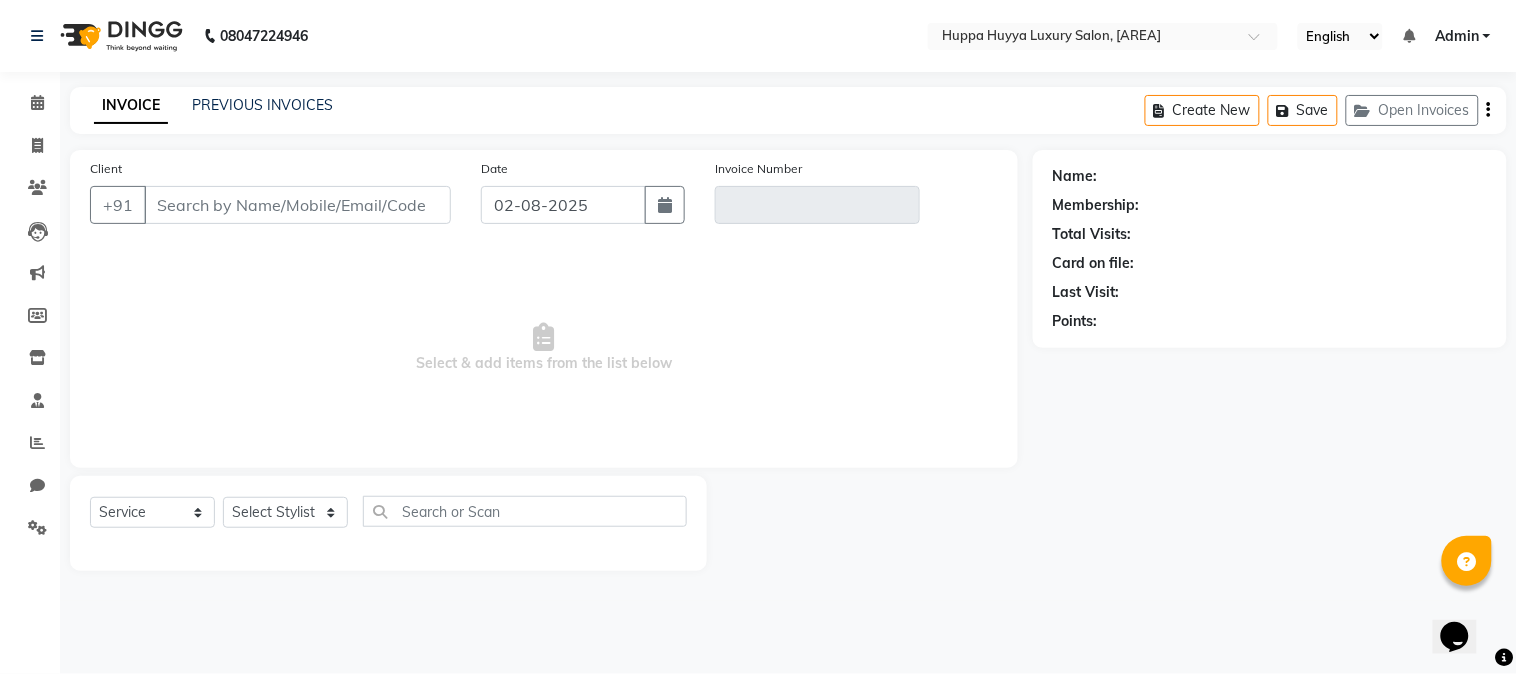 type on "9619773780" 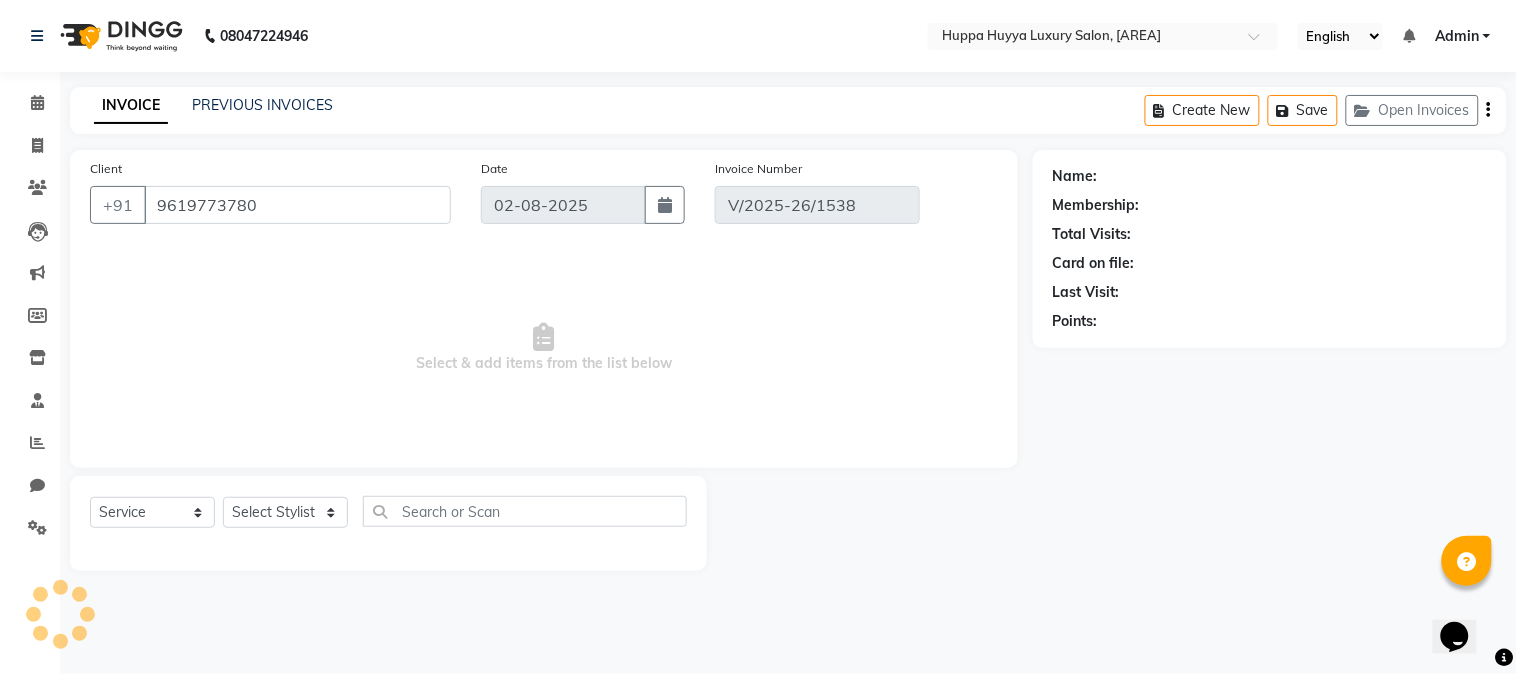 type on "01-08-2025" 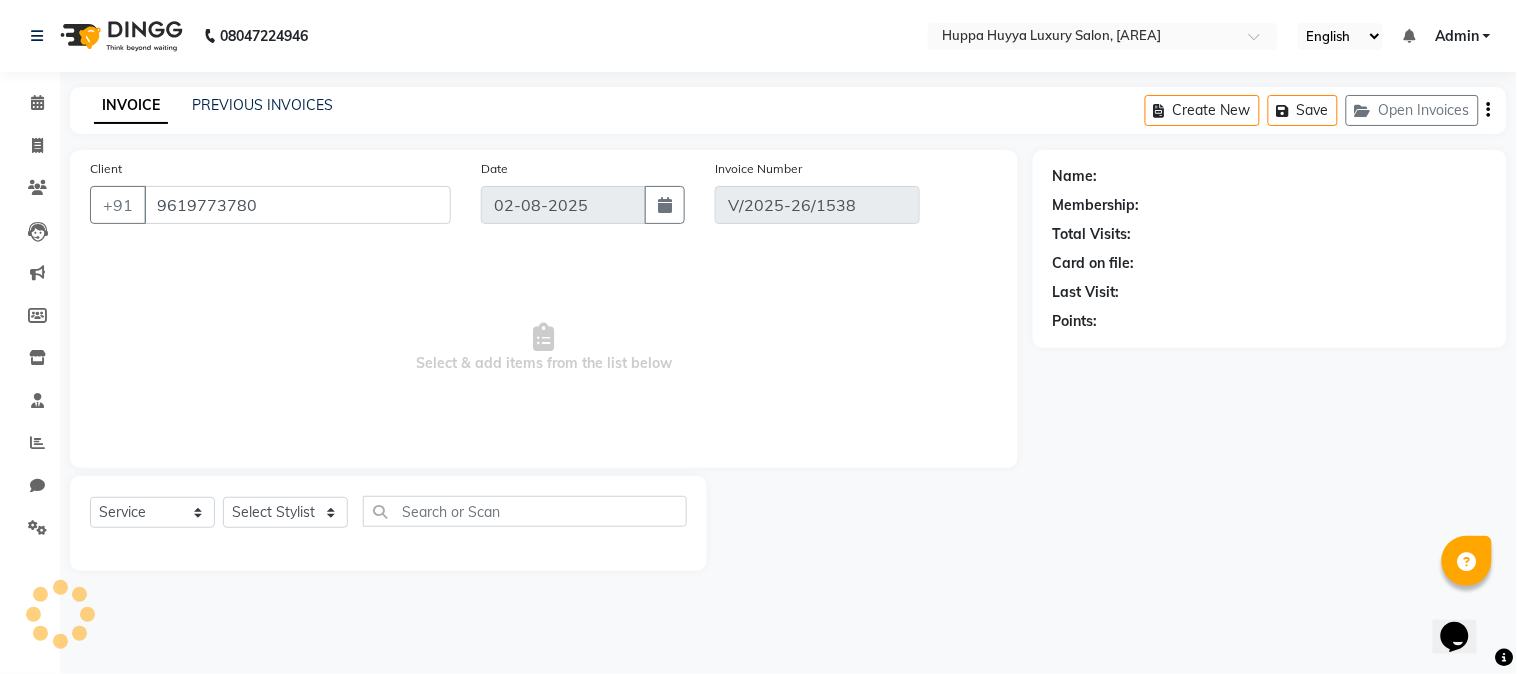 select on "select" 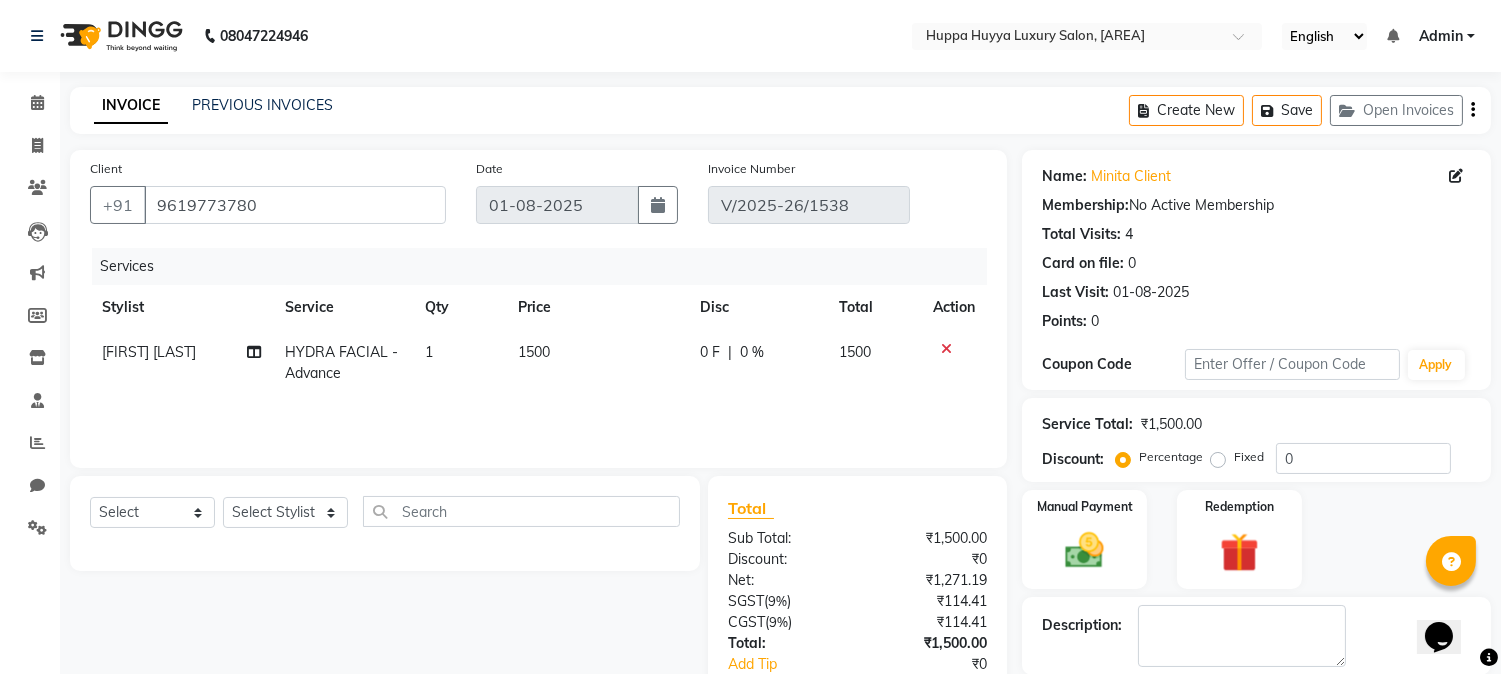 scroll, scrollTop: 196, scrollLeft: 0, axis: vertical 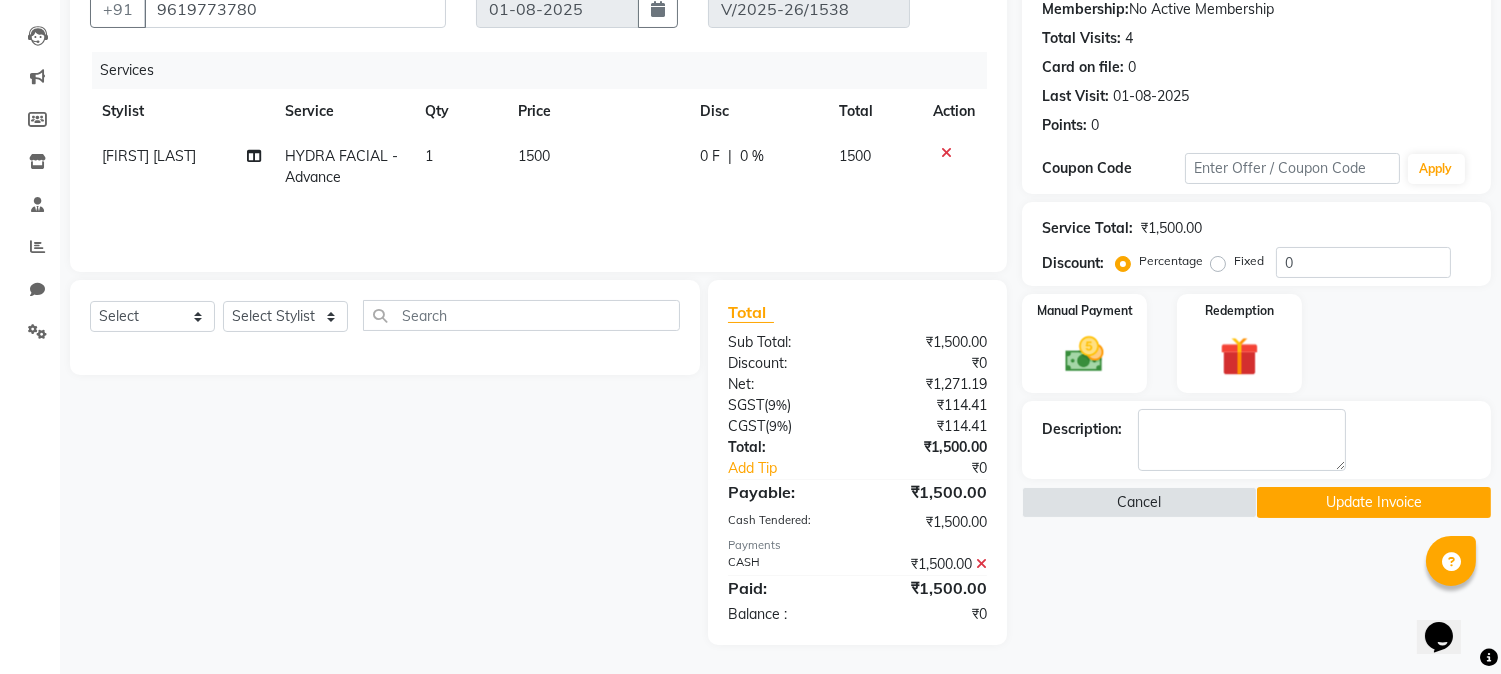 click on "[FIRST] [LAST]" 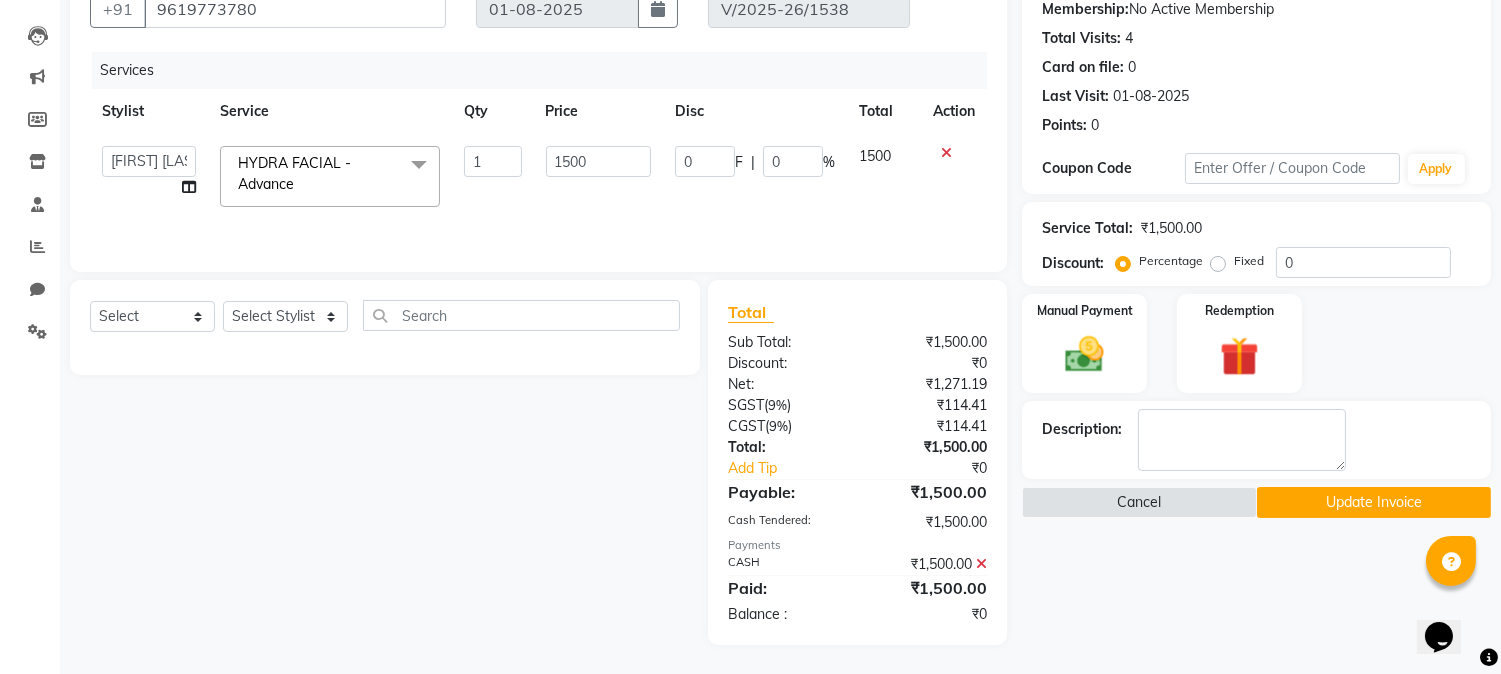 click on "HYDRA FACIAL - Advance x" 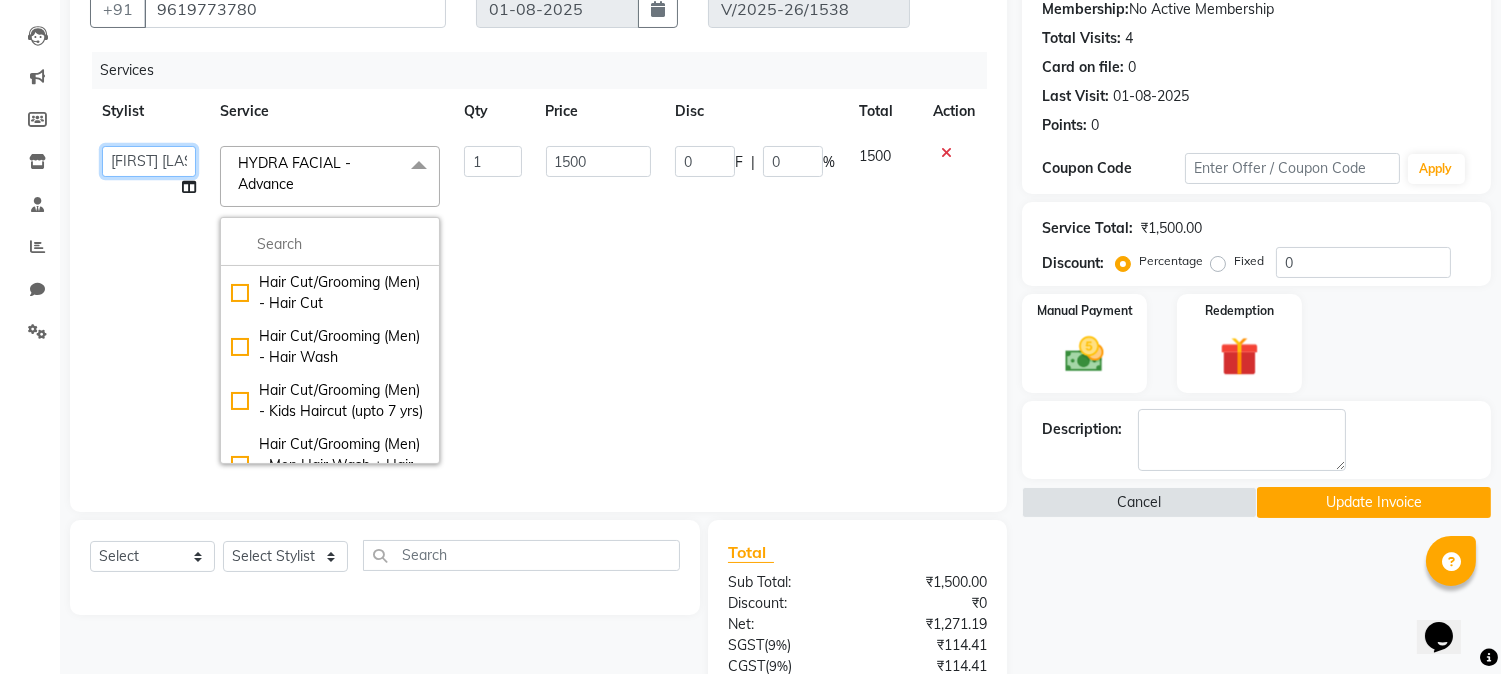 click on "[PERSON] [PERSON] [PERSON] [PERSON] Salon [PERSON]" 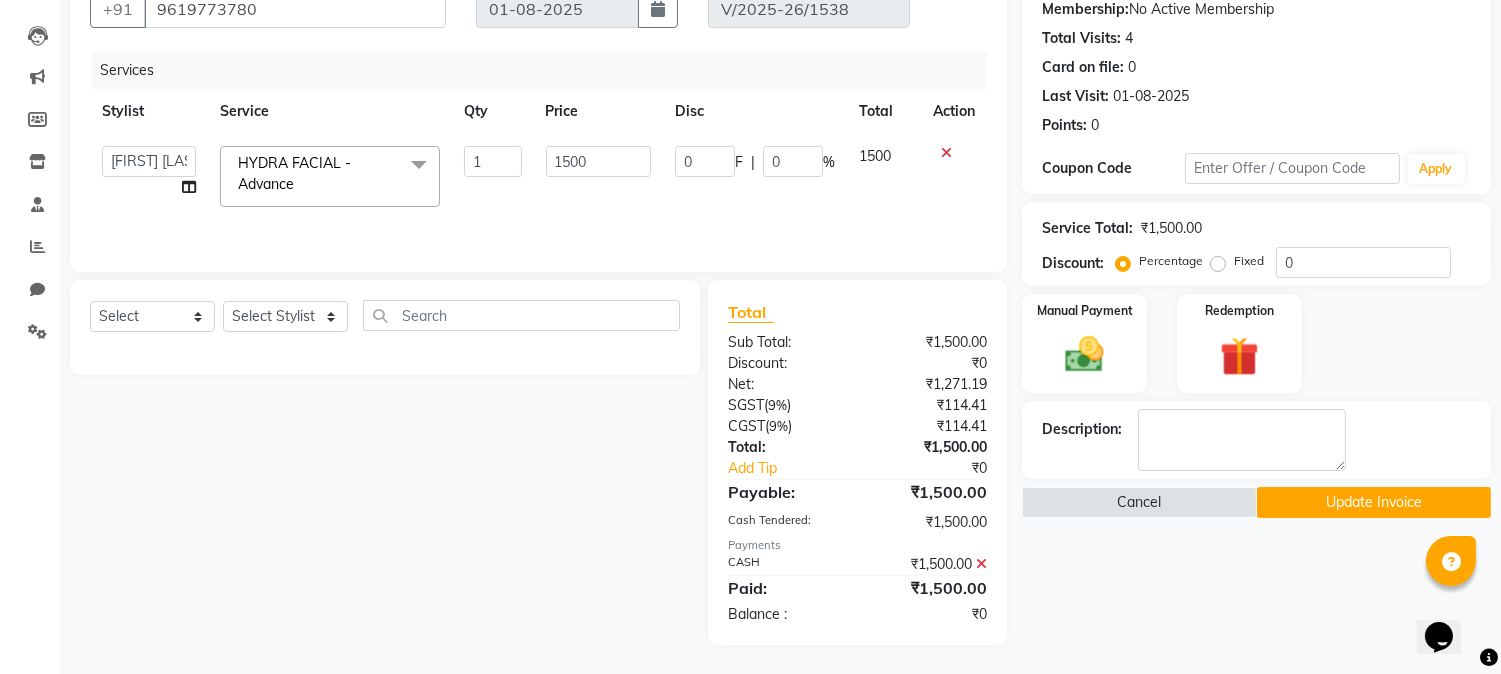 select on "69292" 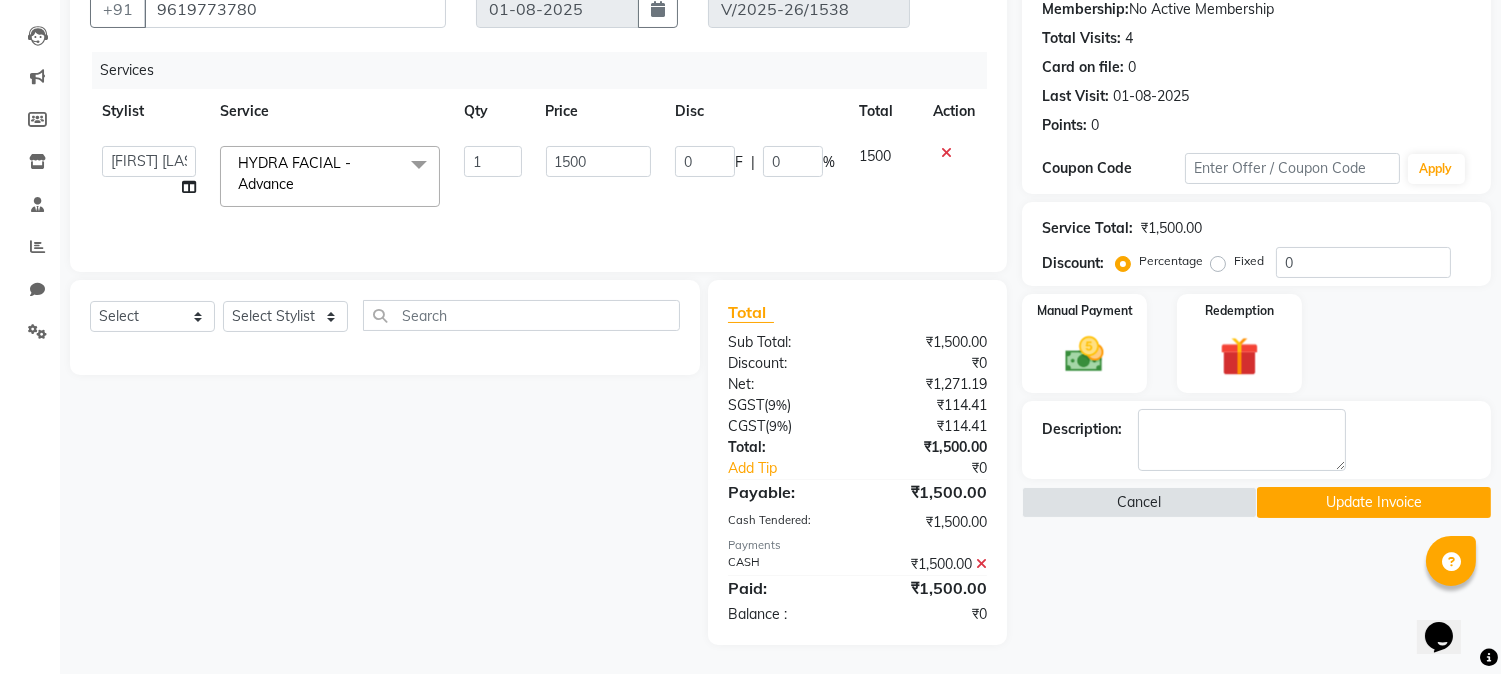 click on "Update Invoice" 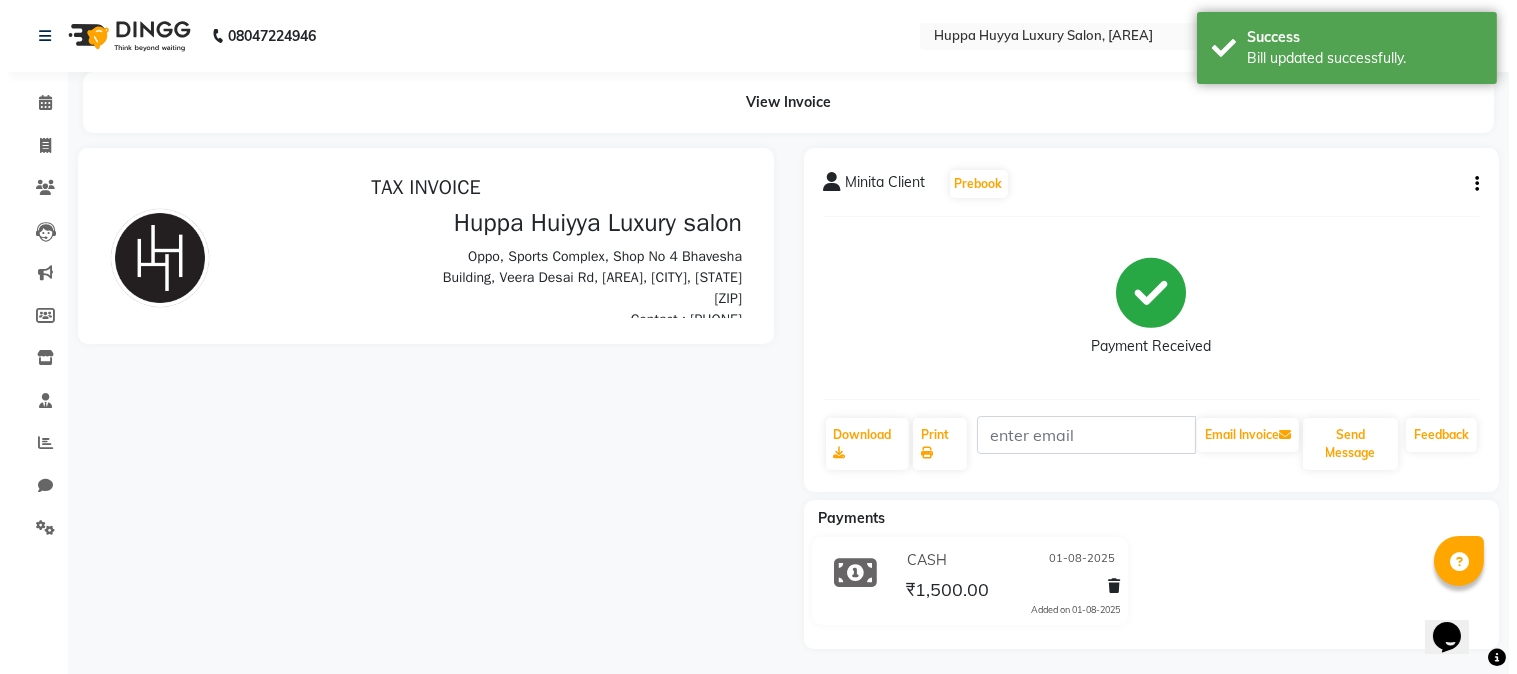 scroll, scrollTop: 0, scrollLeft: 0, axis: both 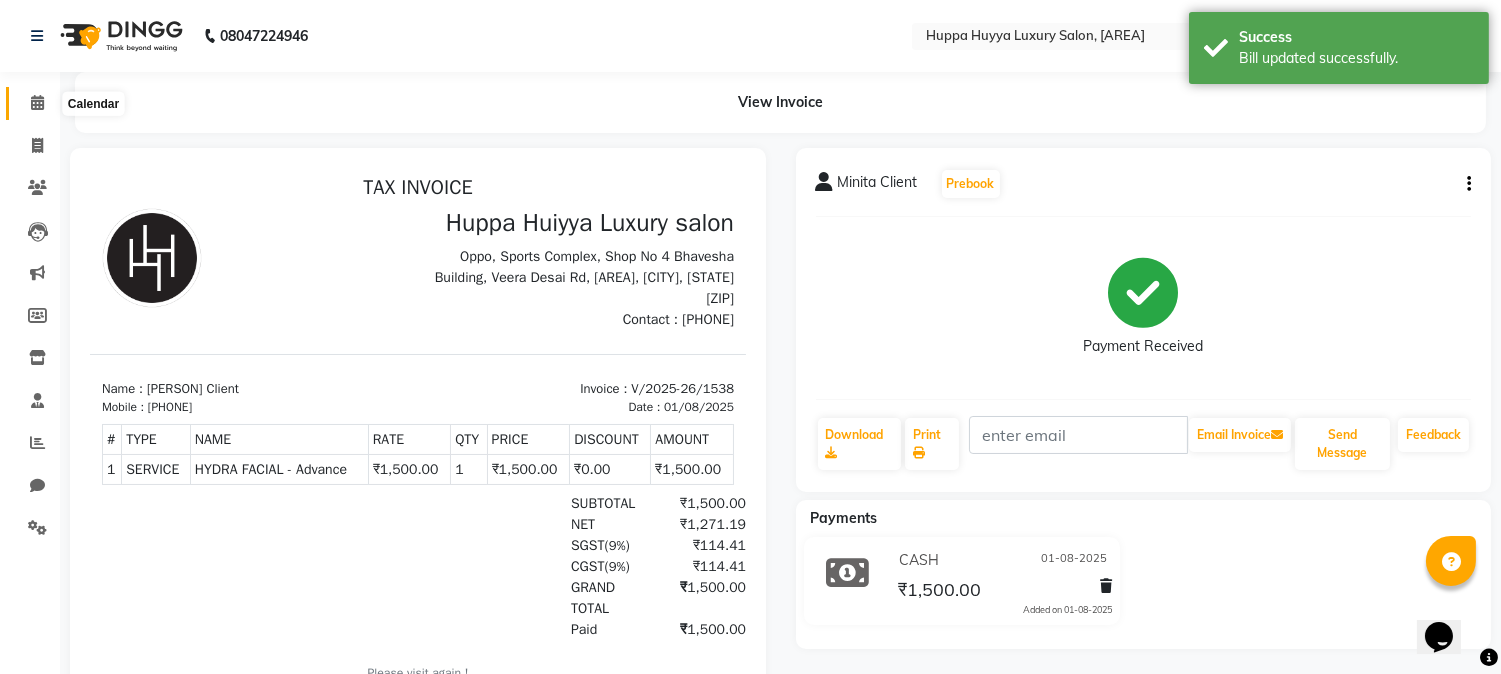 click 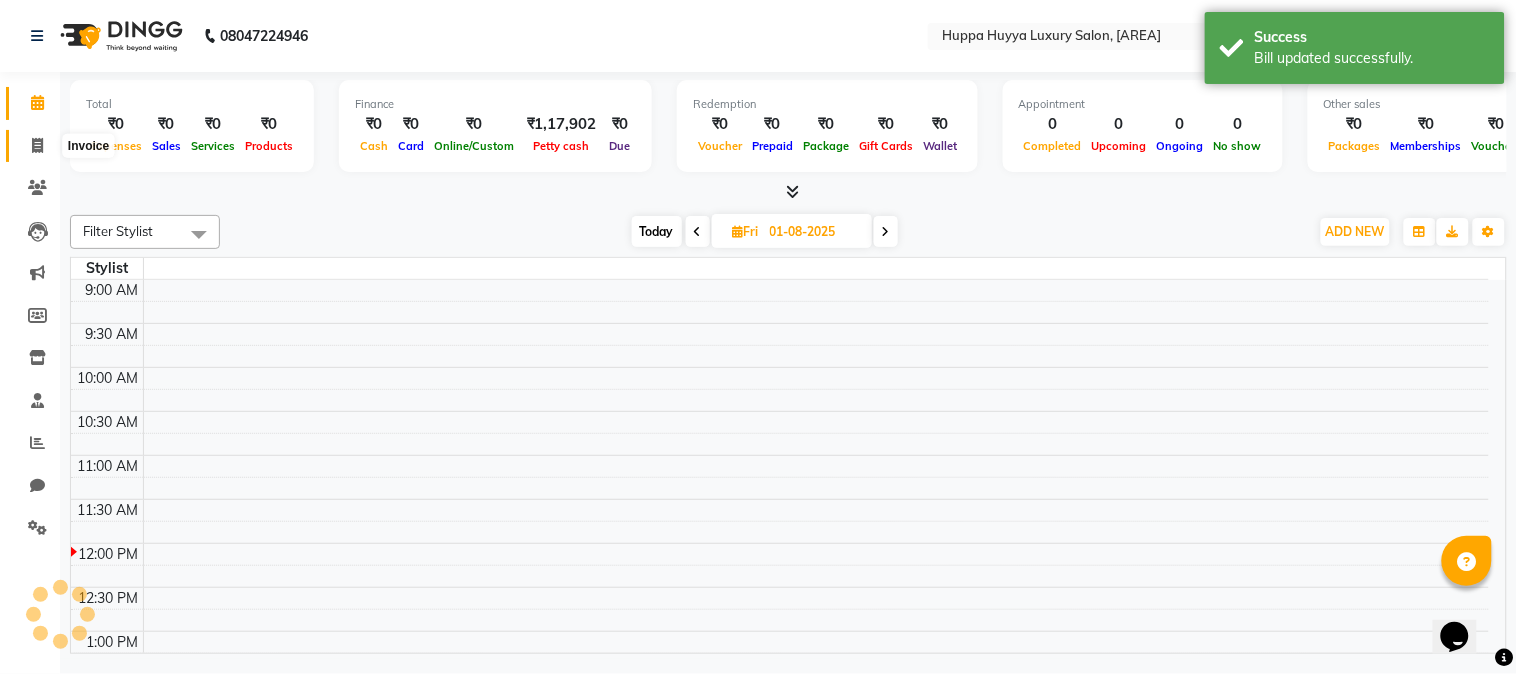 click 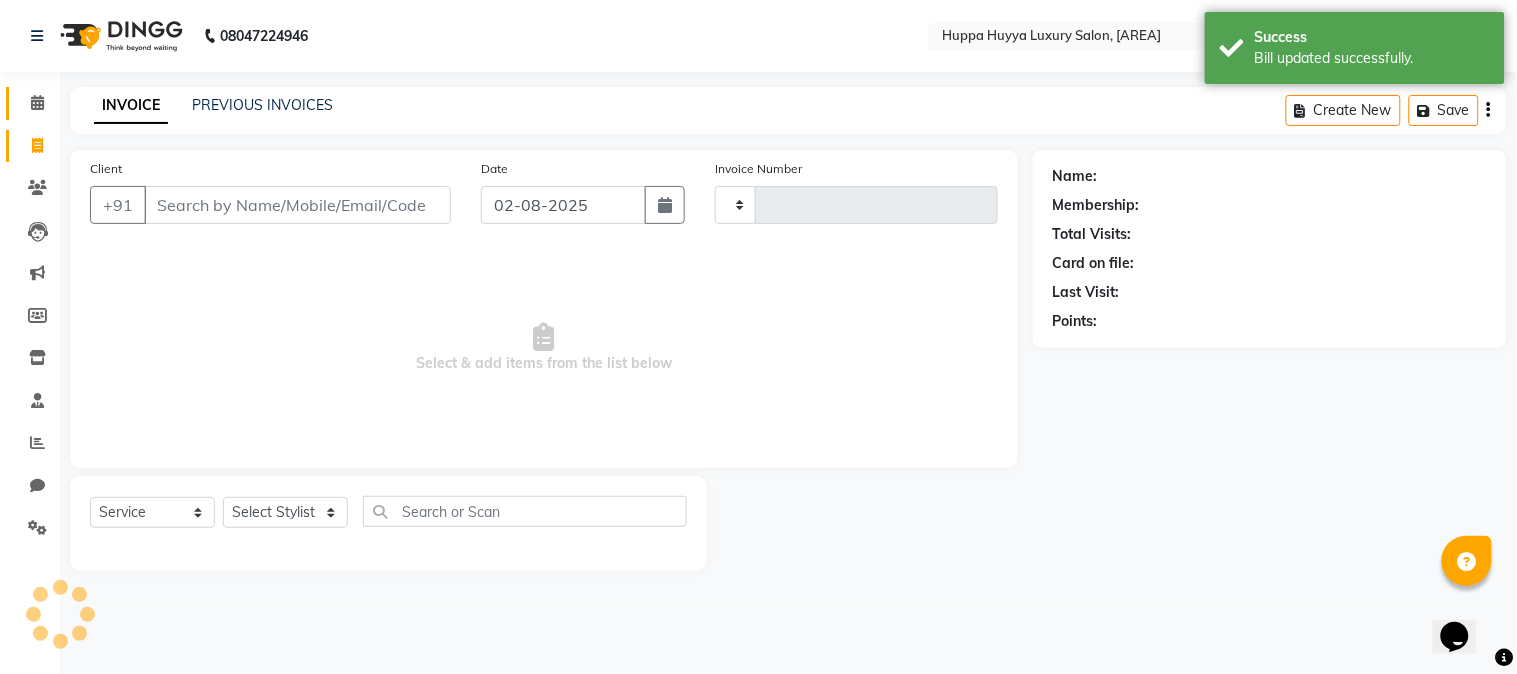 type on "1551" 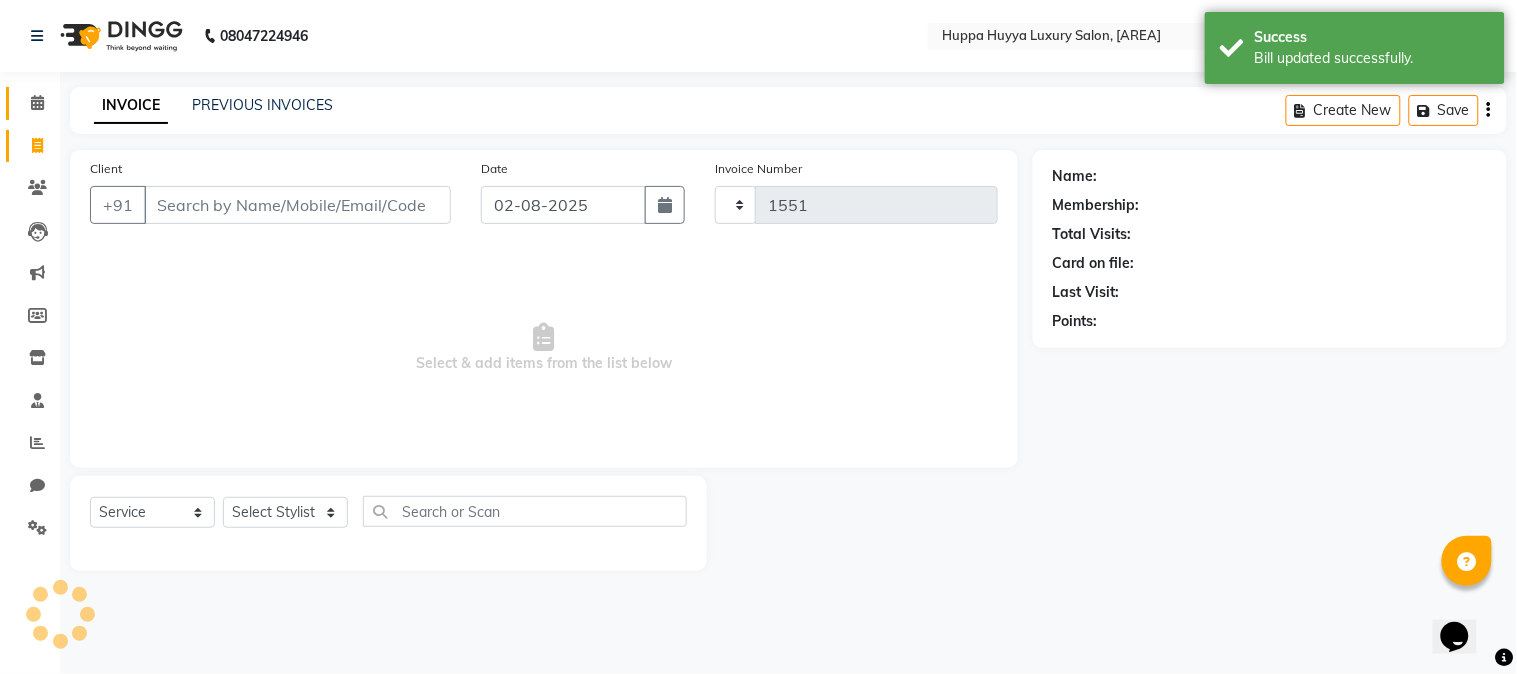 select on "7752" 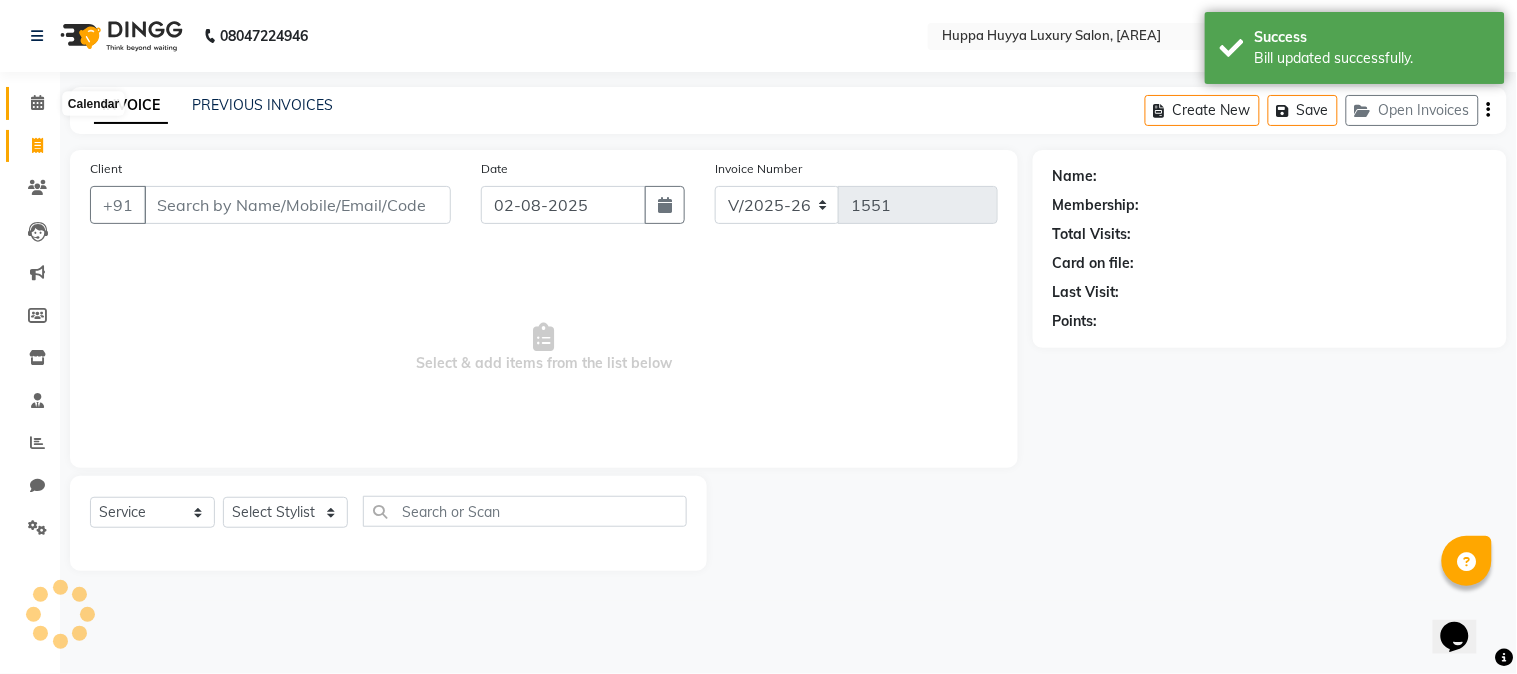 click 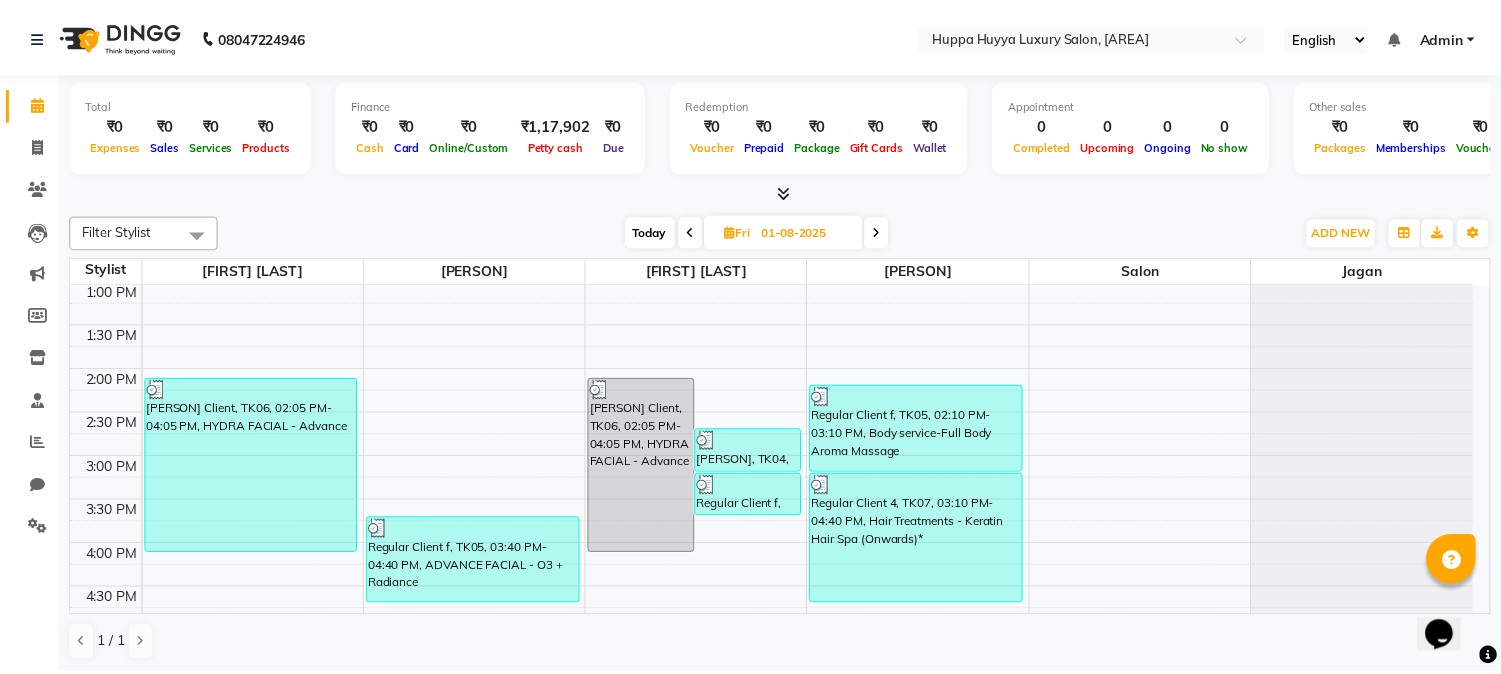 scroll, scrollTop: 555, scrollLeft: 0, axis: vertical 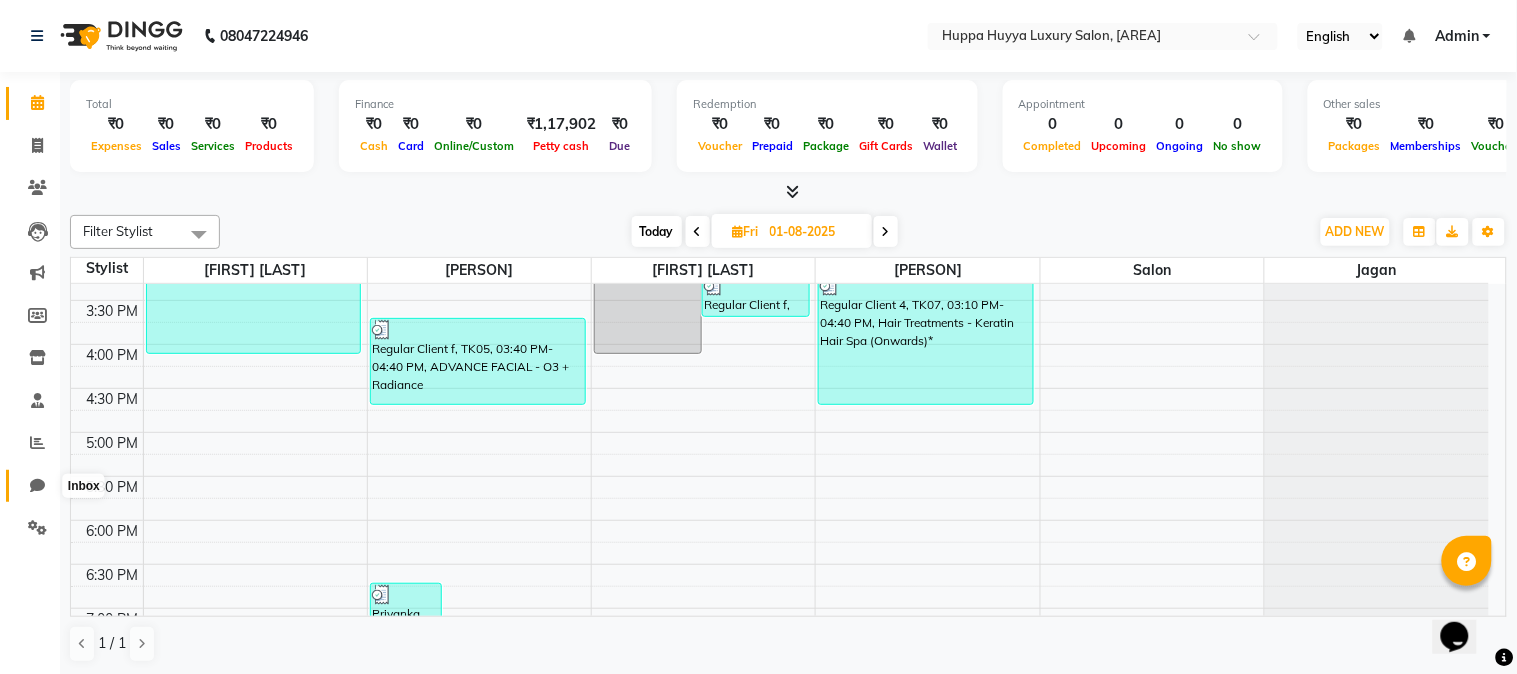 click 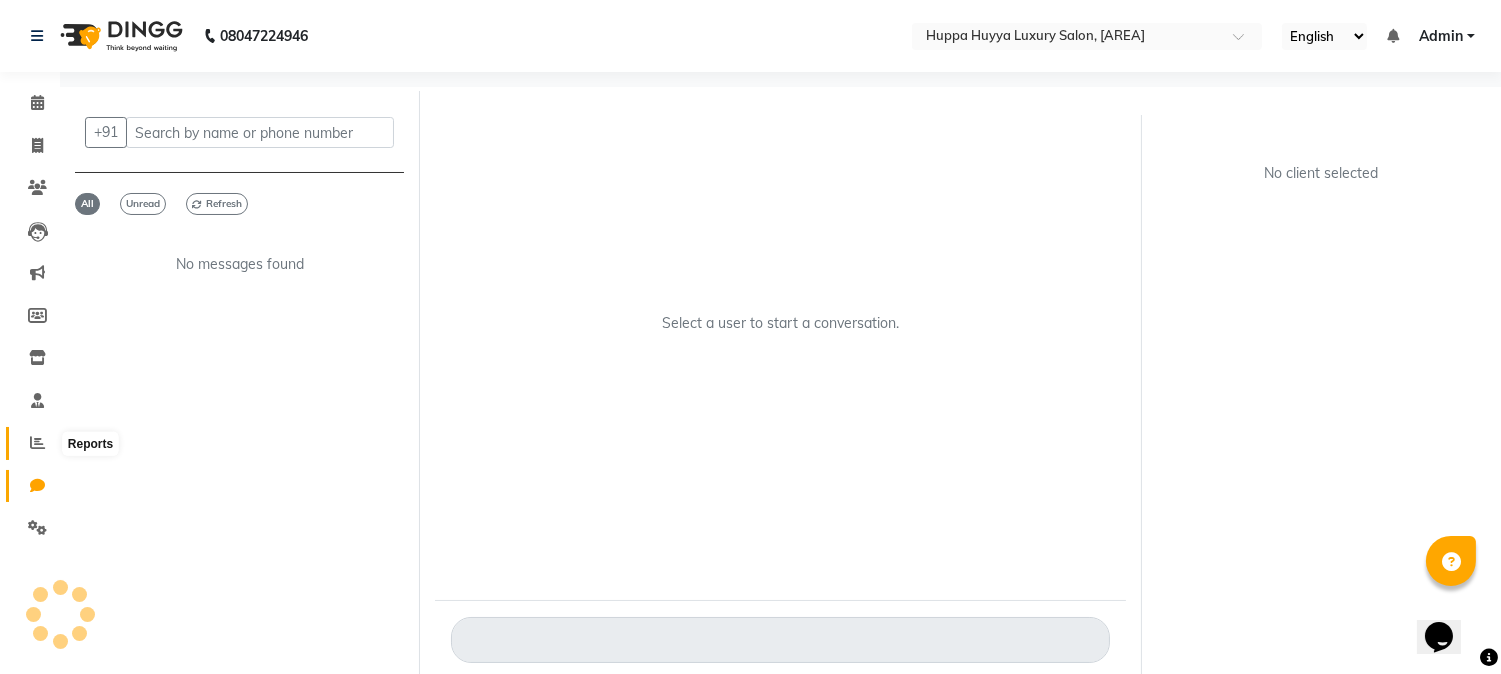 click 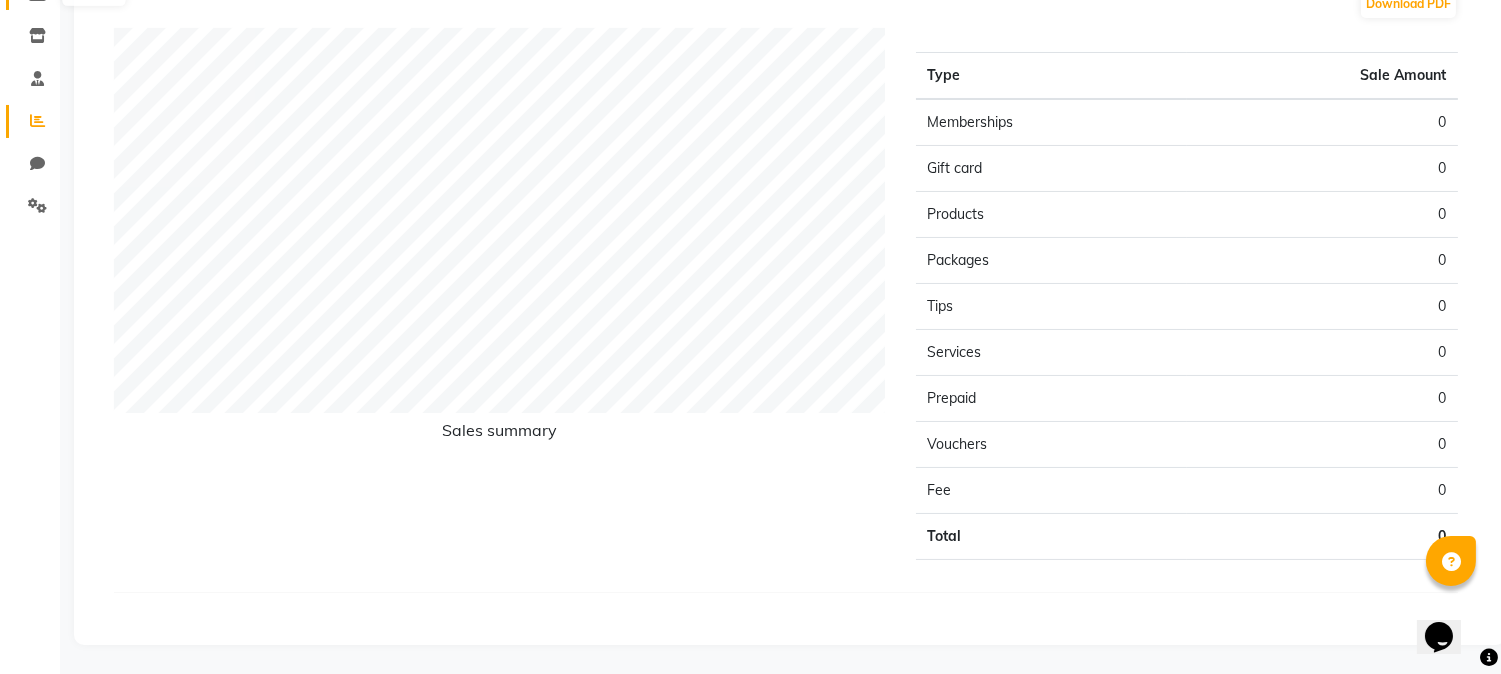 scroll, scrollTop: 0, scrollLeft: 0, axis: both 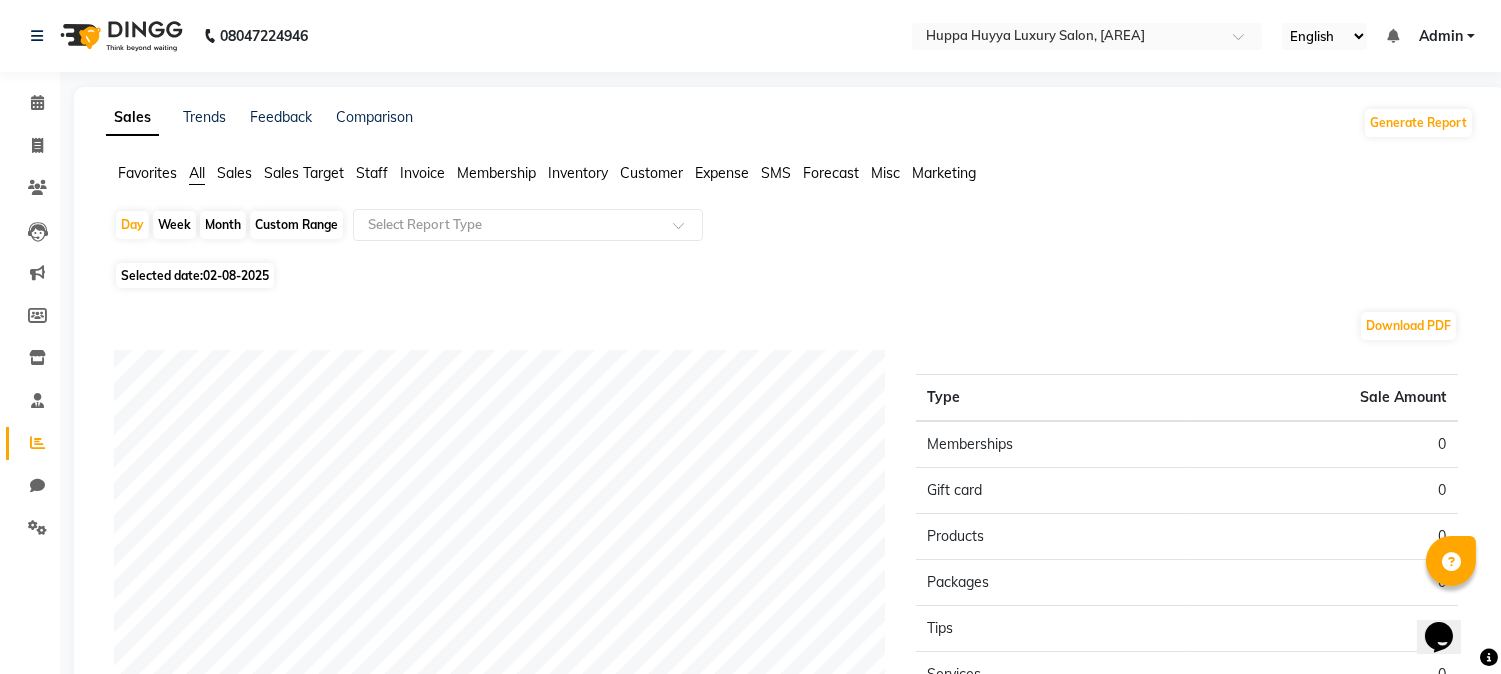click on "Selected date:  02-08-2025" 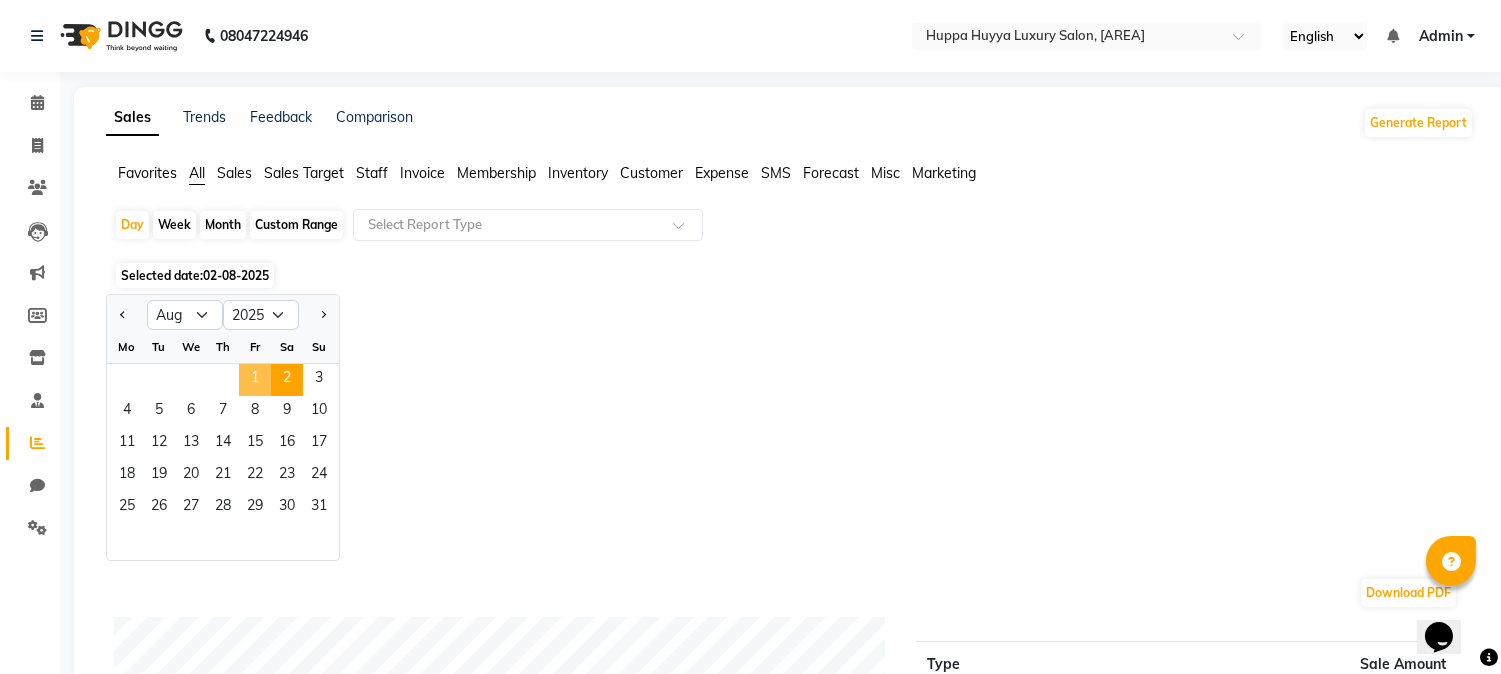 click on "1" 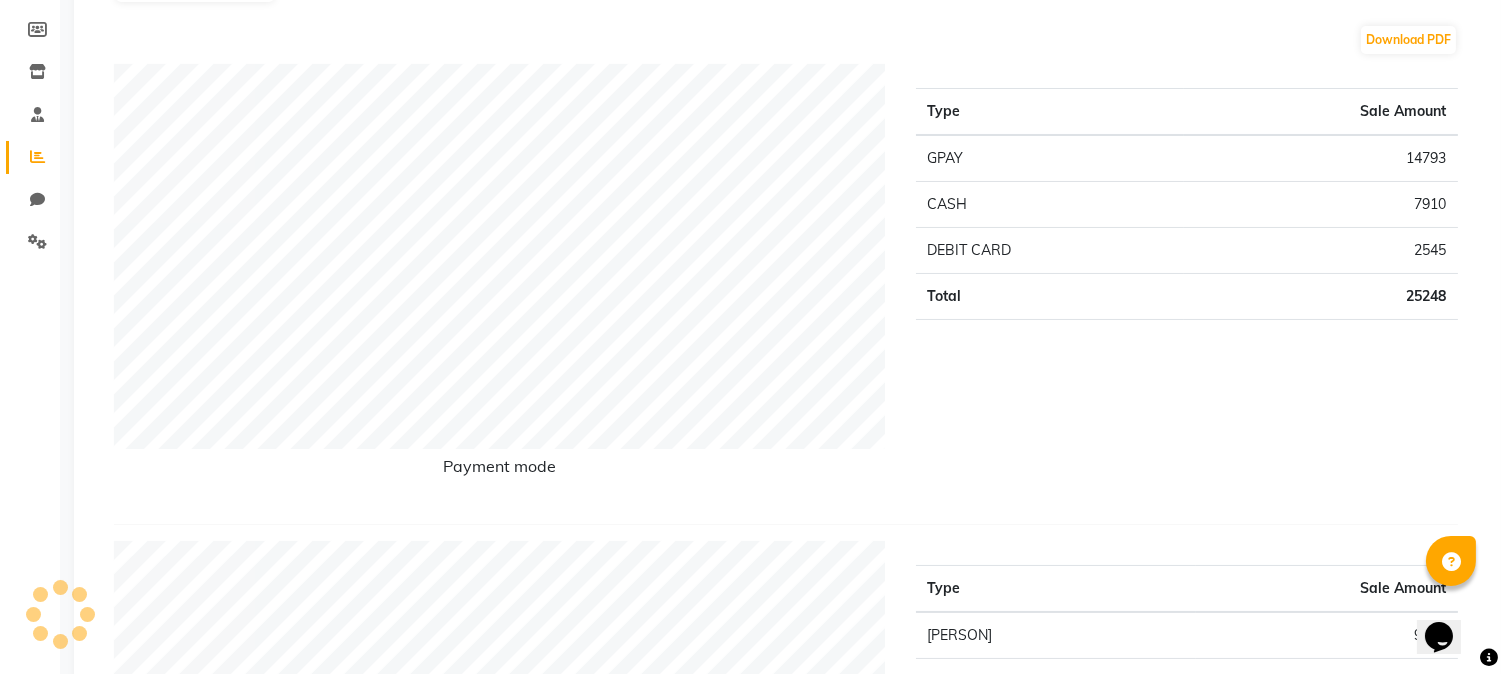 scroll, scrollTop: 0, scrollLeft: 0, axis: both 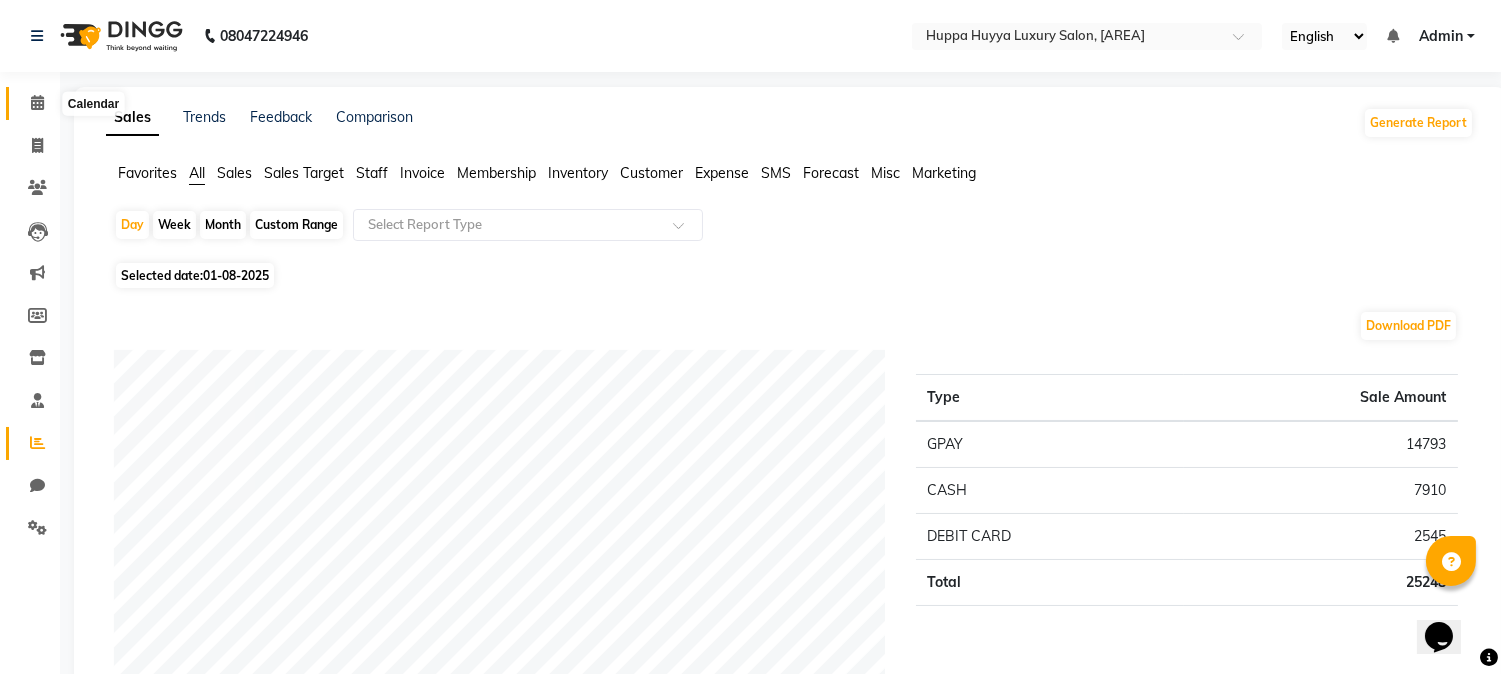 click on "Calendar  Invoice  Clients  Leads   Marketing  Members  Inventory  Staff  Reports  Chat  Settings Completed InProgress Upcoming Dropped Tentative Check-In Confirm Bookings Generate Report Segments Page Builder" 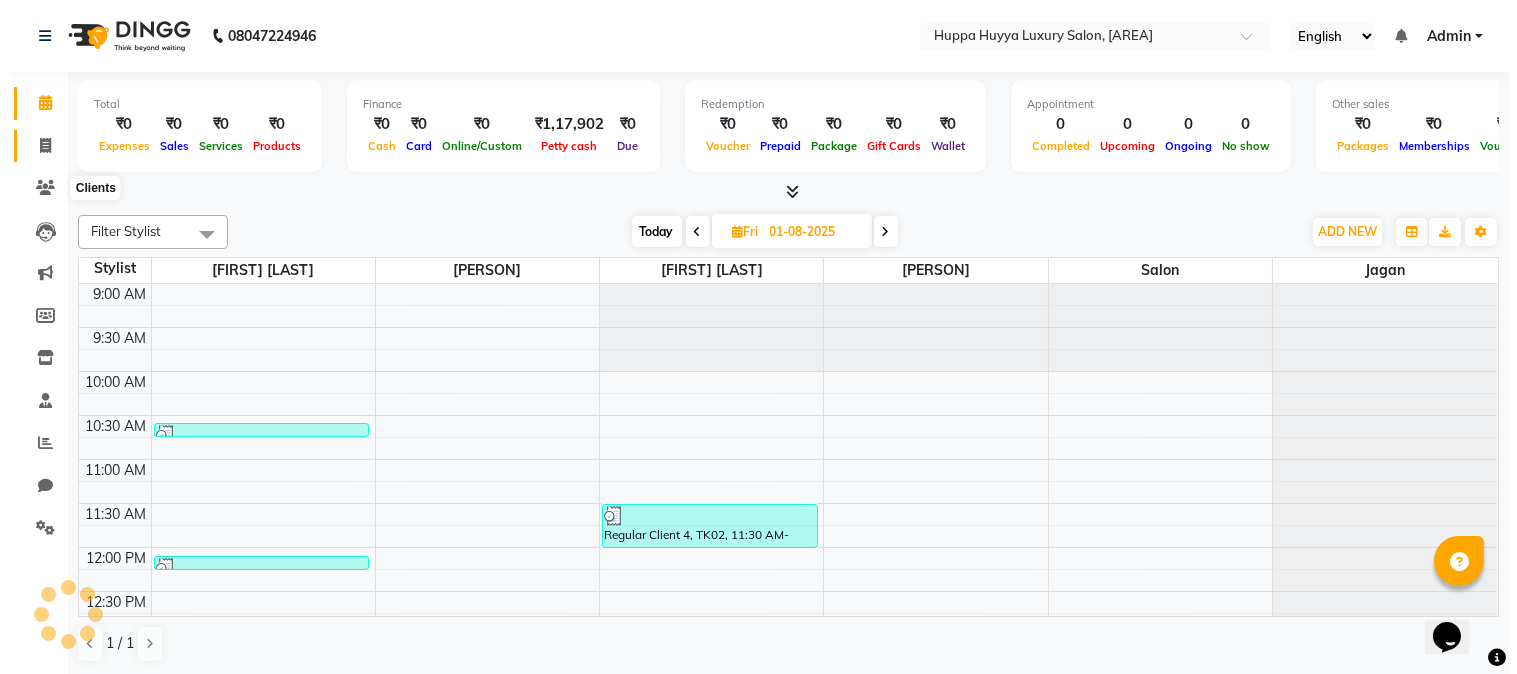 scroll, scrollTop: 0, scrollLeft: 0, axis: both 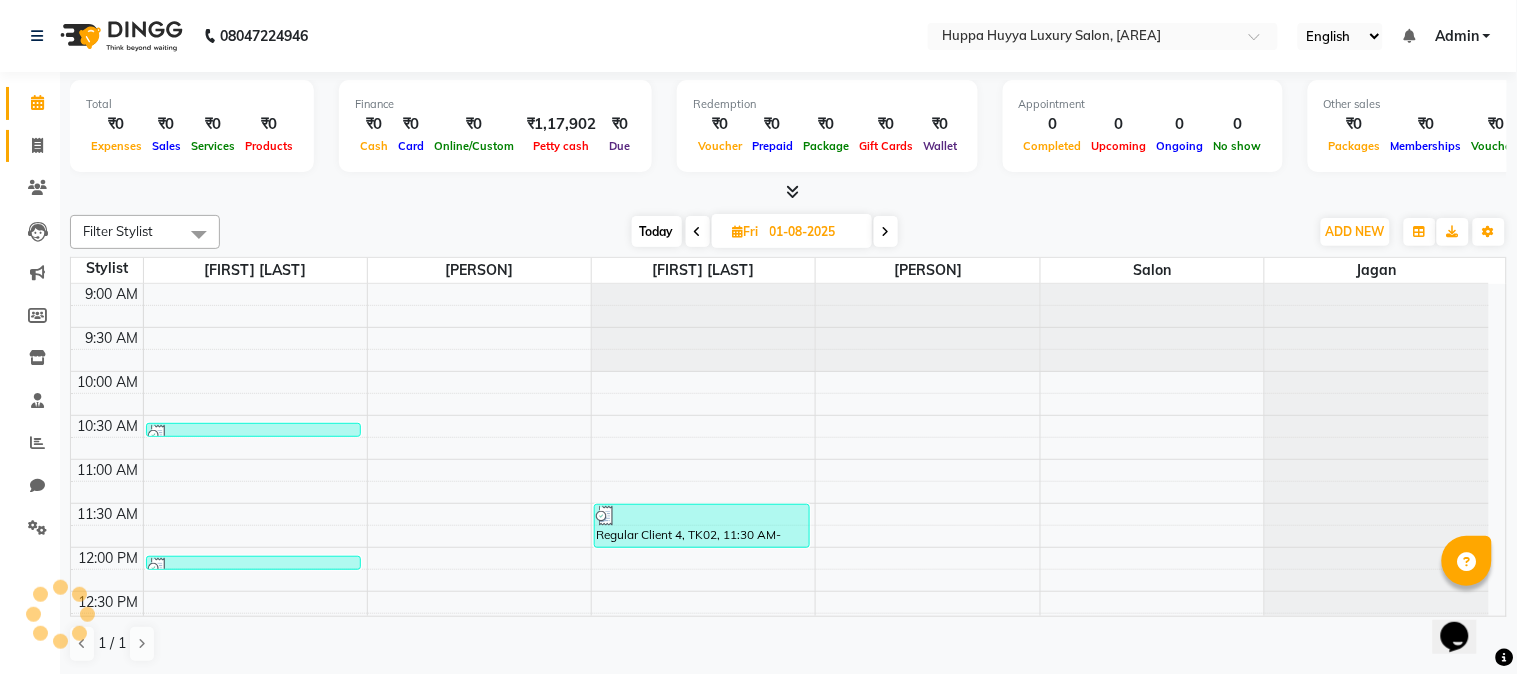 click 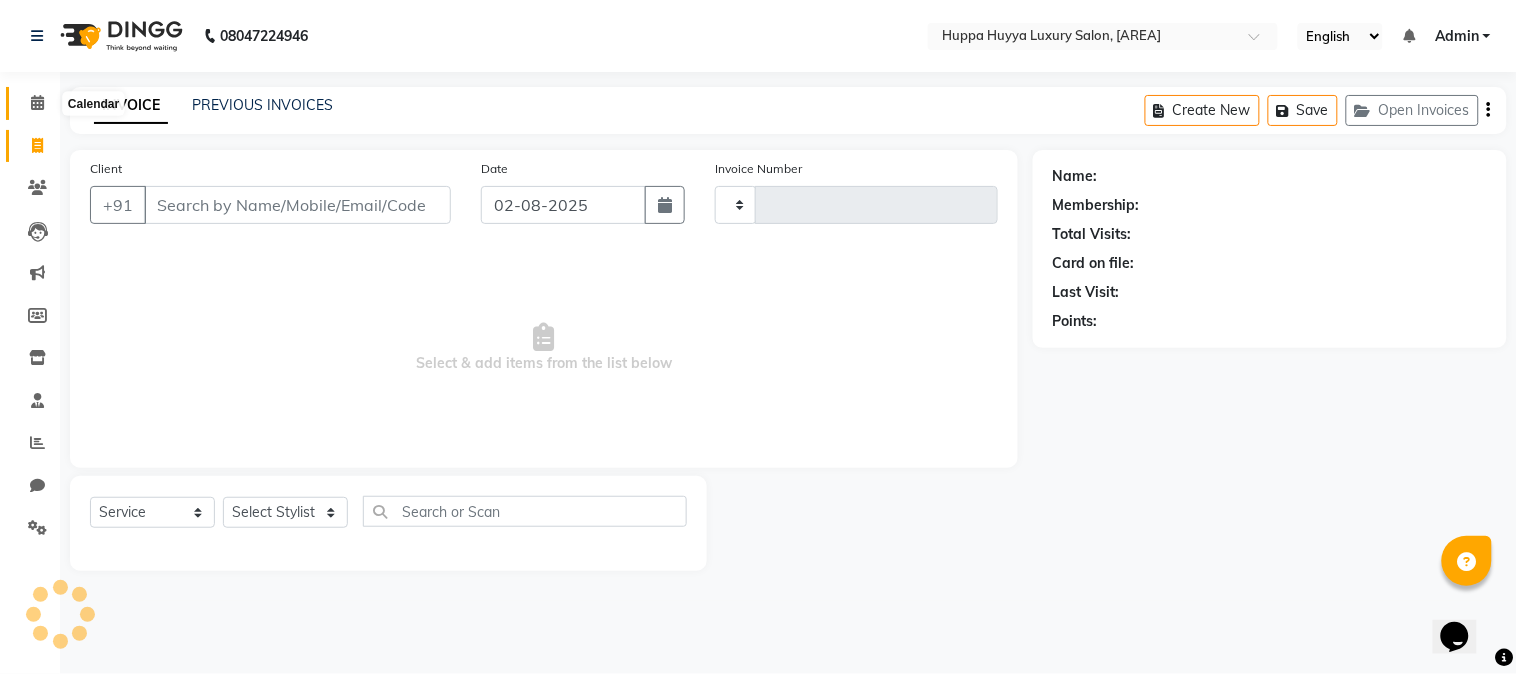 click 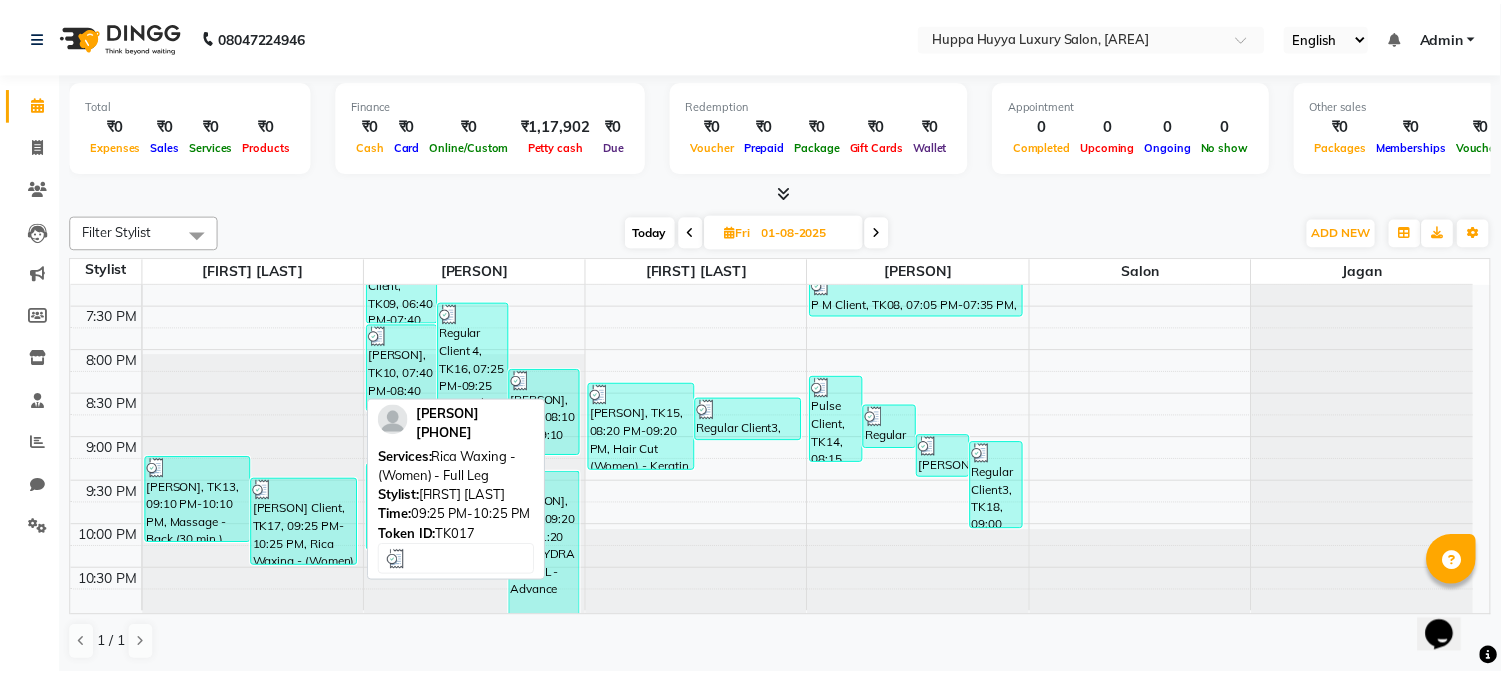 scroll, scrollTop: 905, scrollLeft: 0, axis: vertical 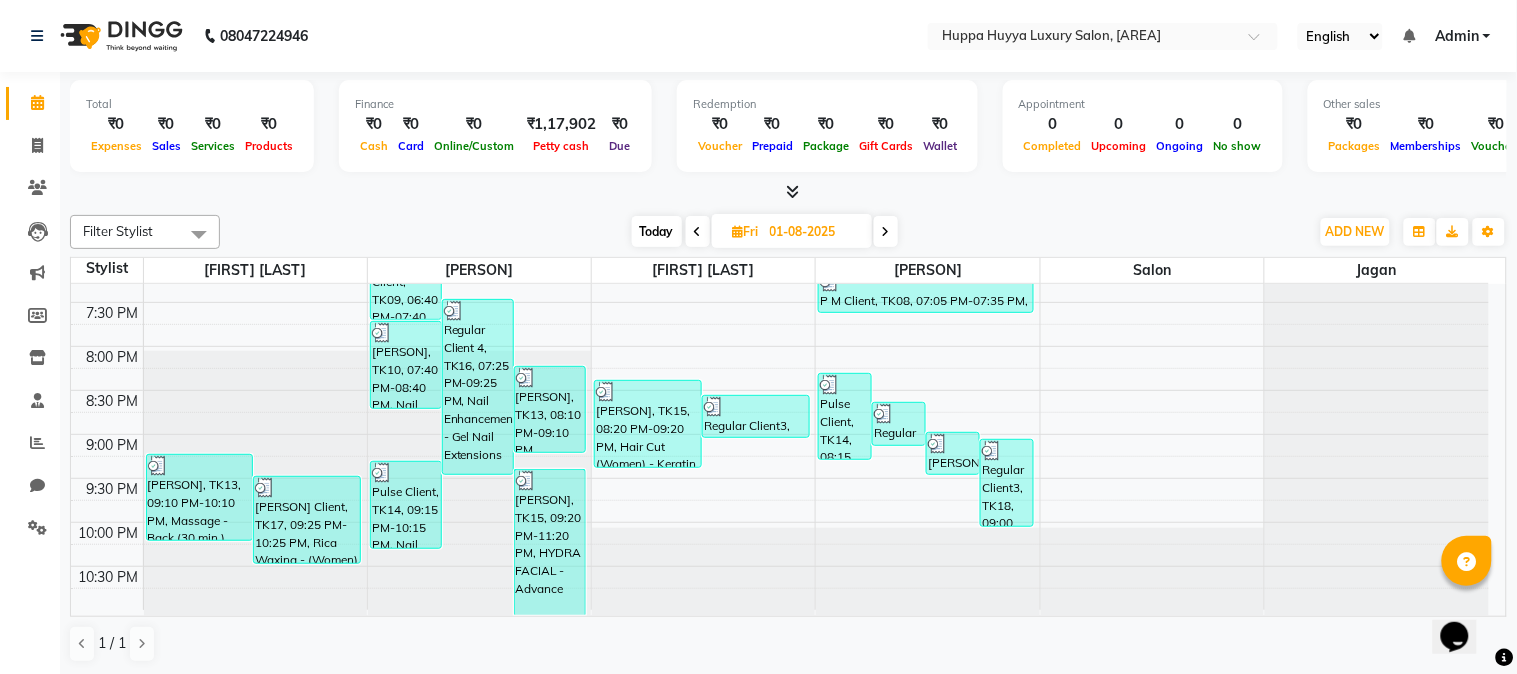 click on "Calendar" 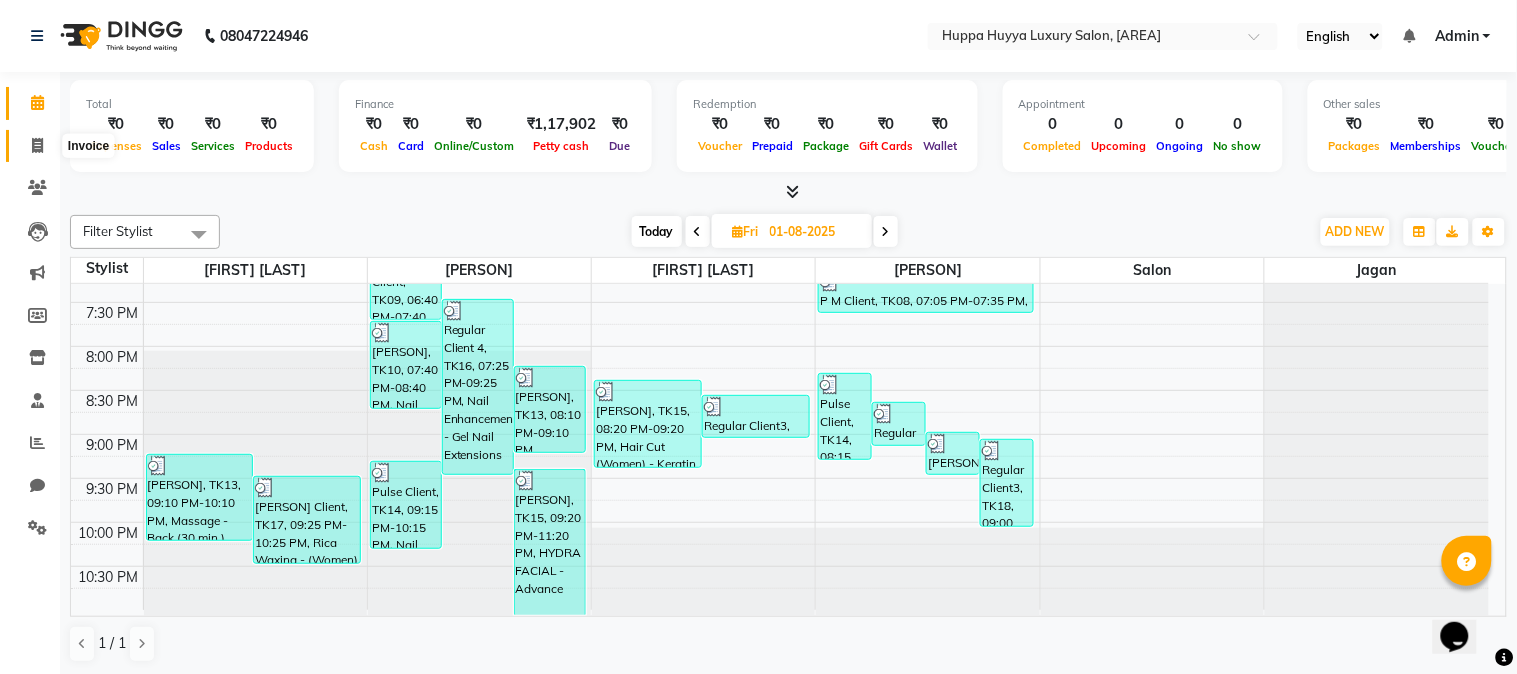click 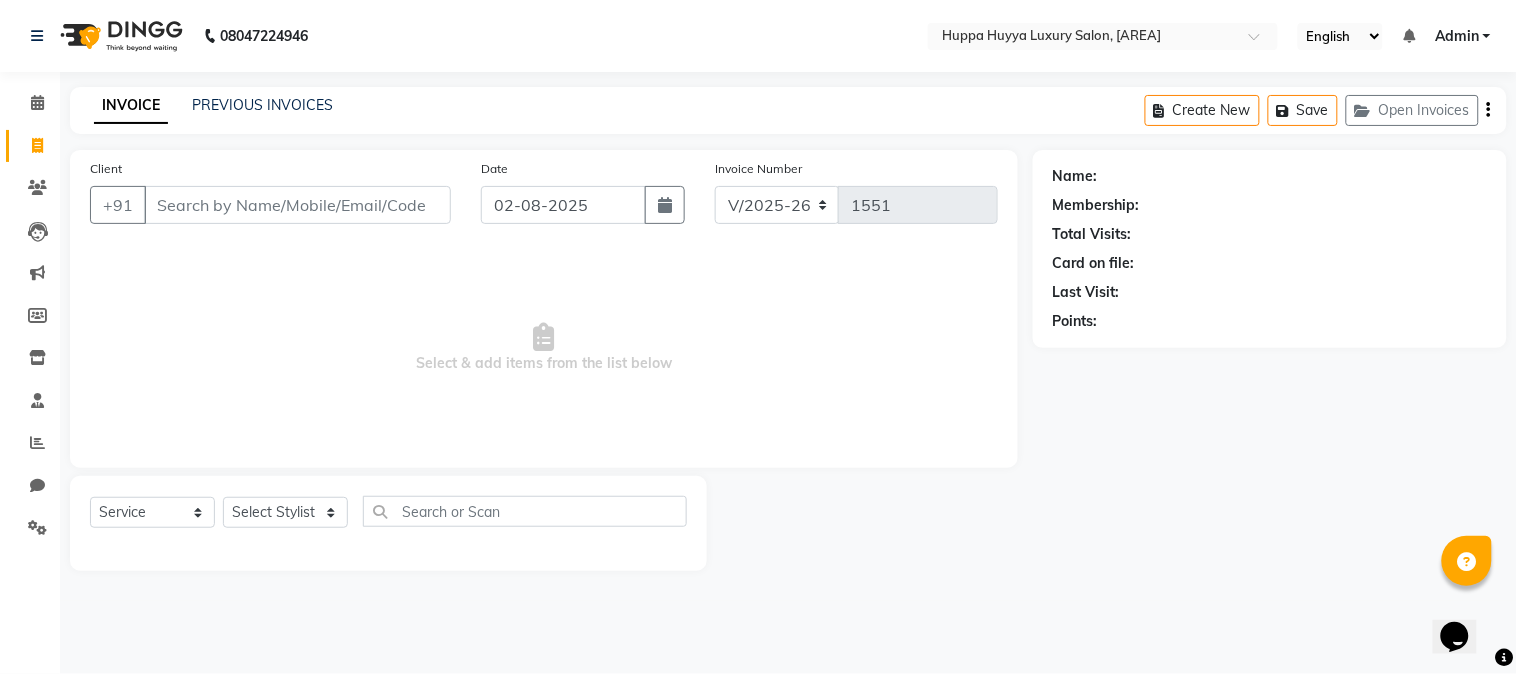 click on "Select Service Product Membership Package Voucher Prepaid Gift Card Select Stylist [PERSON] [PERSON] [PERSON] [PERSON] Salon [PERSON]" 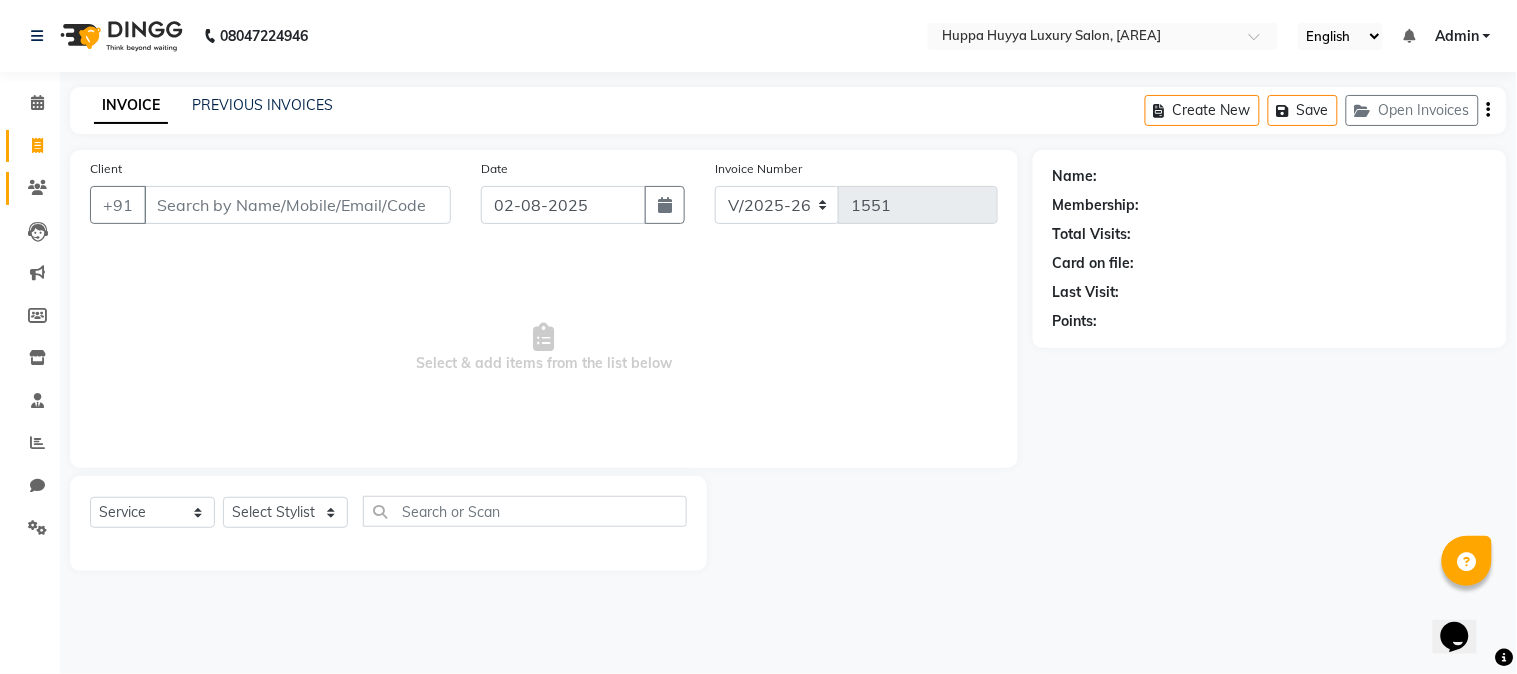 click on "Clients" 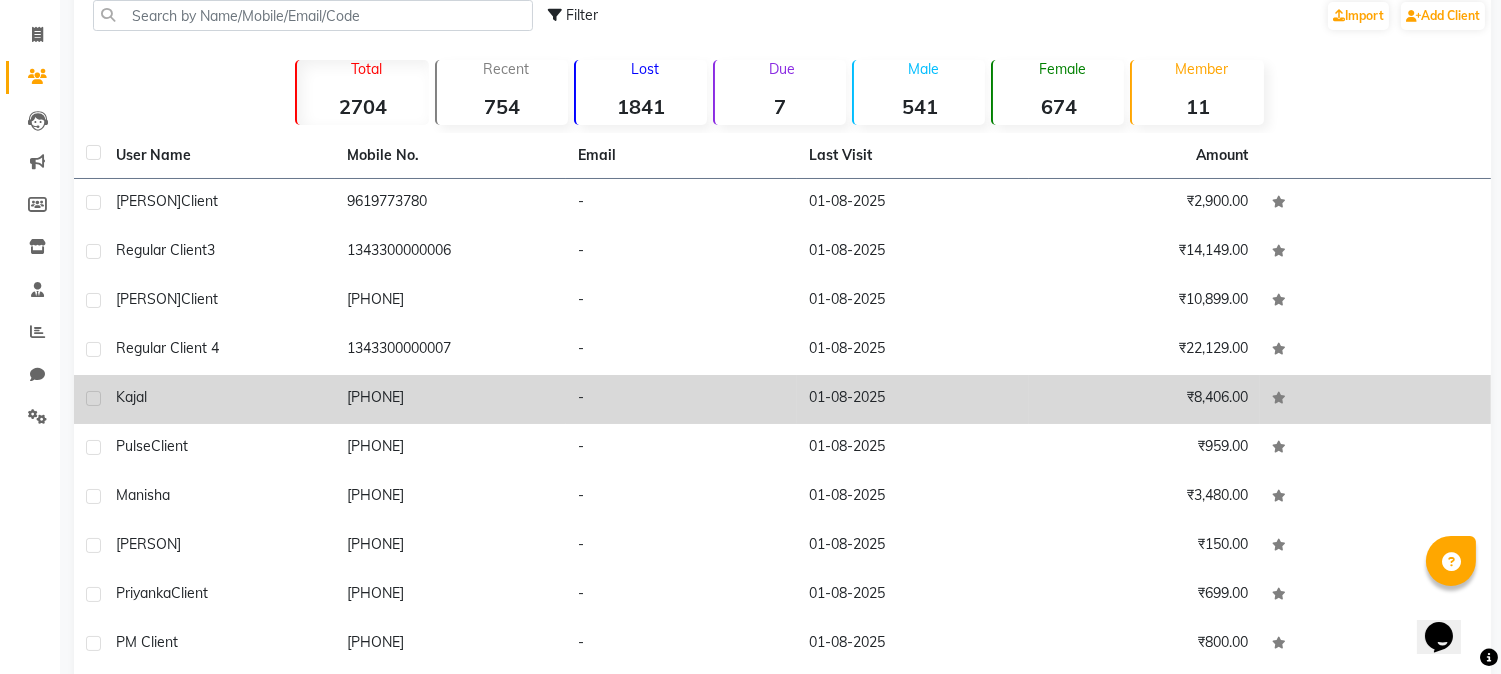 scroll, scrollTop: 191, scrollLeft: 0, axis: vertical 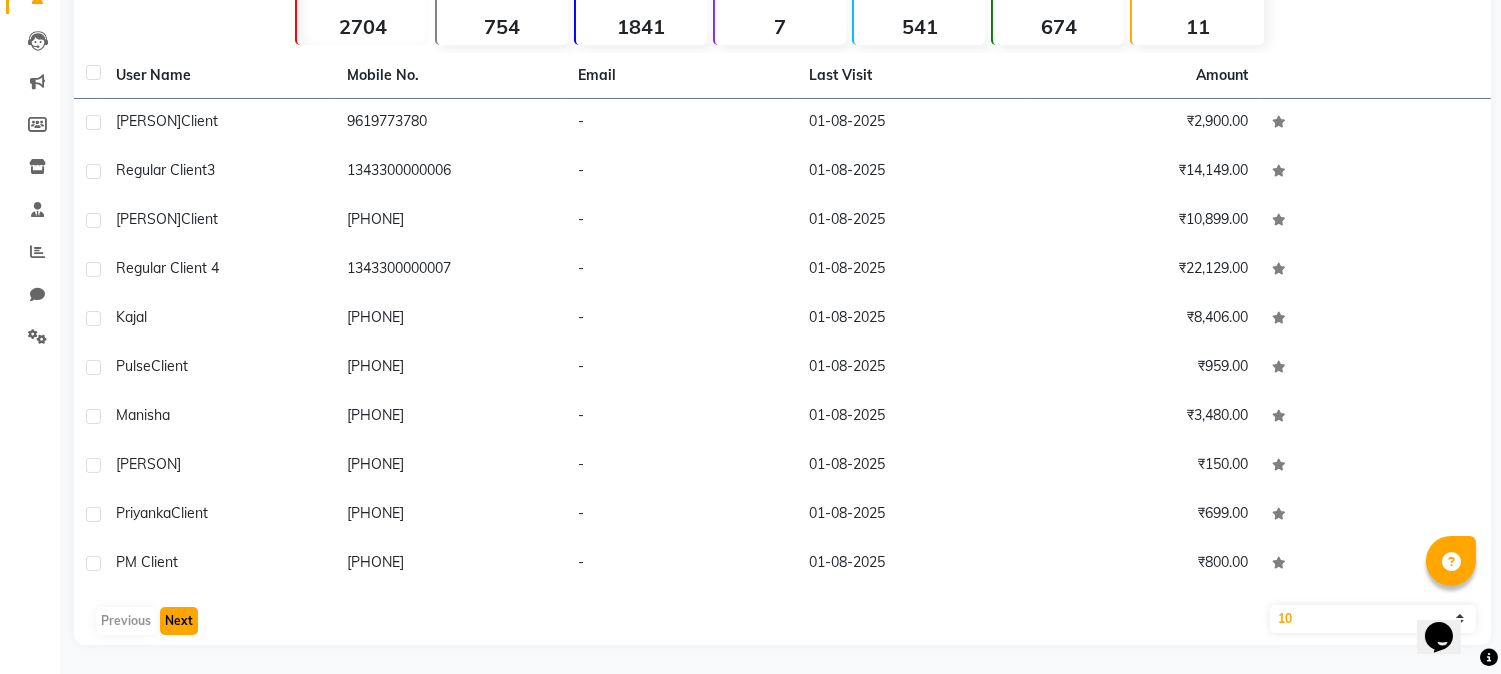 click on "Next" 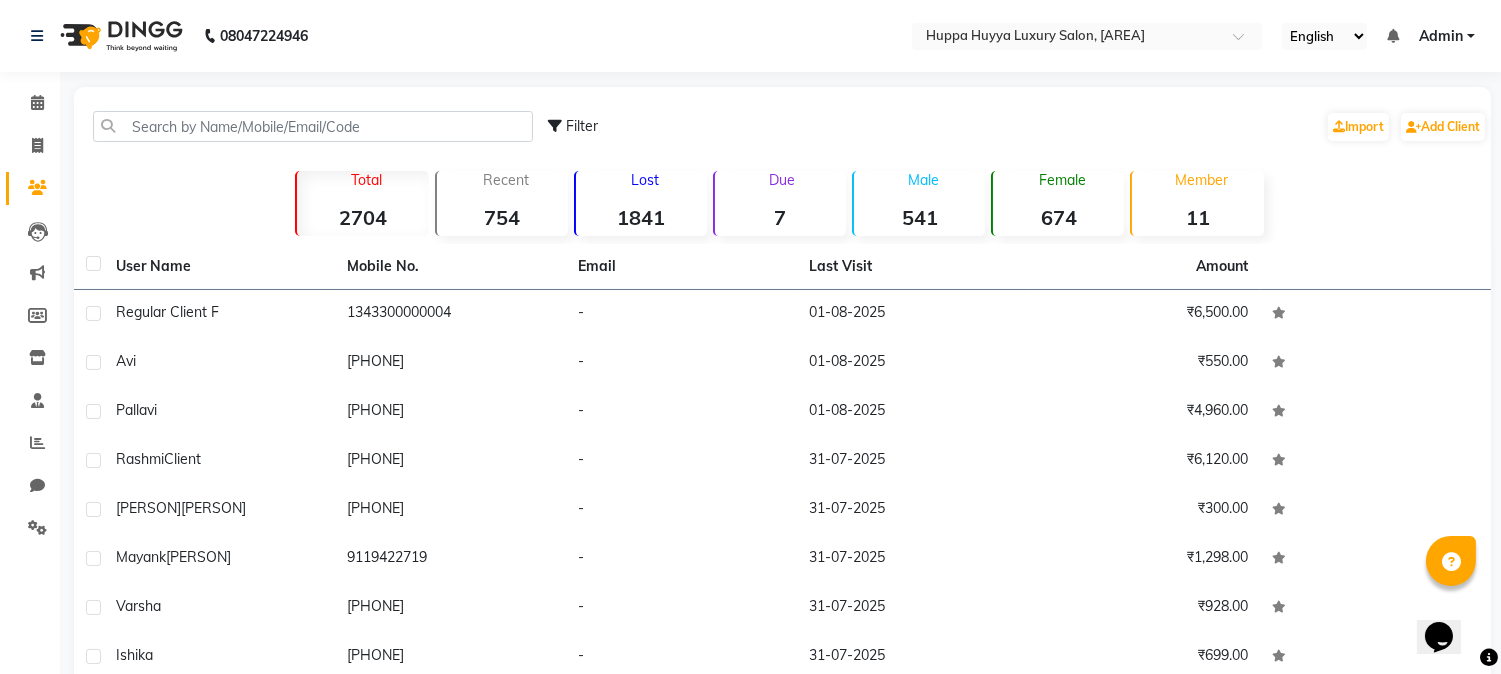 scroll, scrollTop: 191, scrollLeft: 0, axis: vertical 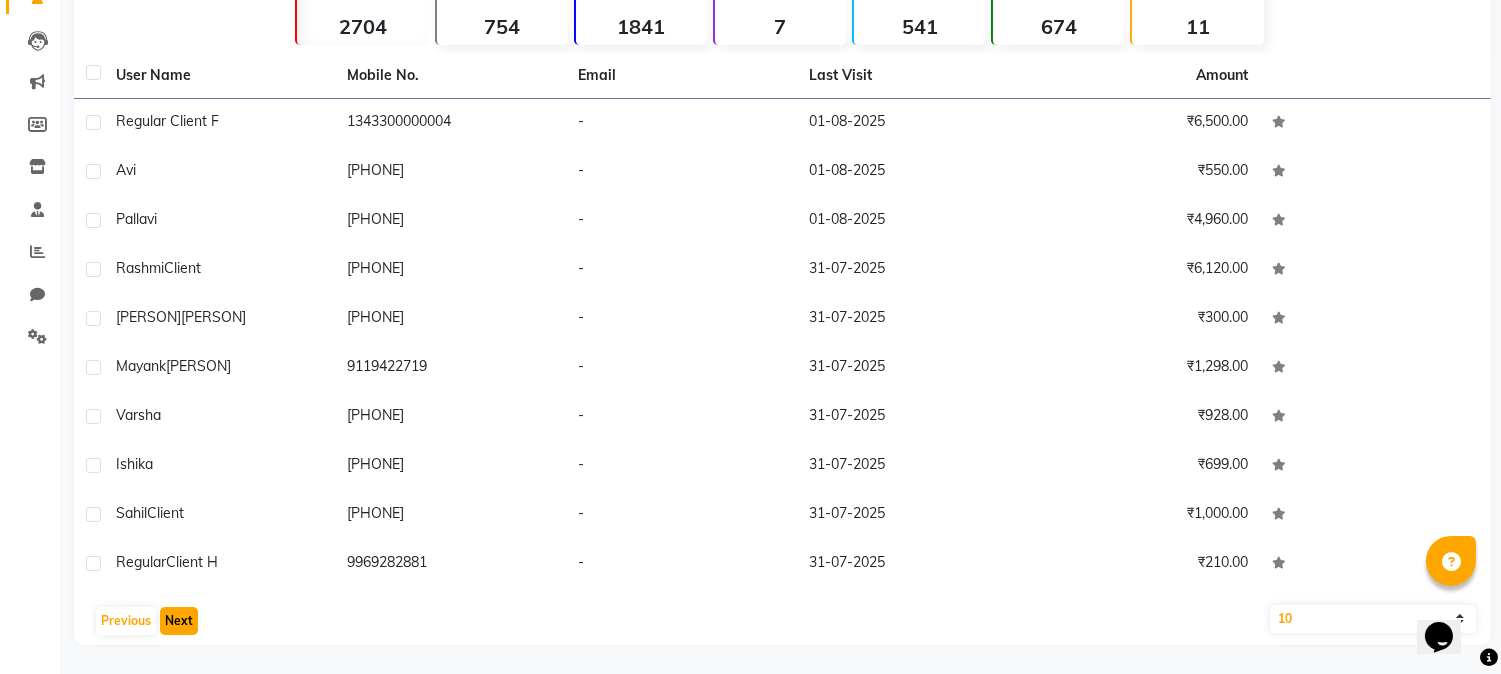 click on "Next" 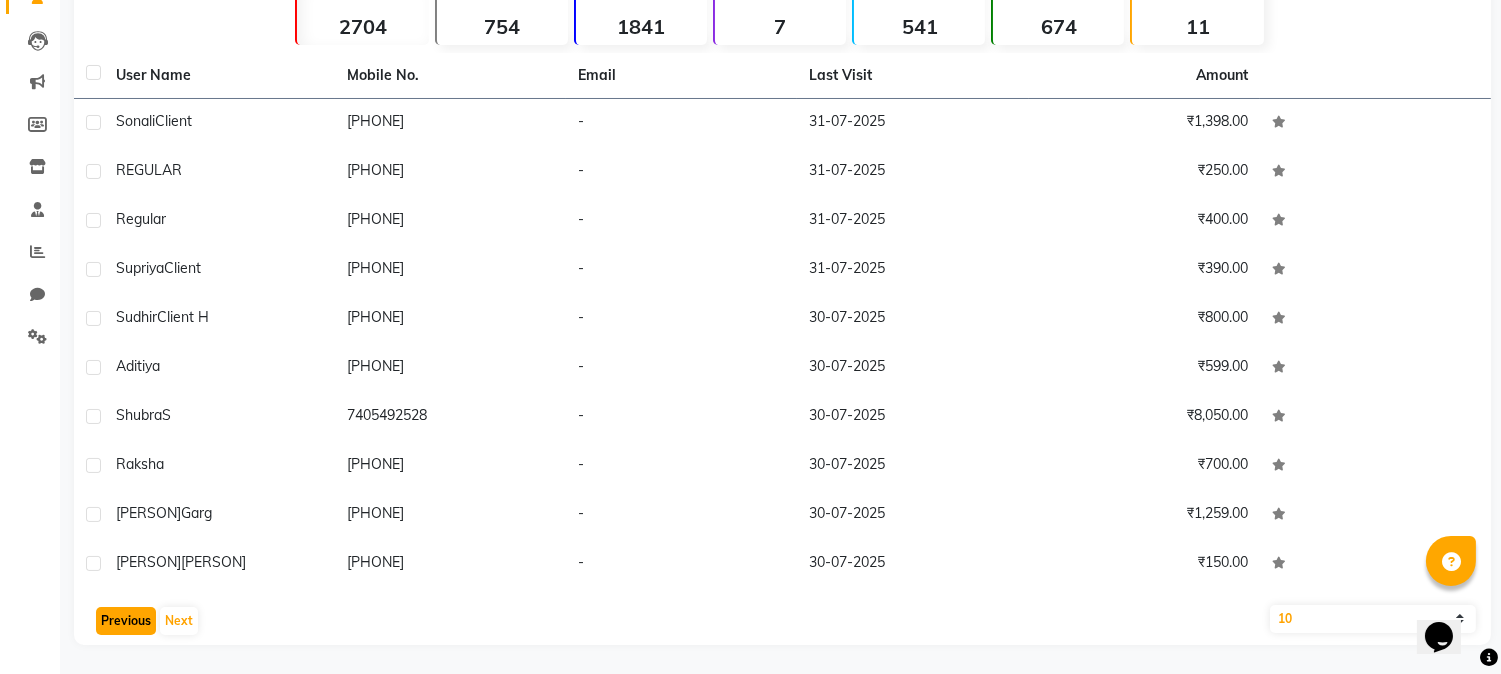 click on "Previous" 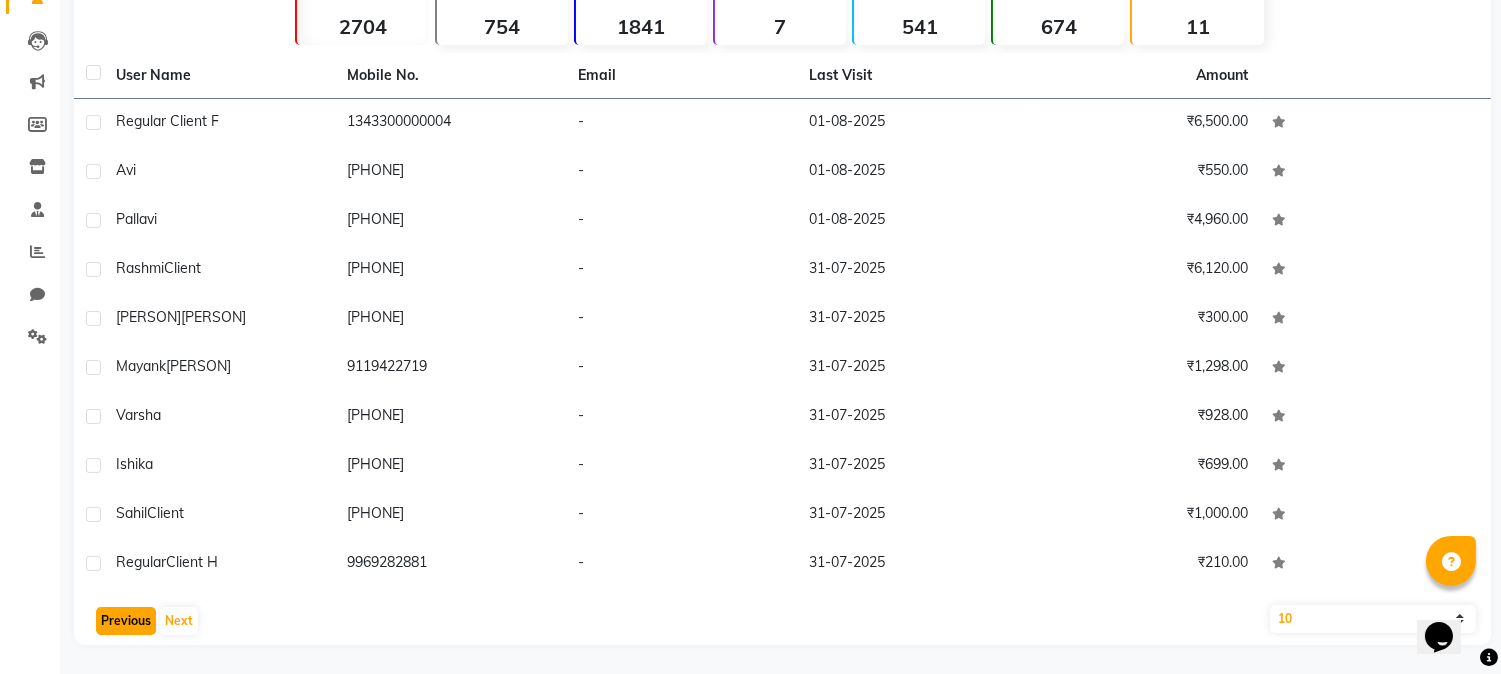 click on "Previous" 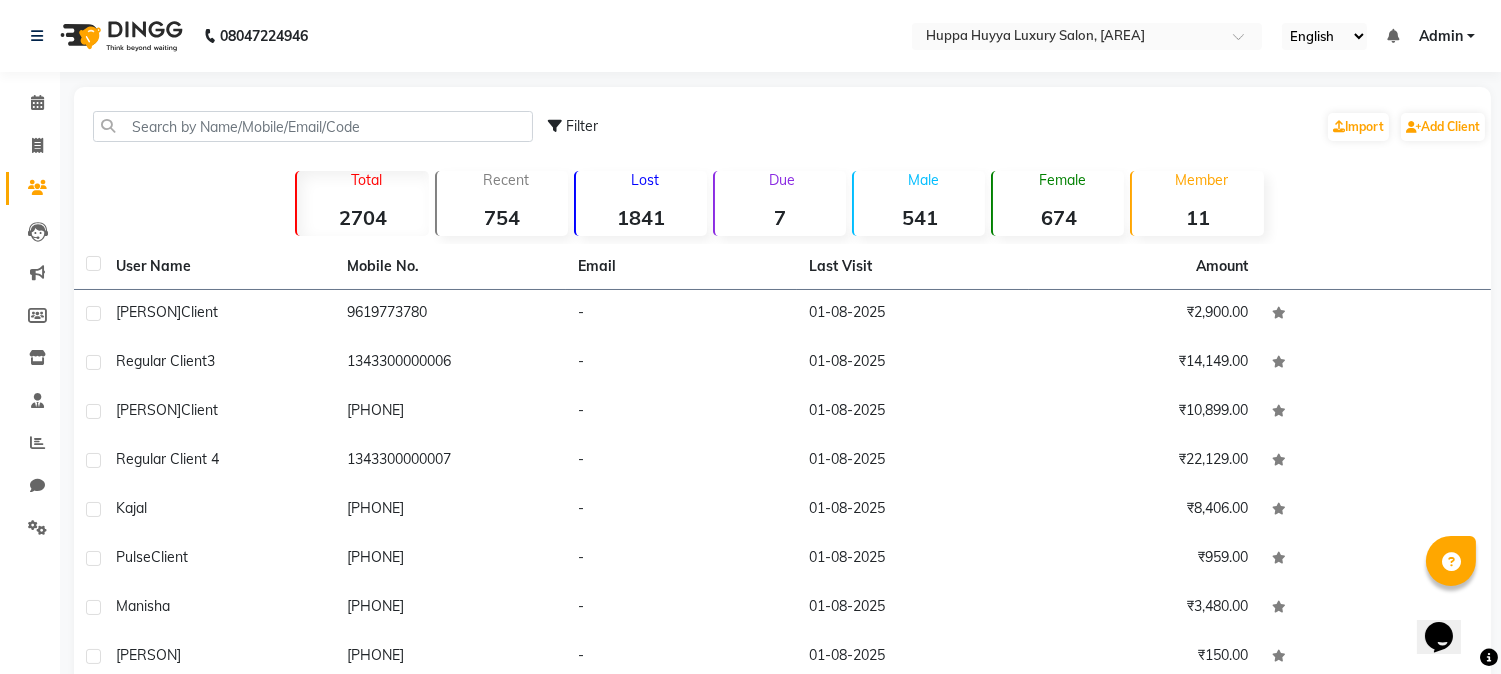 scroll, scrollTop: 191, scrollLeft: 0, axis: vertical 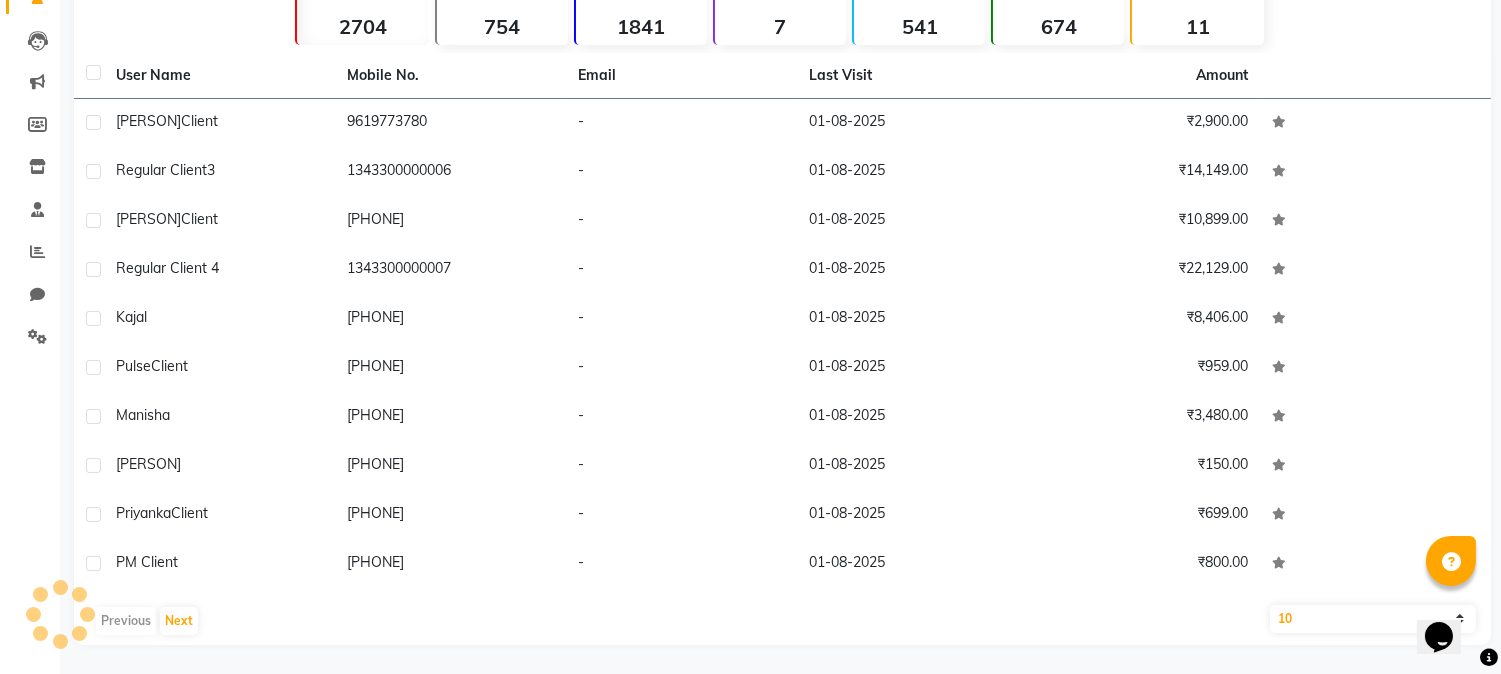 click on "Previous   Next" 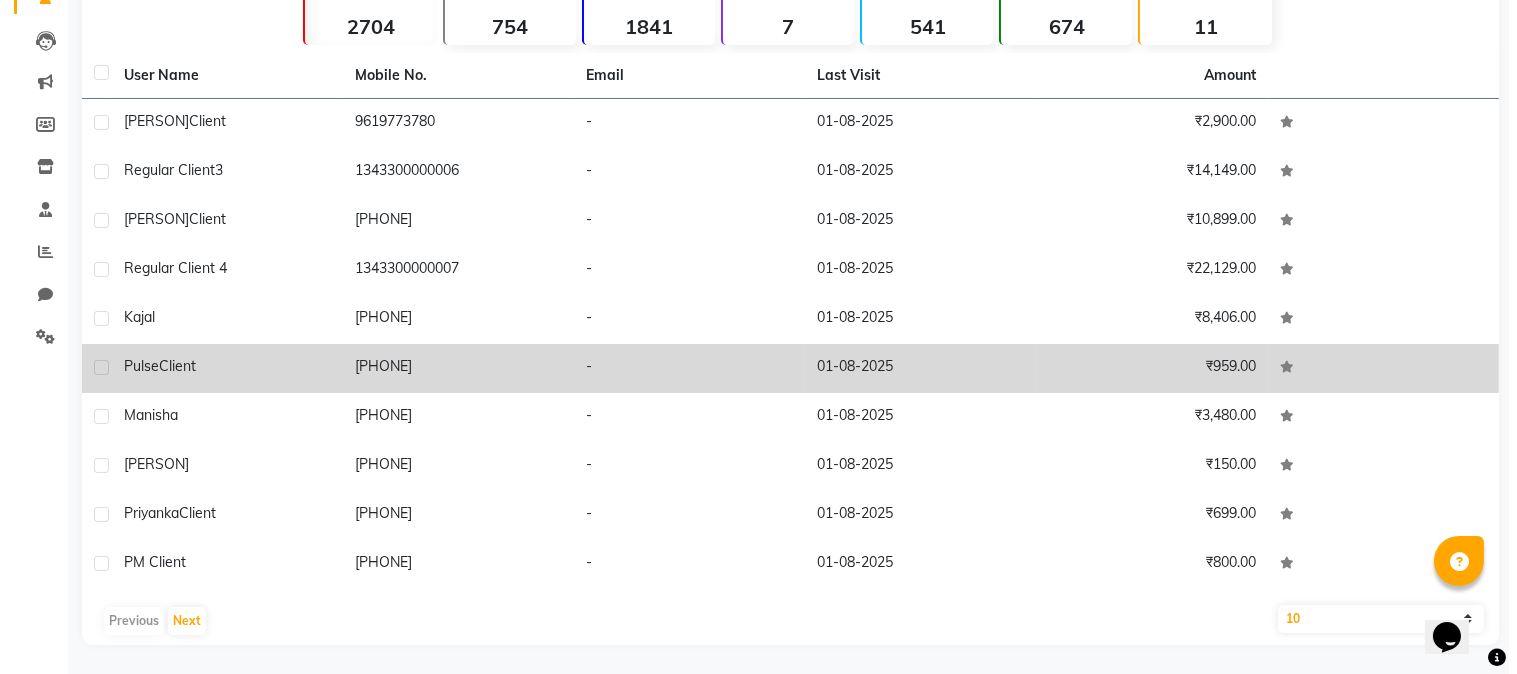 scroll, scrollTop: 0, scrollLeft: 0, axis: both 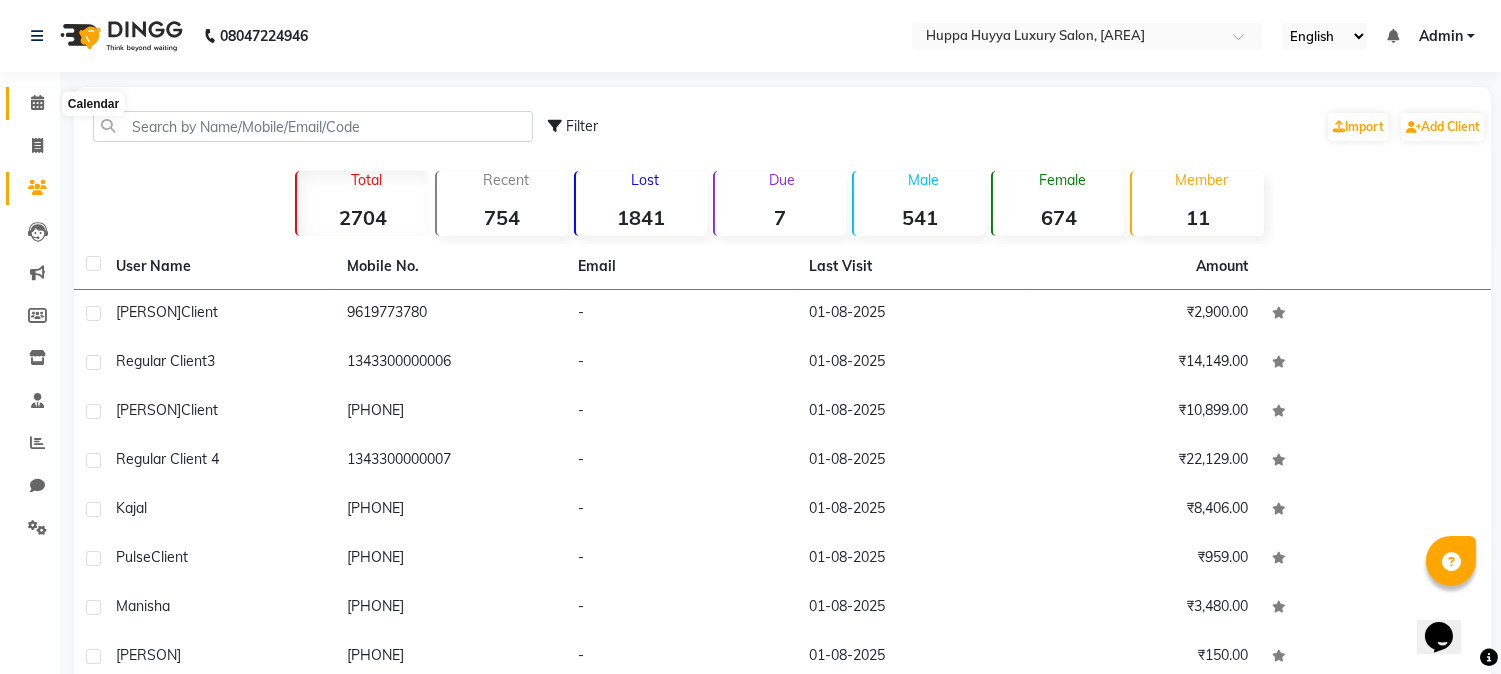 click 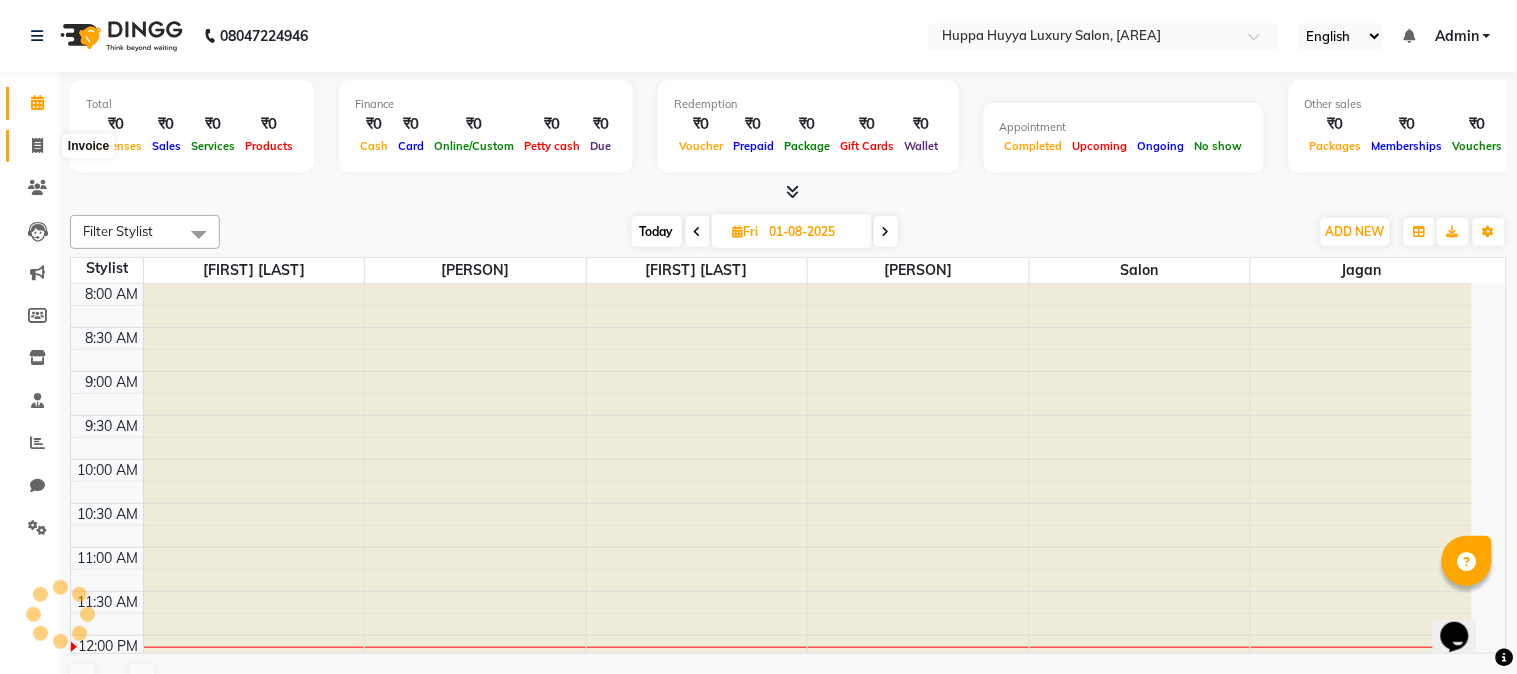 scroll, scrollTop: 0, scrollLeft: 0, axis: both 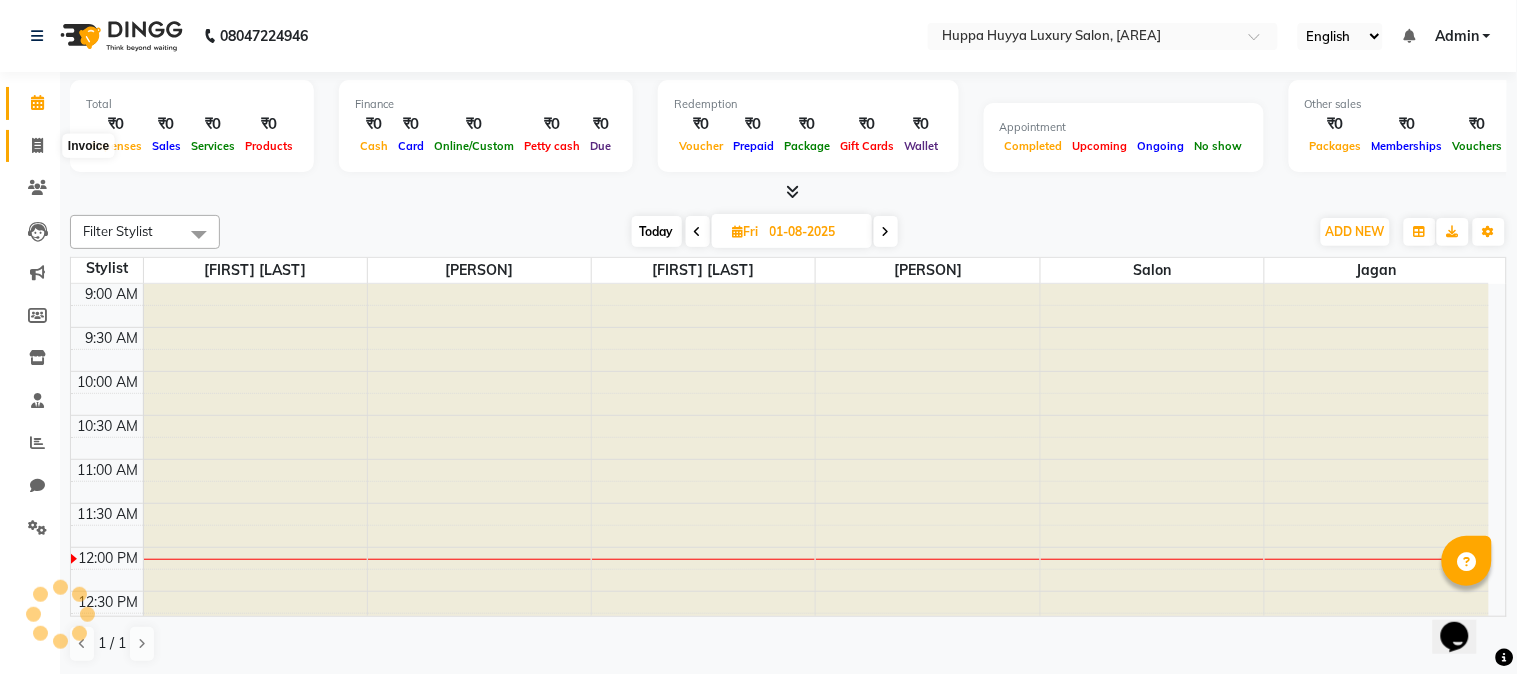 click 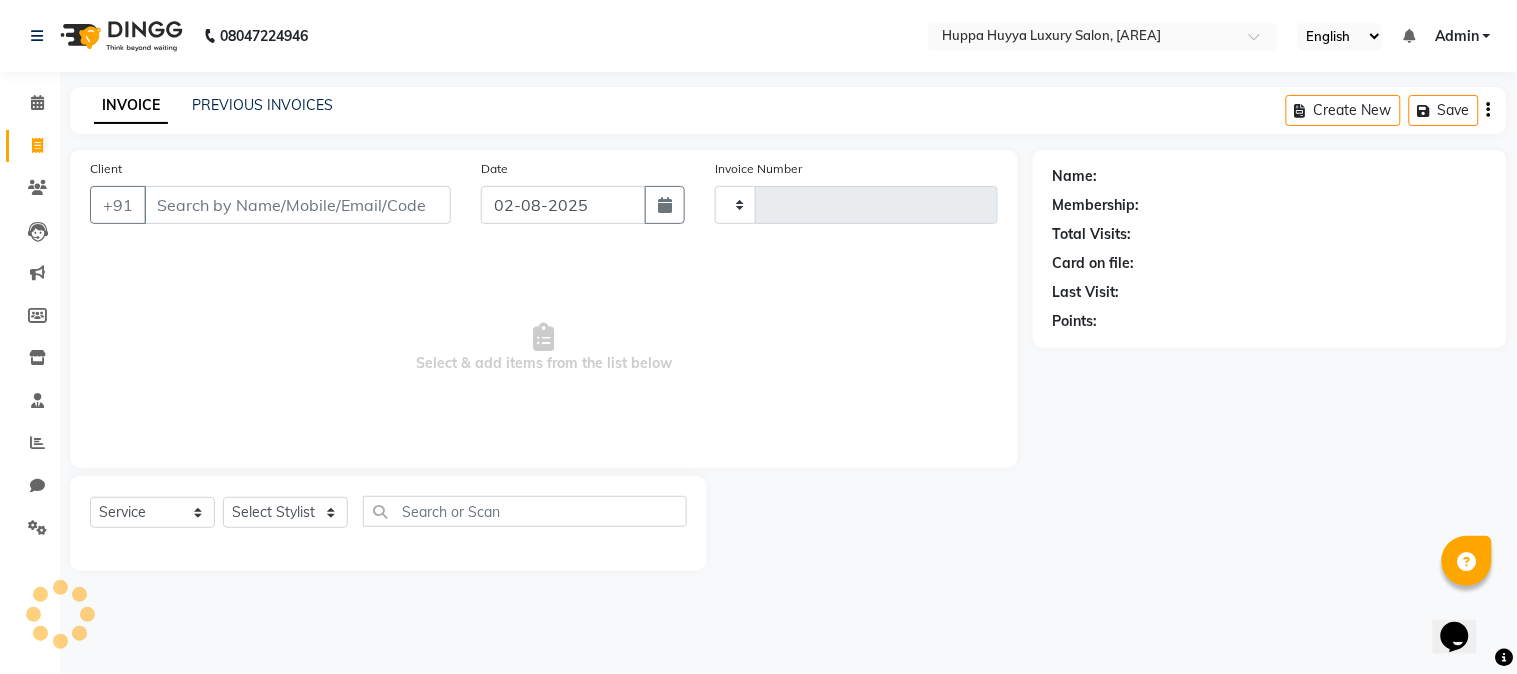 type on "1551" 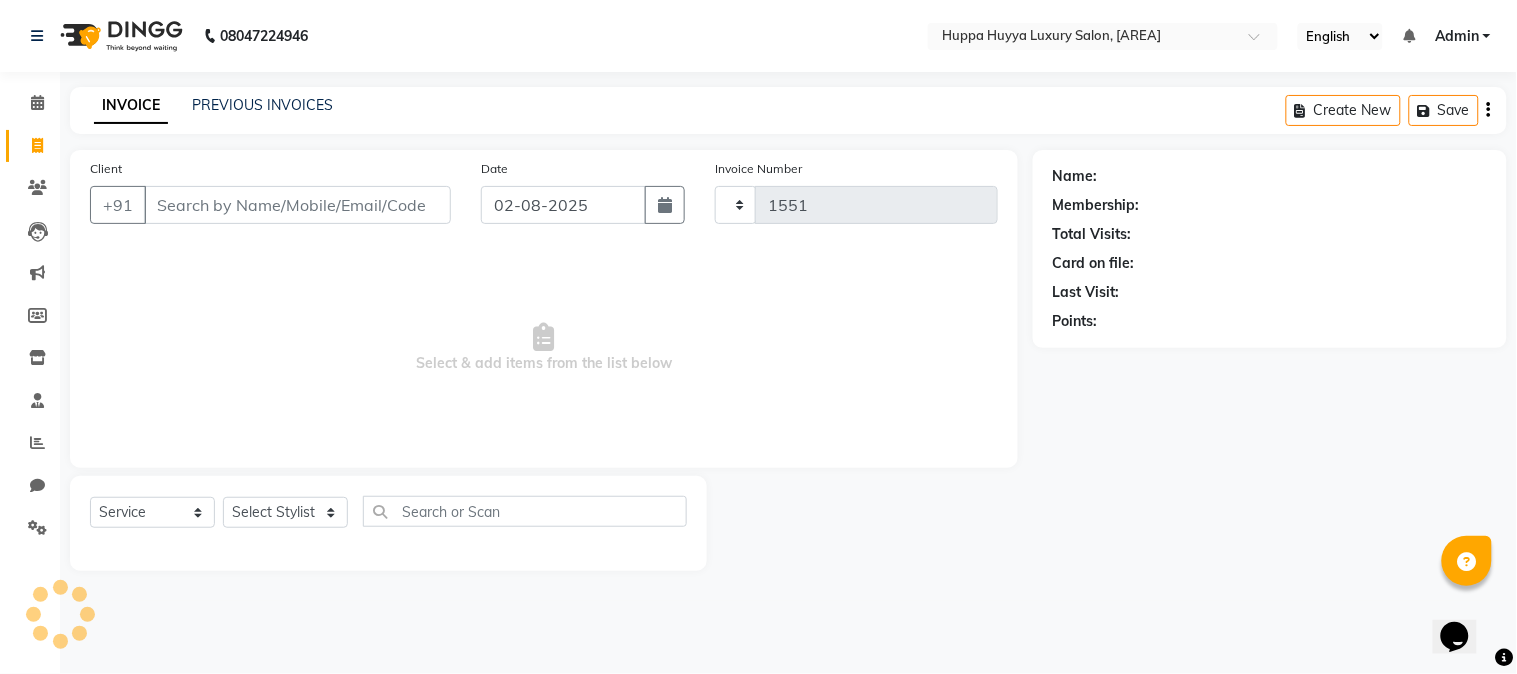 select on "7752" 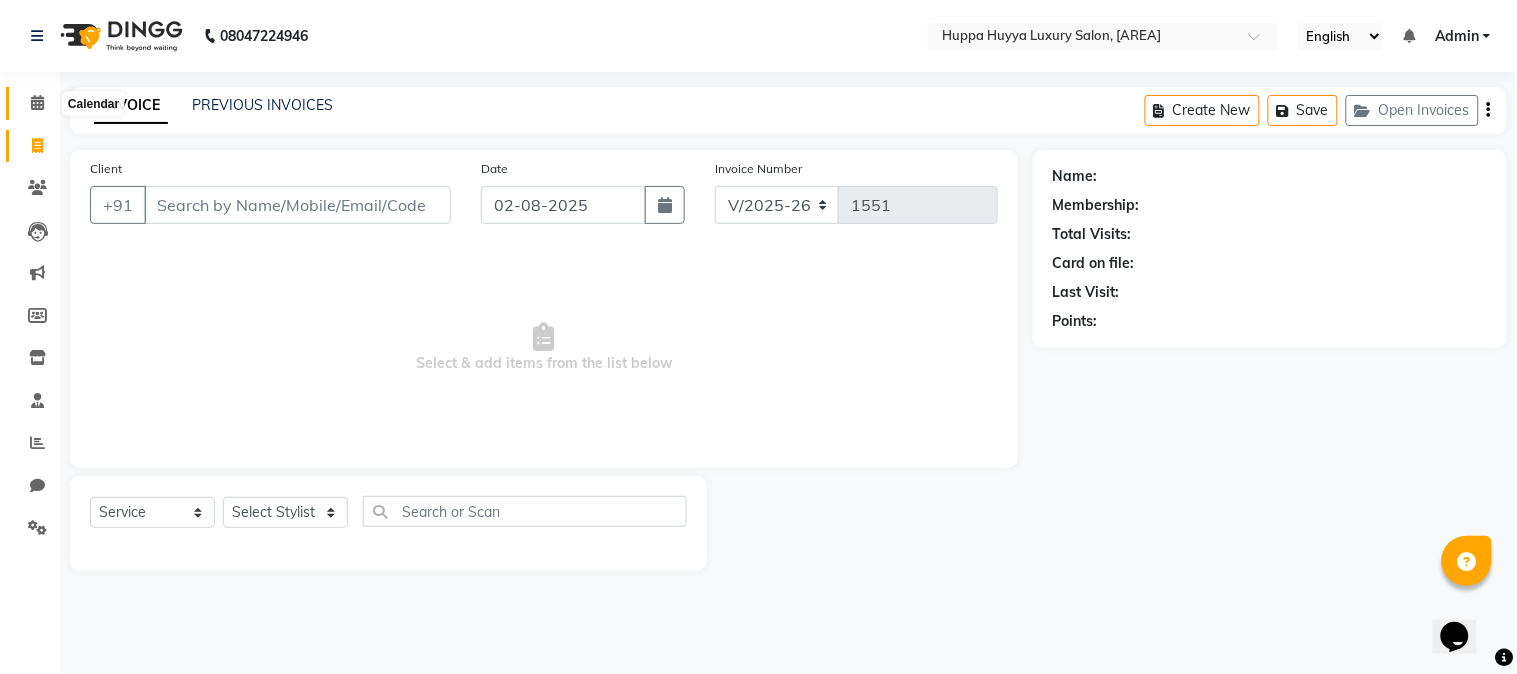 click 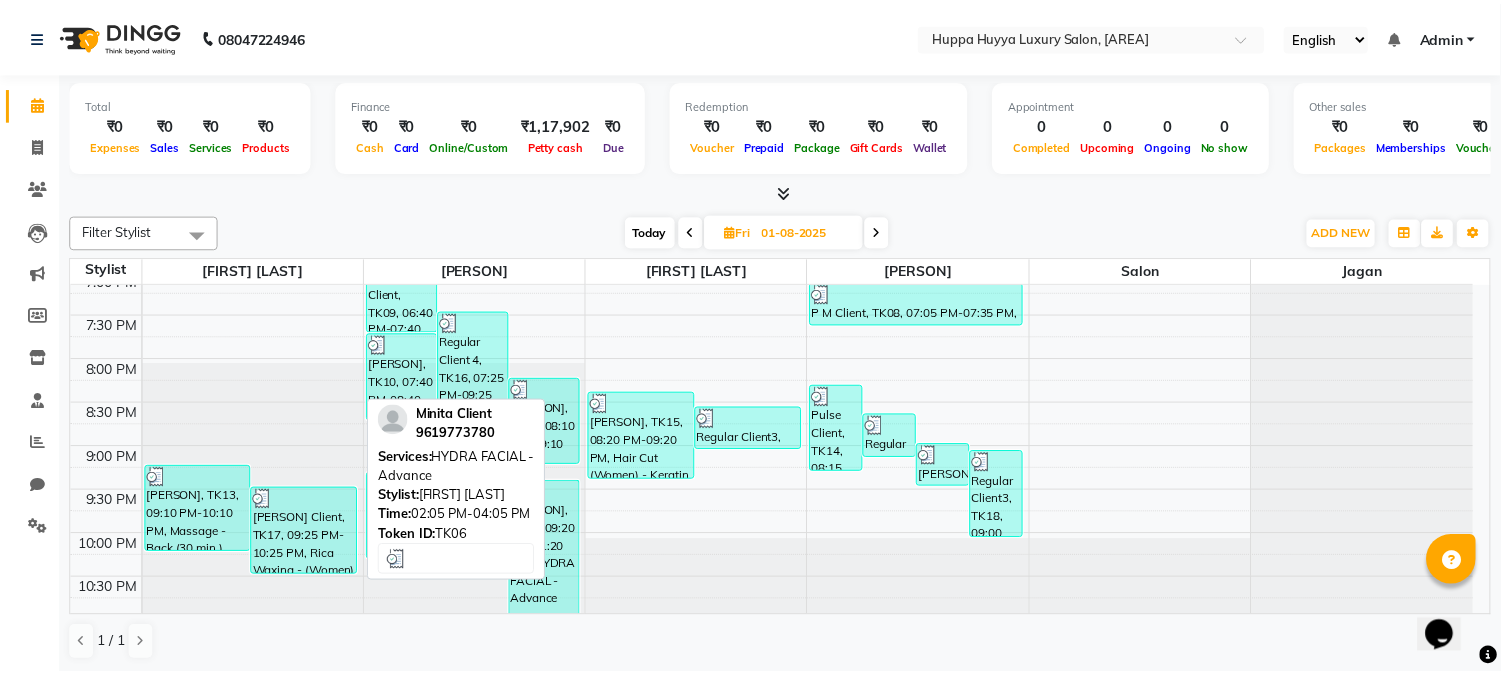 scroll, scrollTop: 905, scrollLeft: 0, axis: vertical 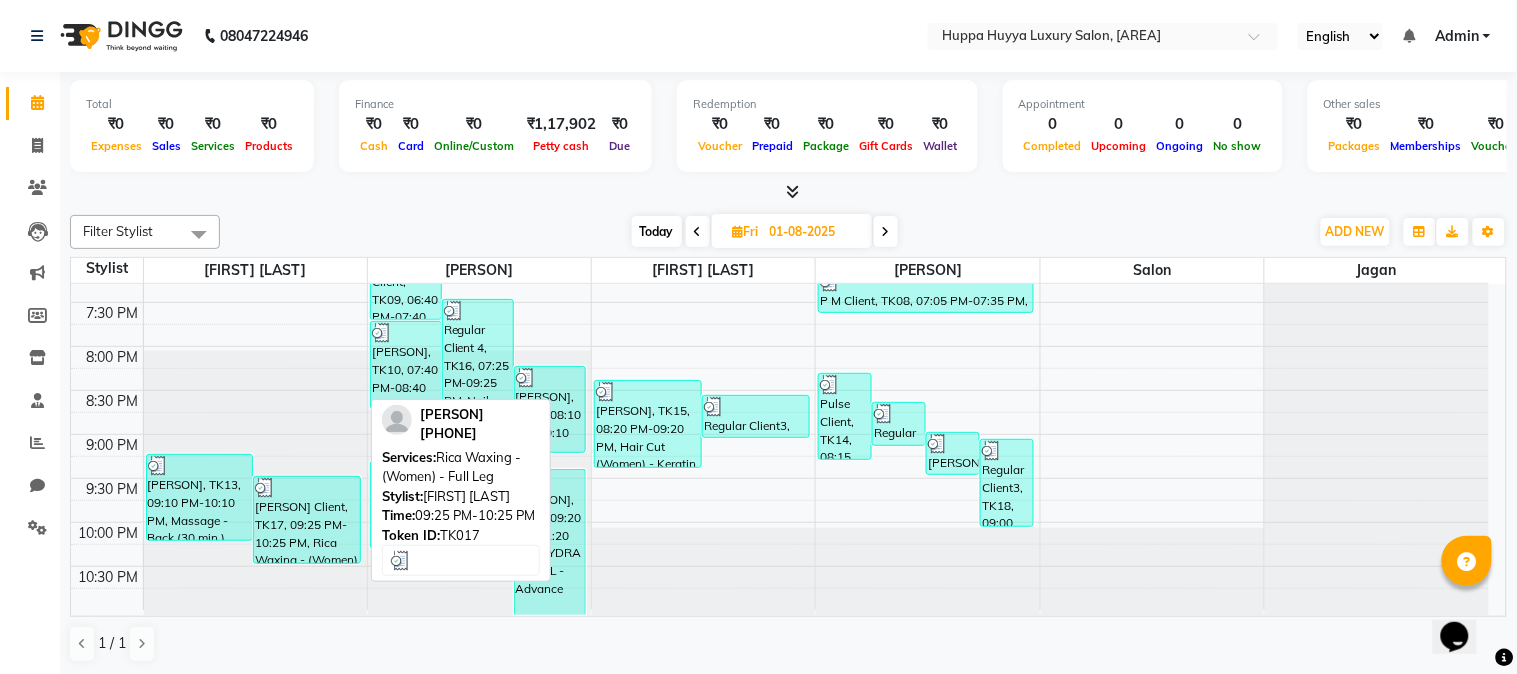 click on "[PERSON] Client, TK17, 09:25 PM-10:25 PM, Rica Waxing - (Women) - Full Leg" at bounding box center [307, 520] 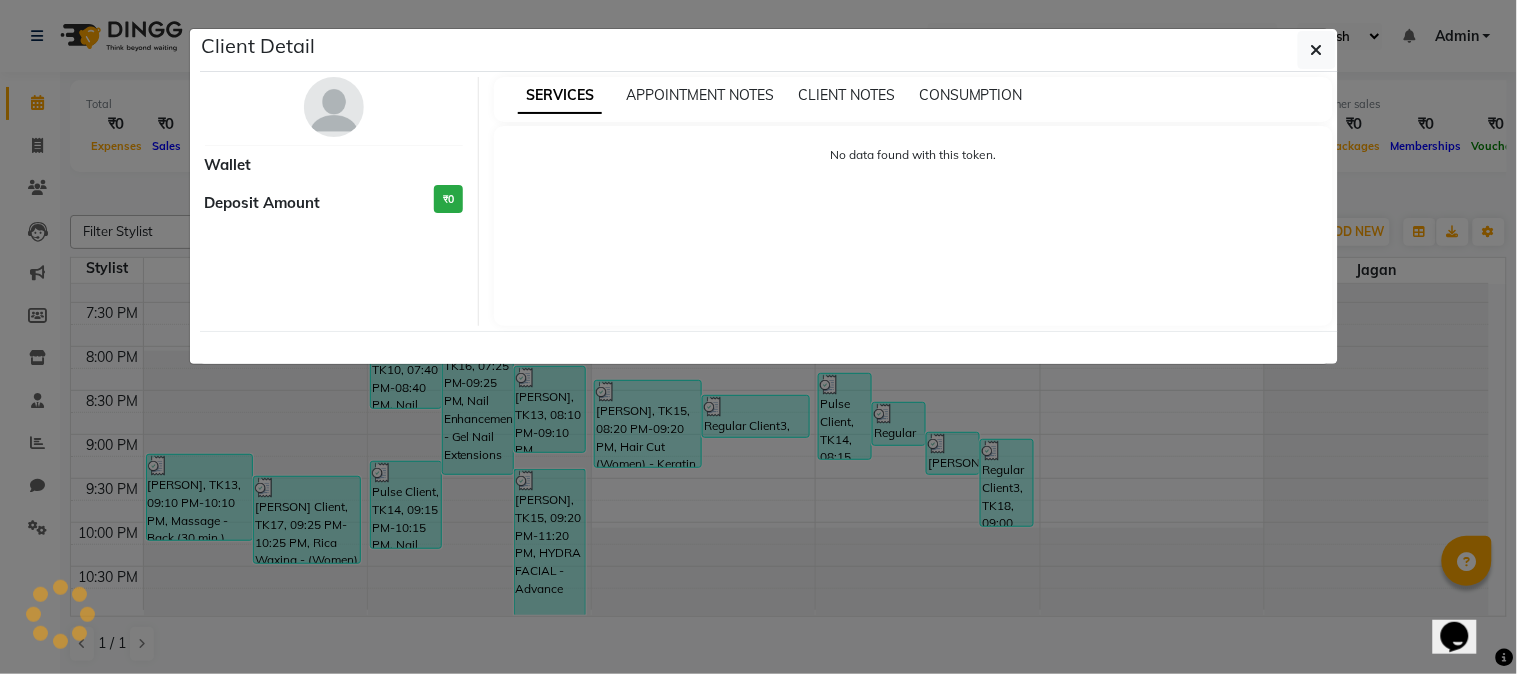 select on "3" 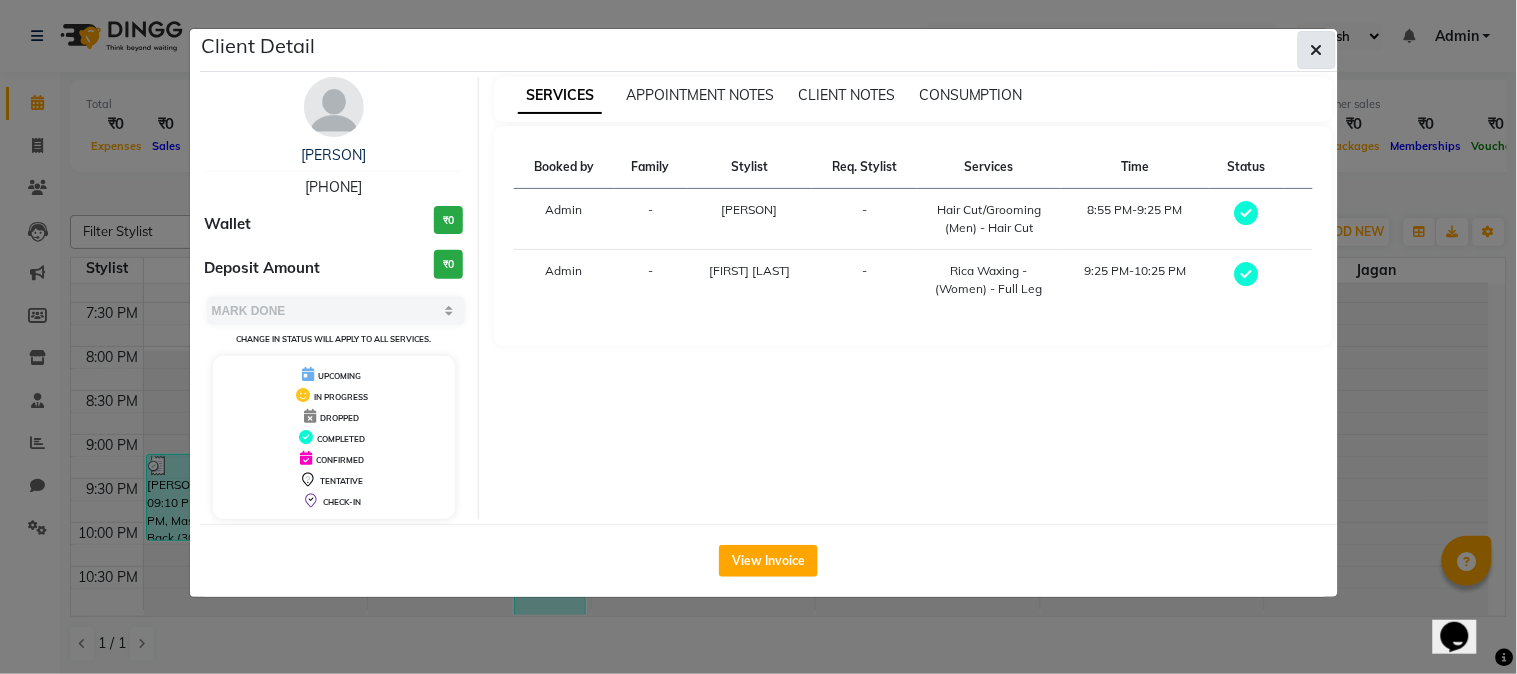 click 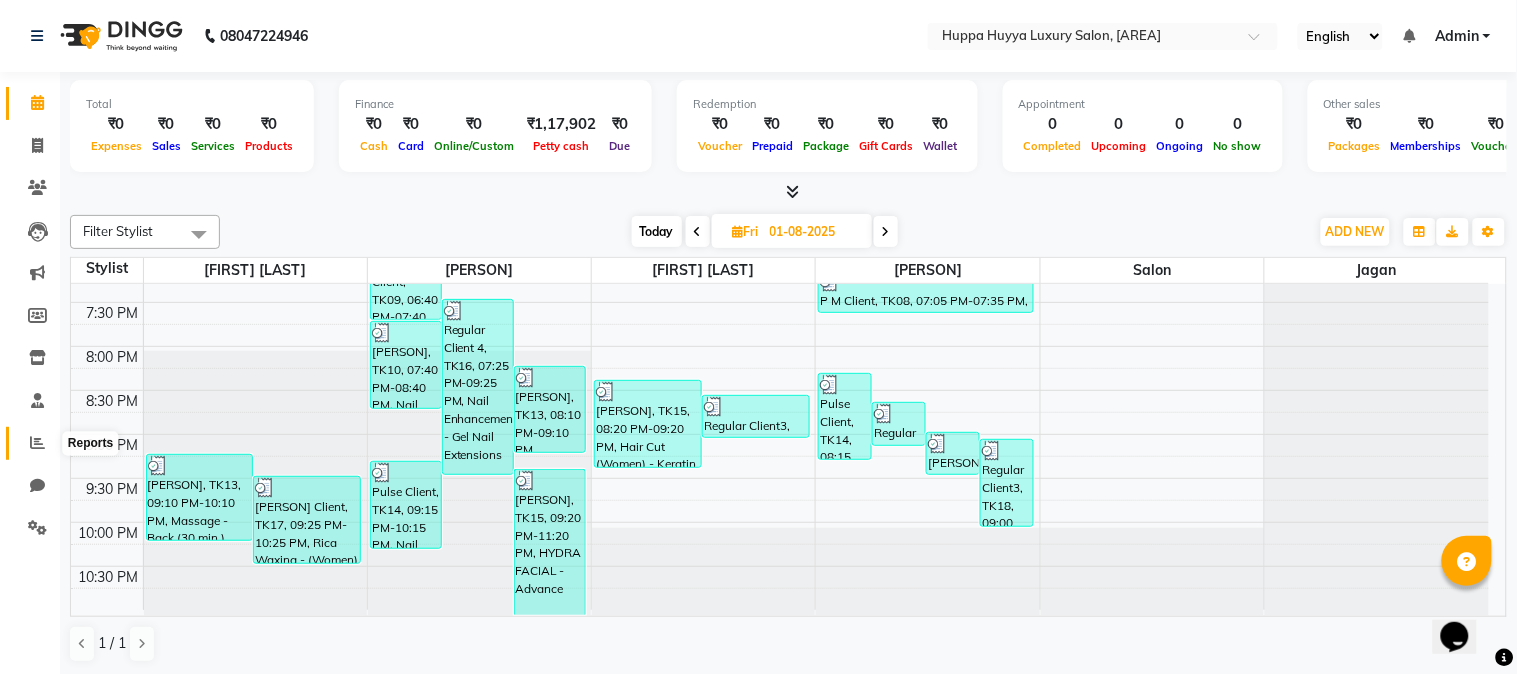 click 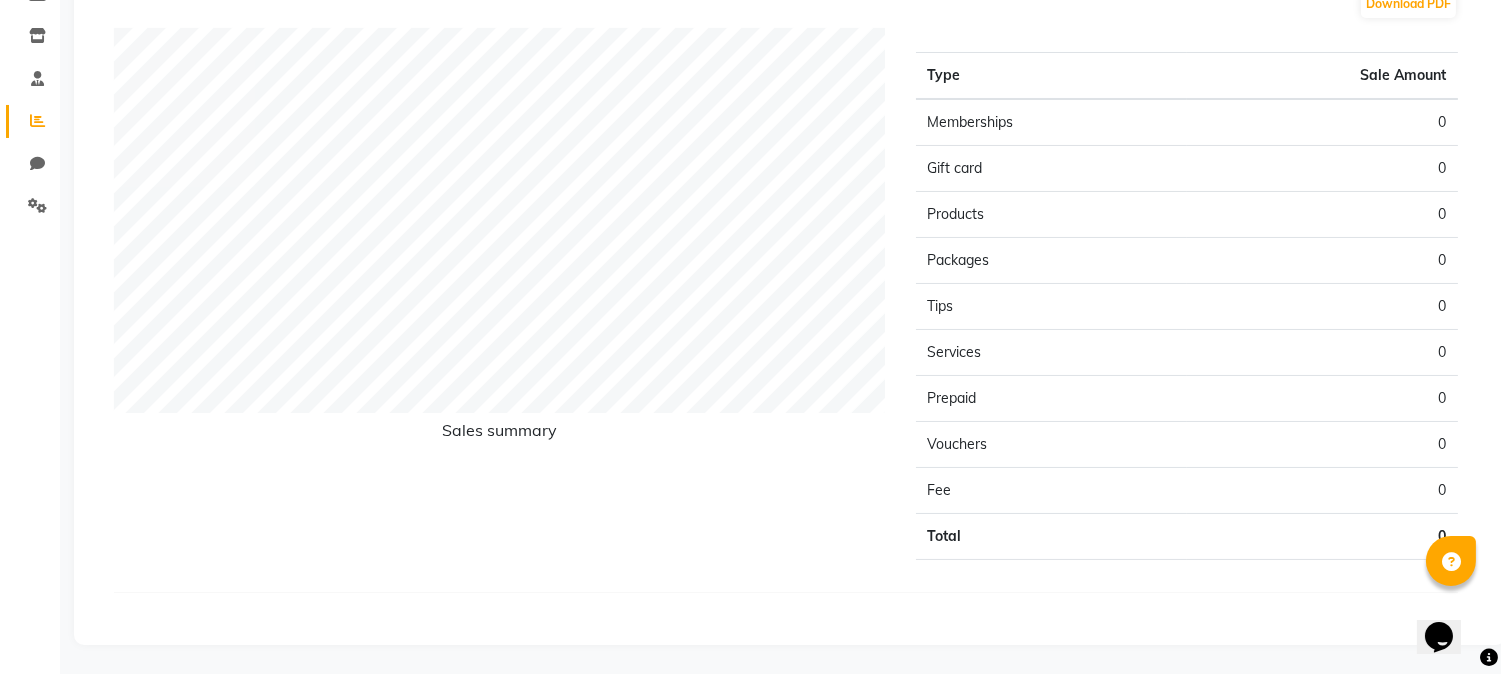 scroll, scrollTop: 0, scrollLeft: 0, axis: both 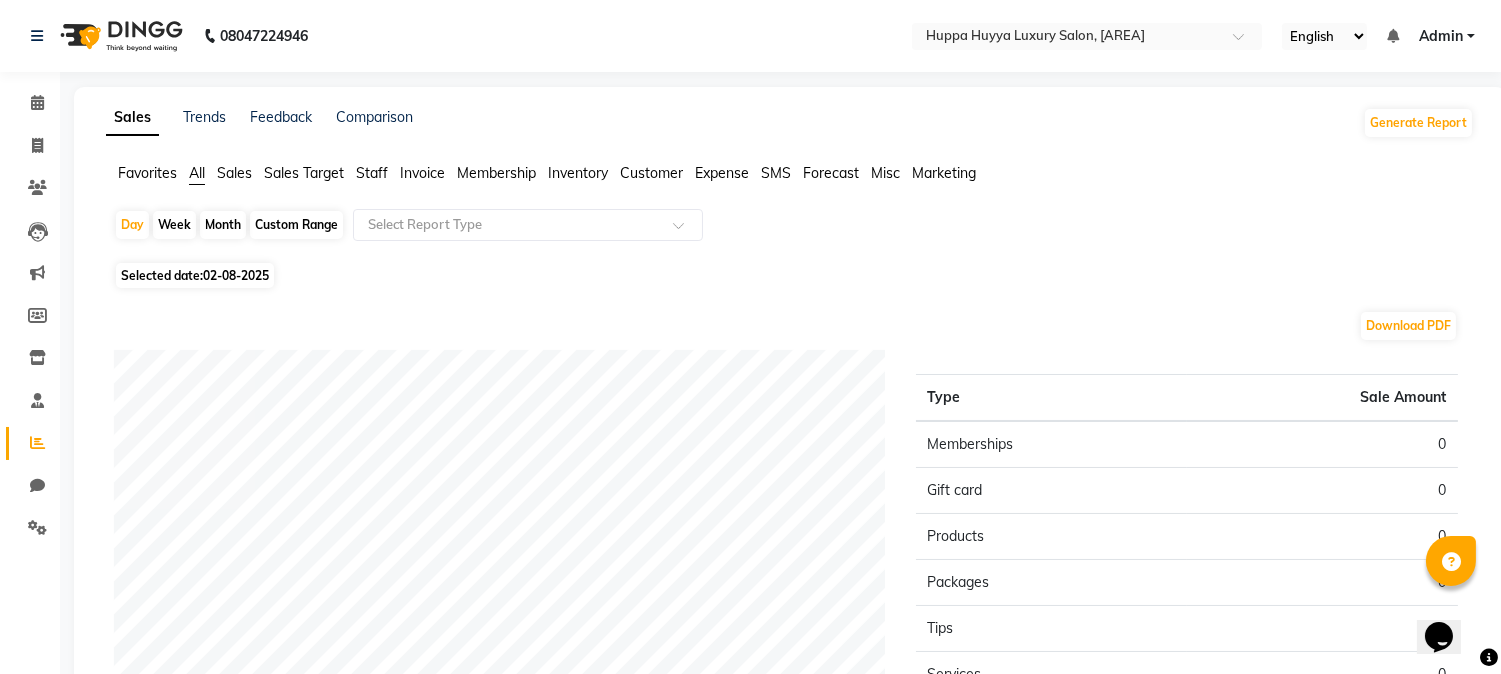 click on "Selected date:  02-08-2025" 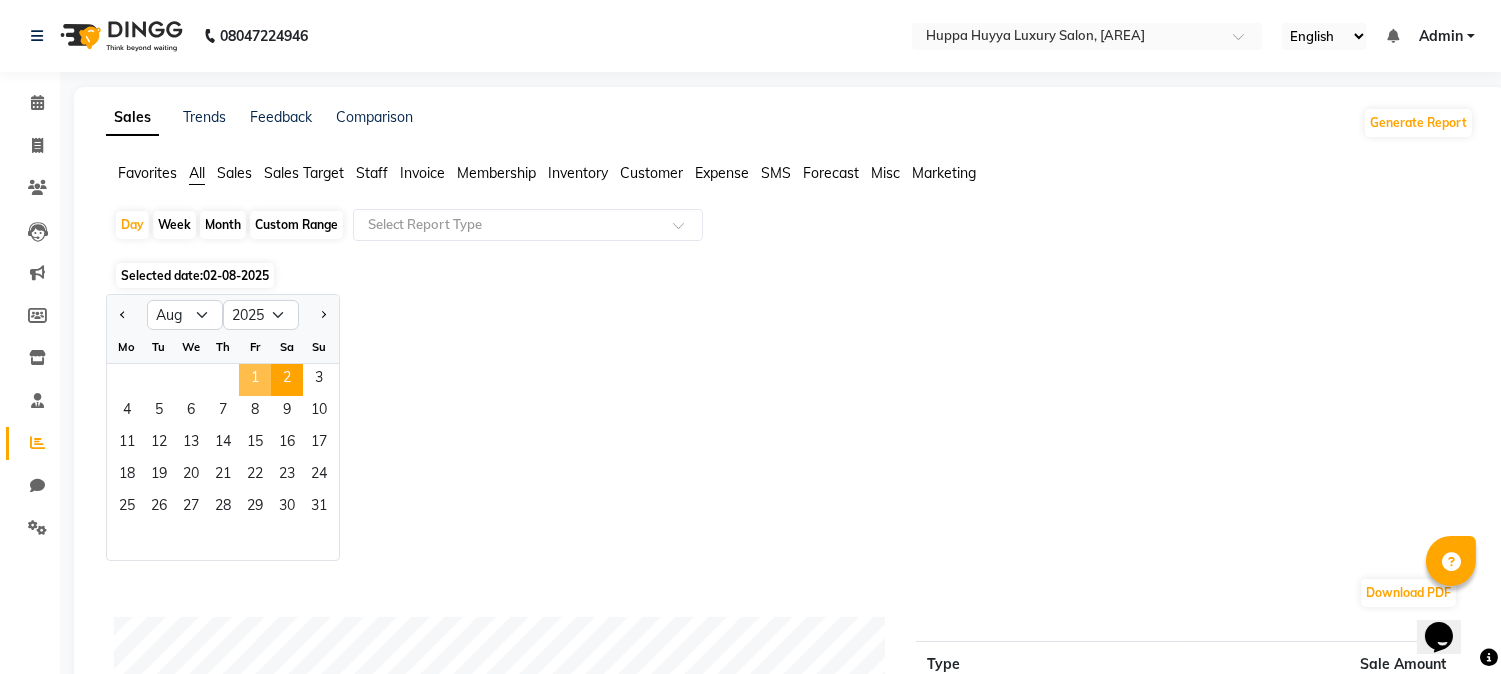 click on "1" 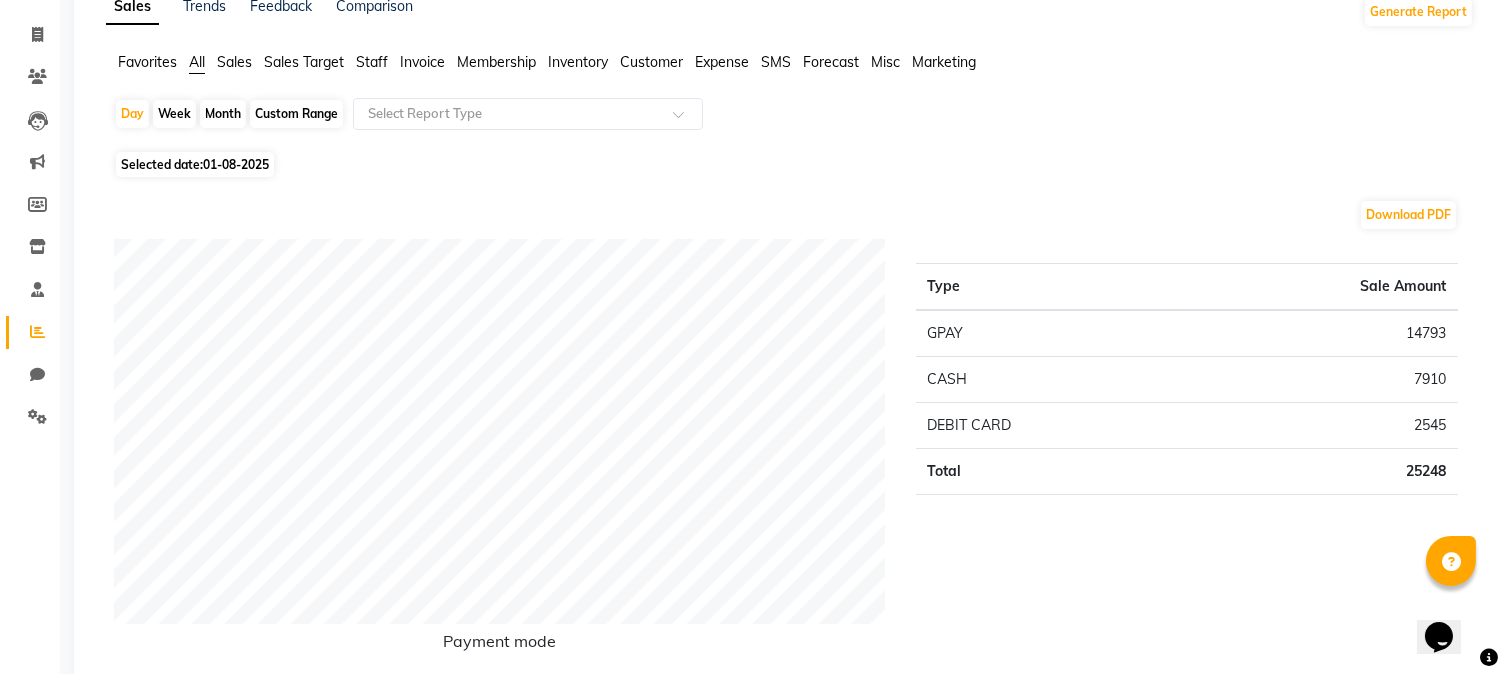 scroll, scrollTop: 0, scrollLeft: 0, axis: both 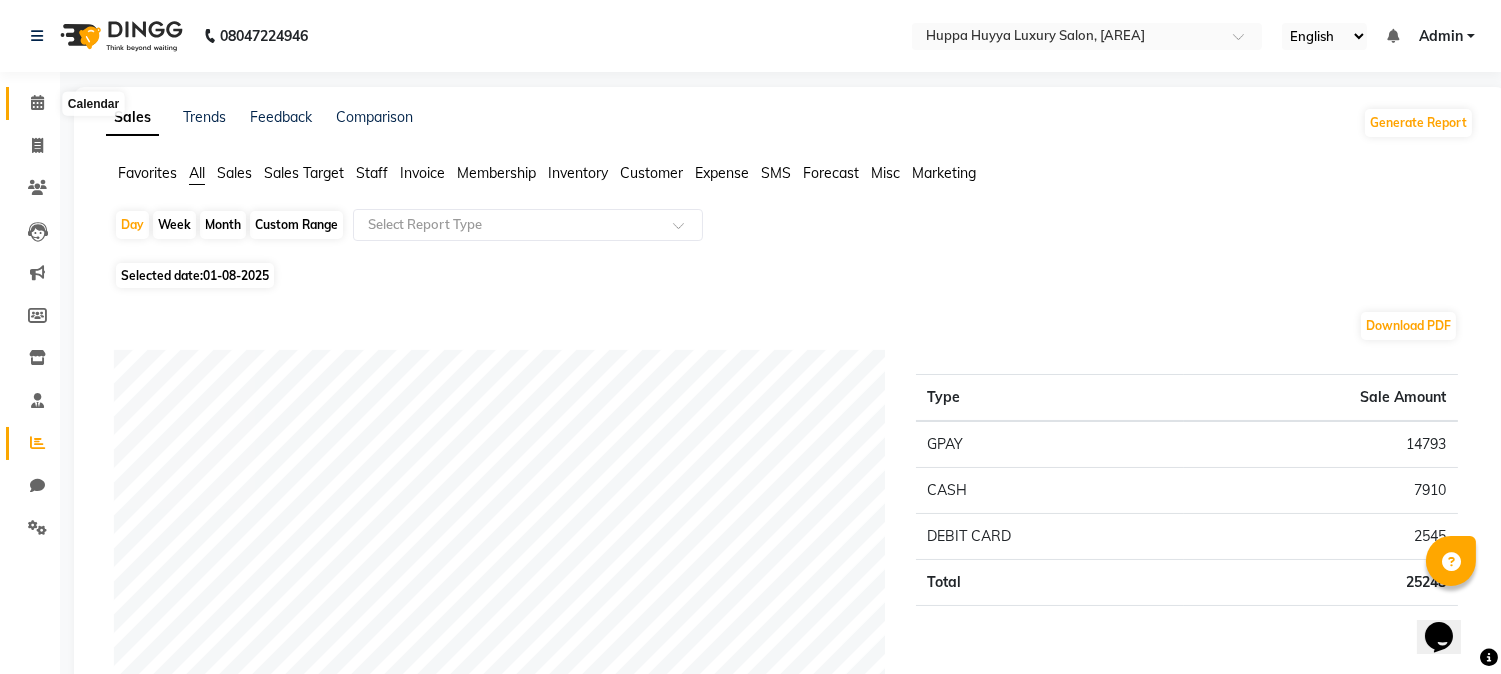 click 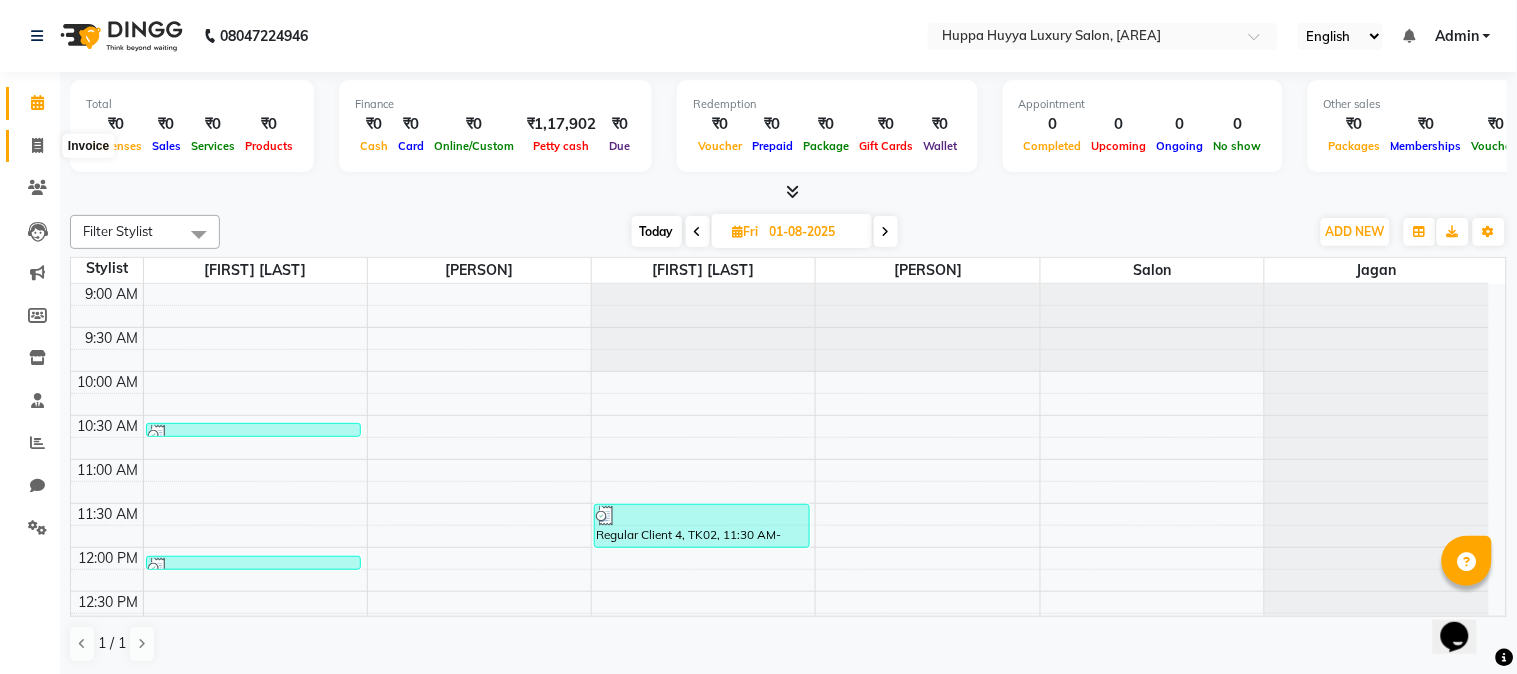 click 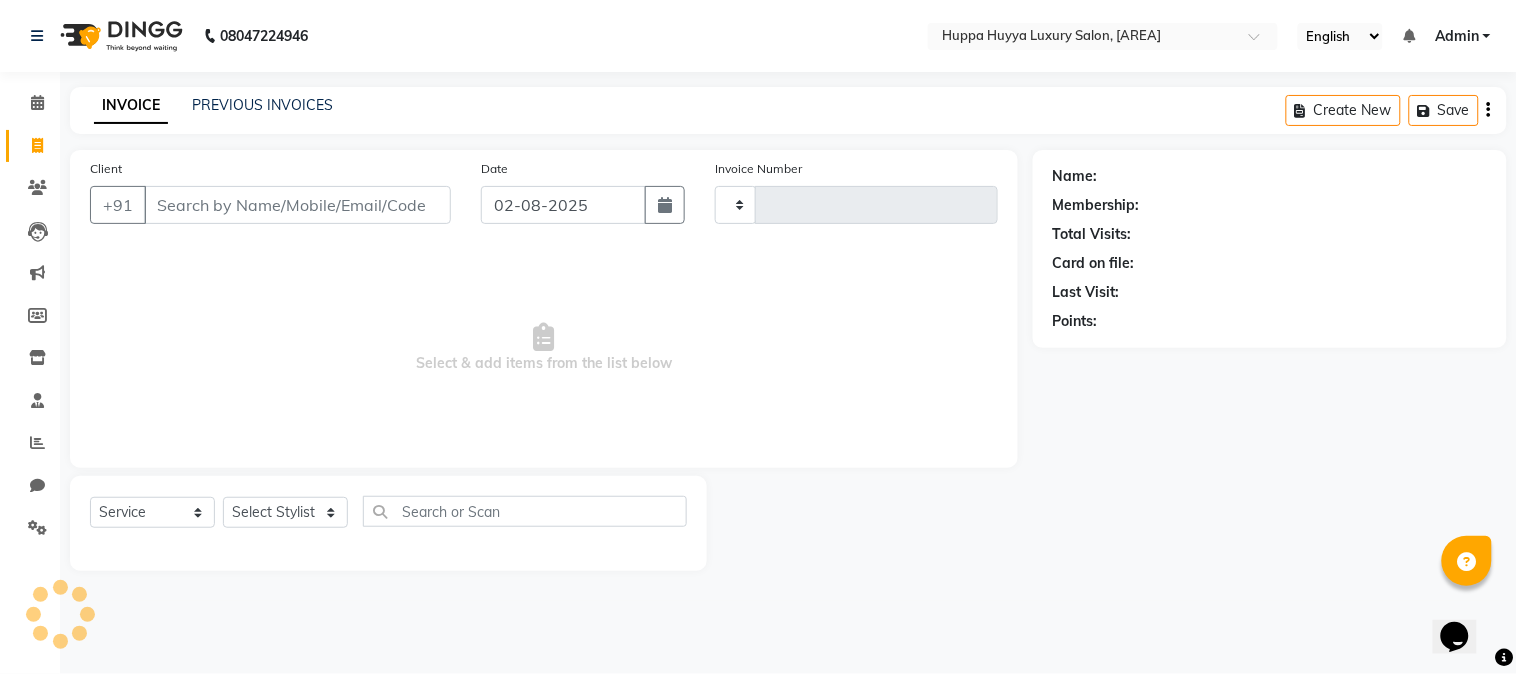 type on "1551" 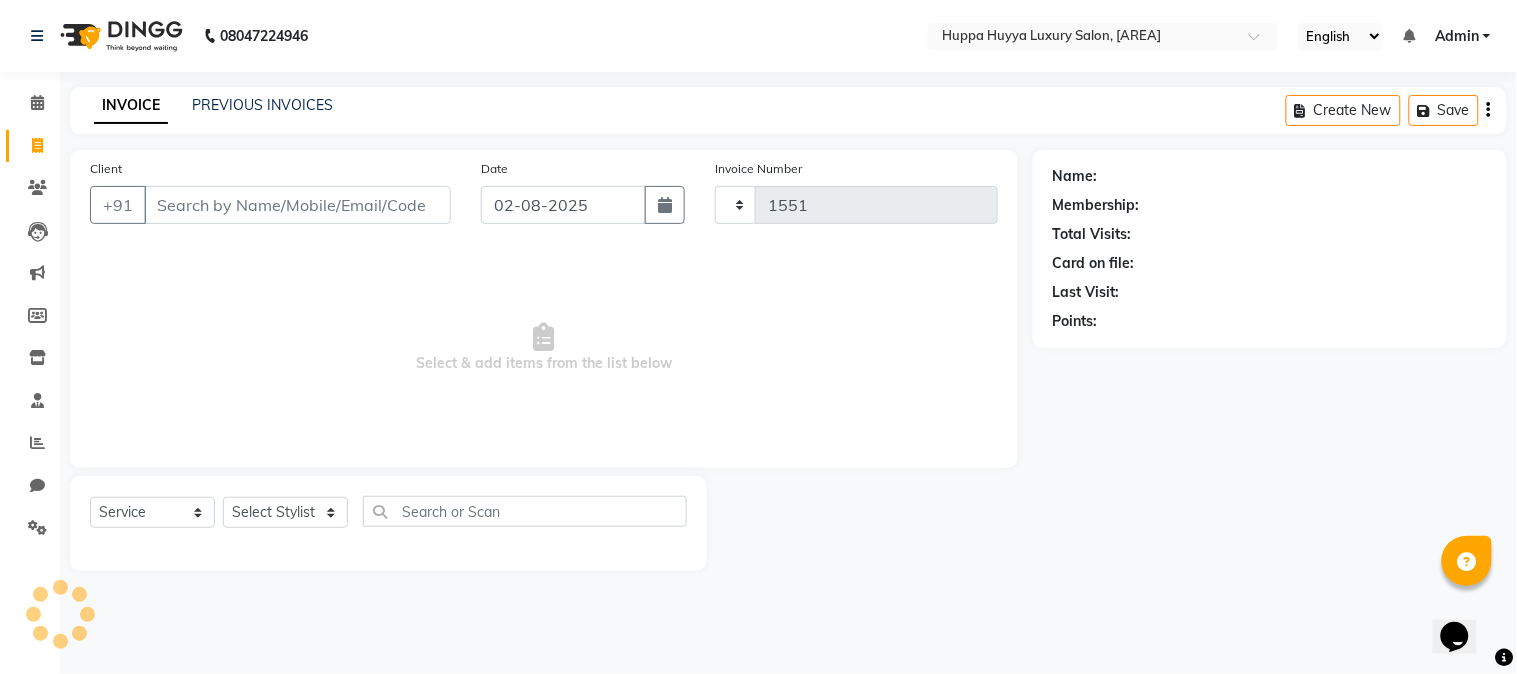 select on "7752" 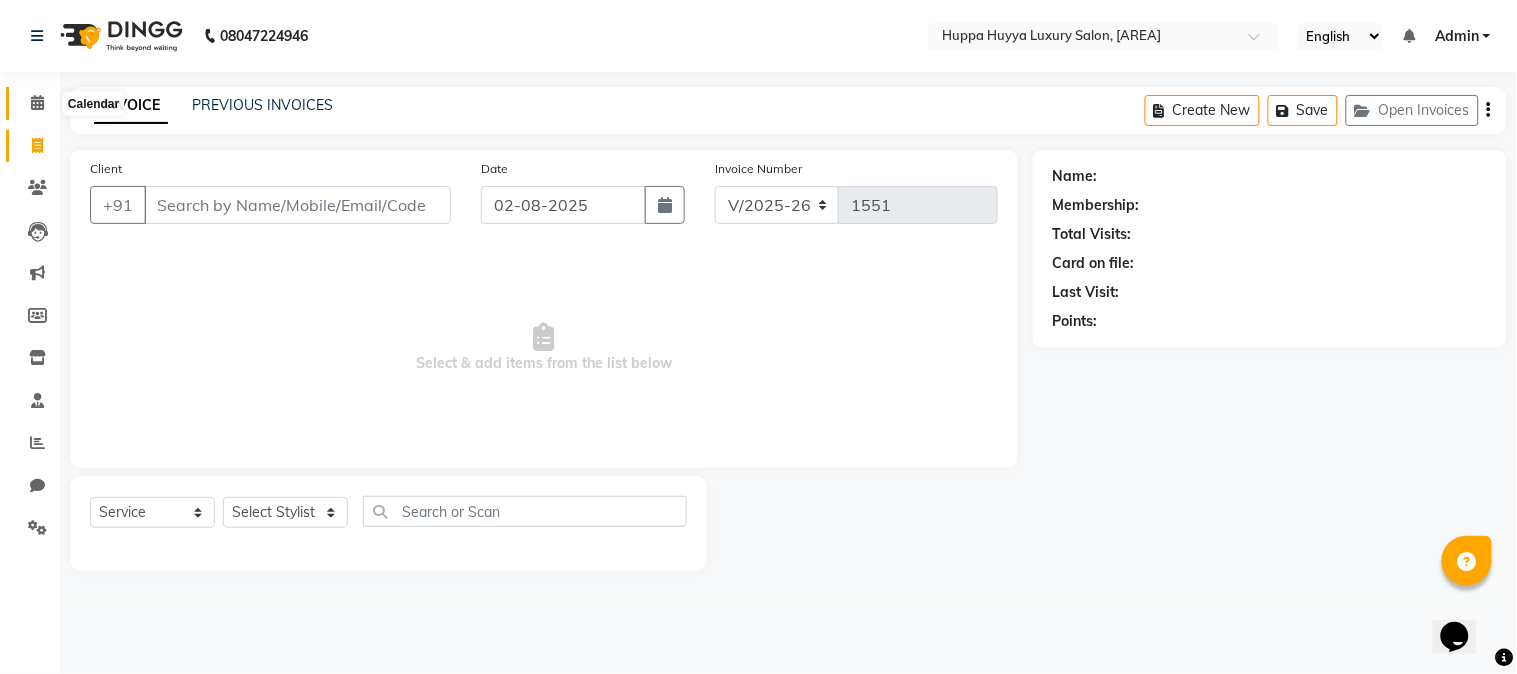 click 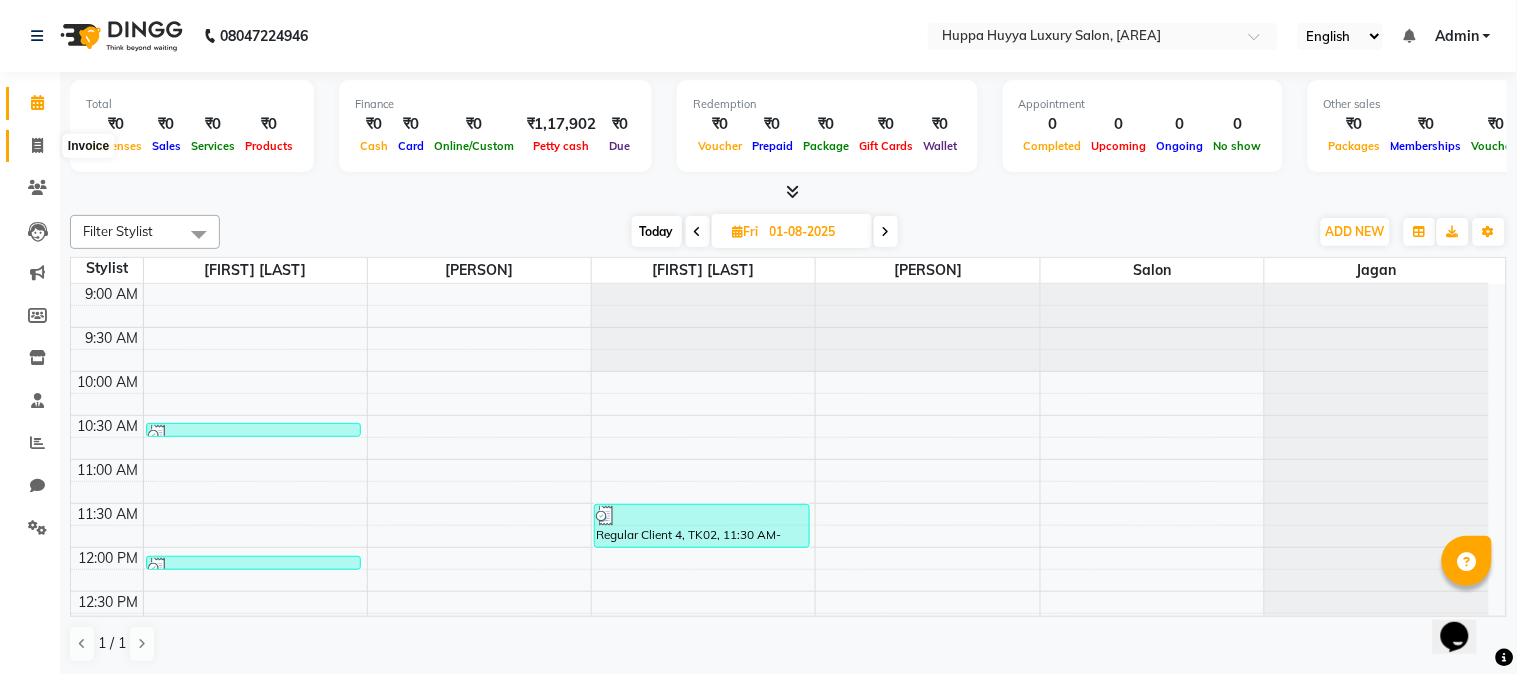 click 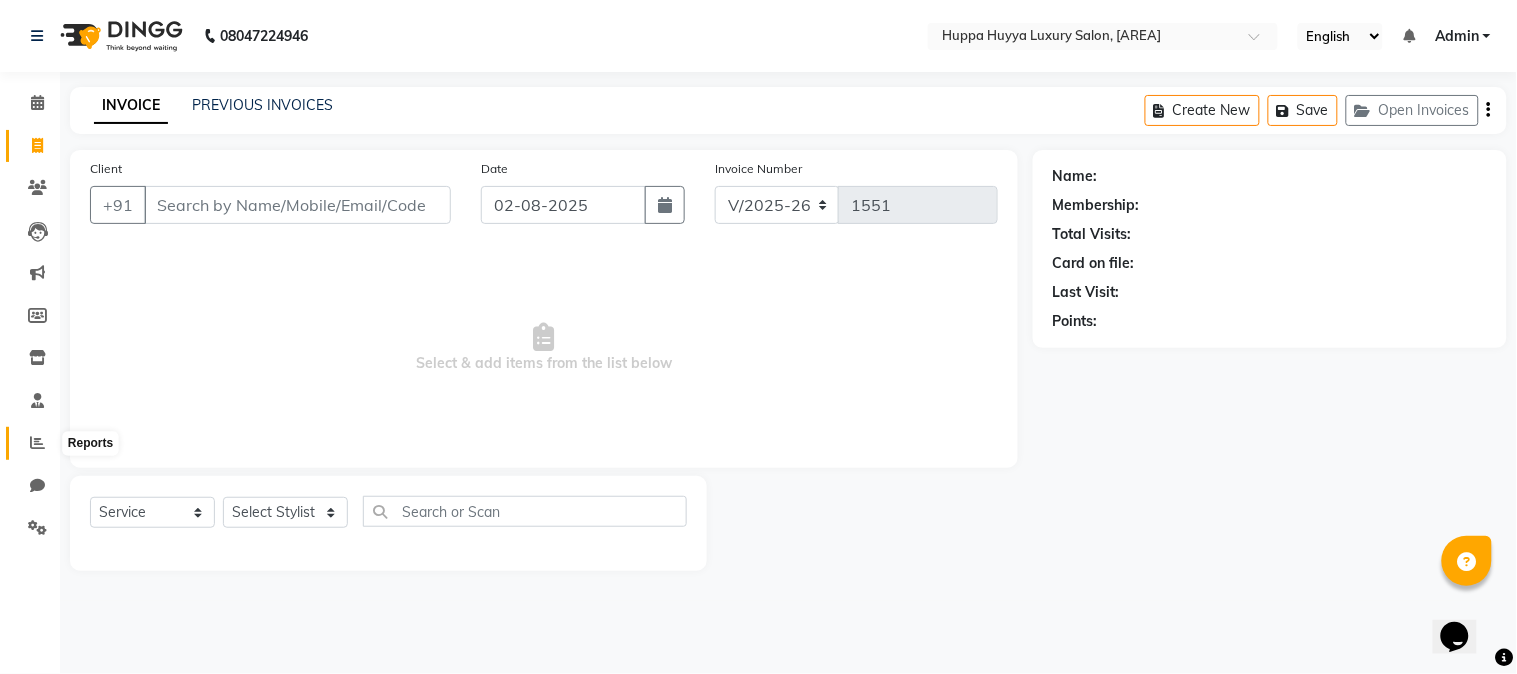 click 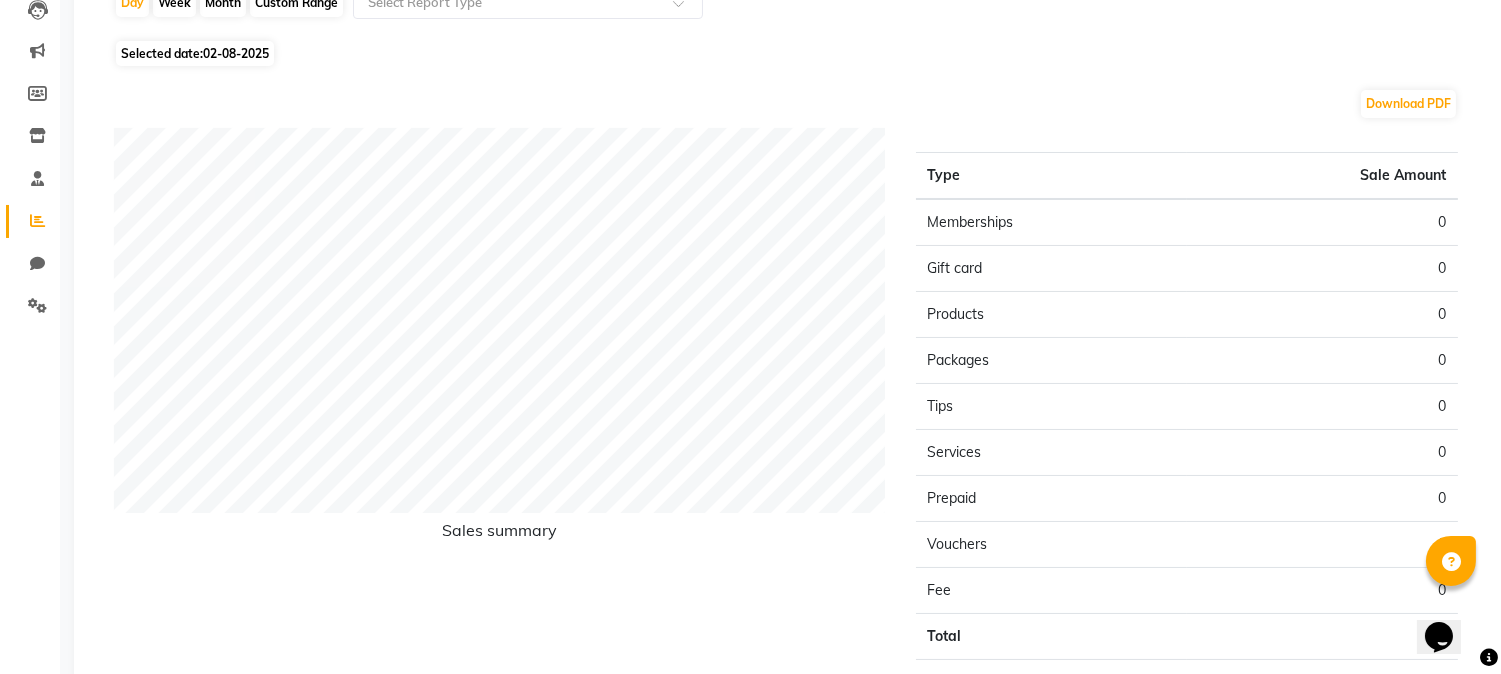 scroll, scrollTop: 0, scrollLeft: 0, axis: both 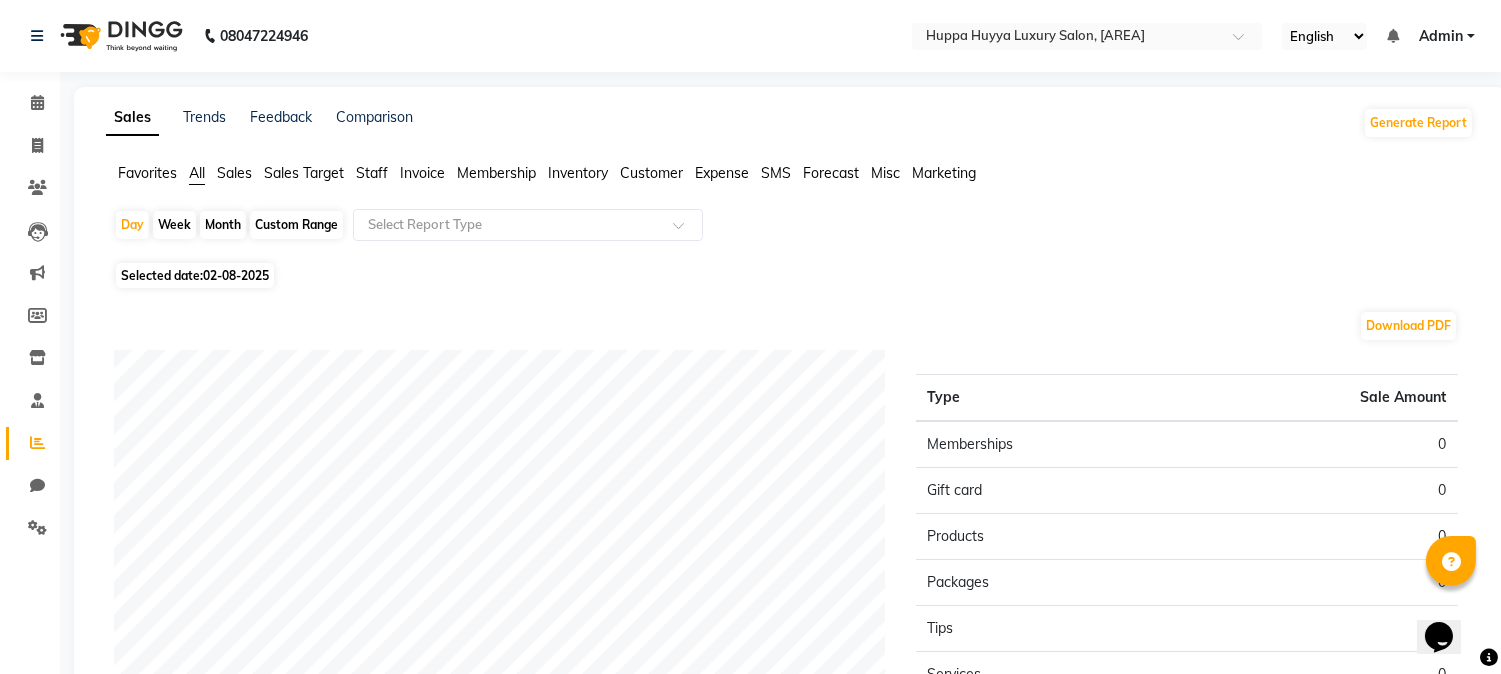 click on "Day   Week   Month   Custom Range  Select Report Type" 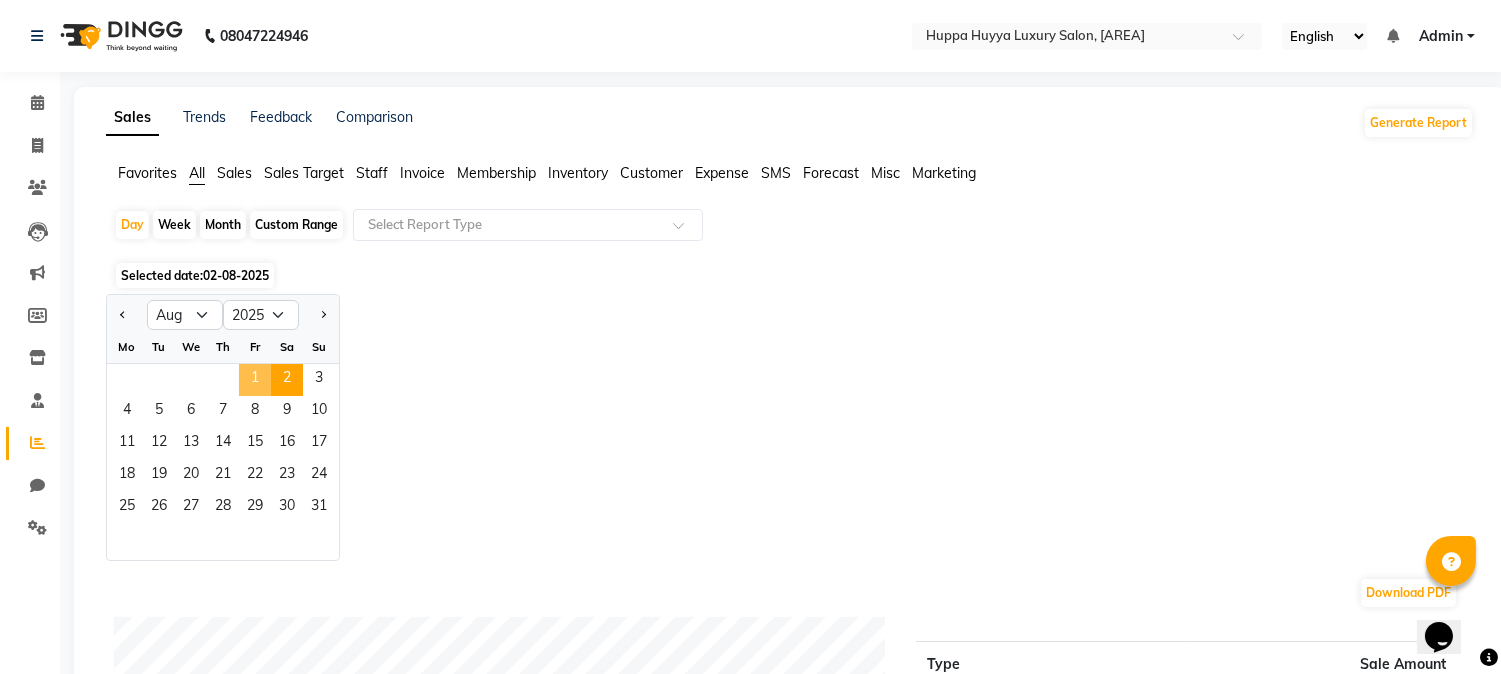 click on "1" 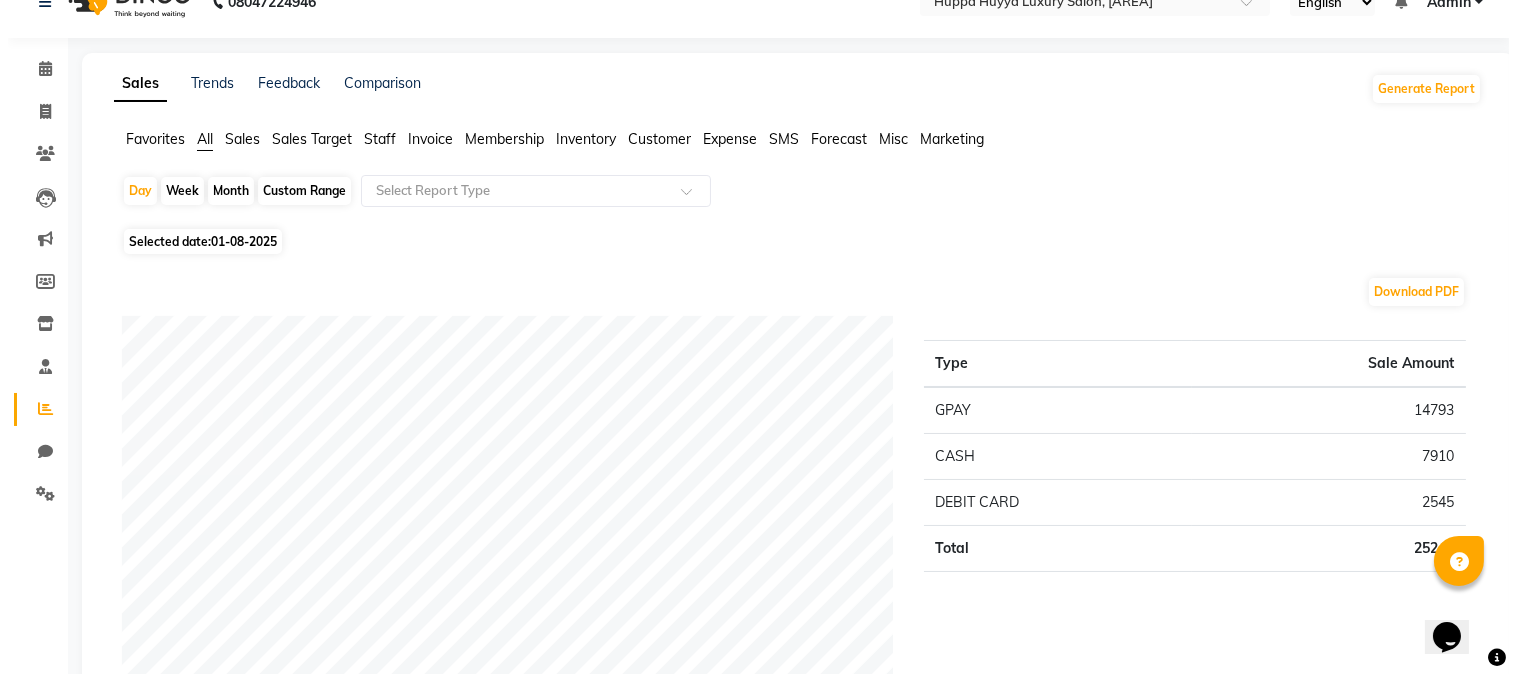 scroll, scrollTop: 0, scrollLeft: 0, axis: both 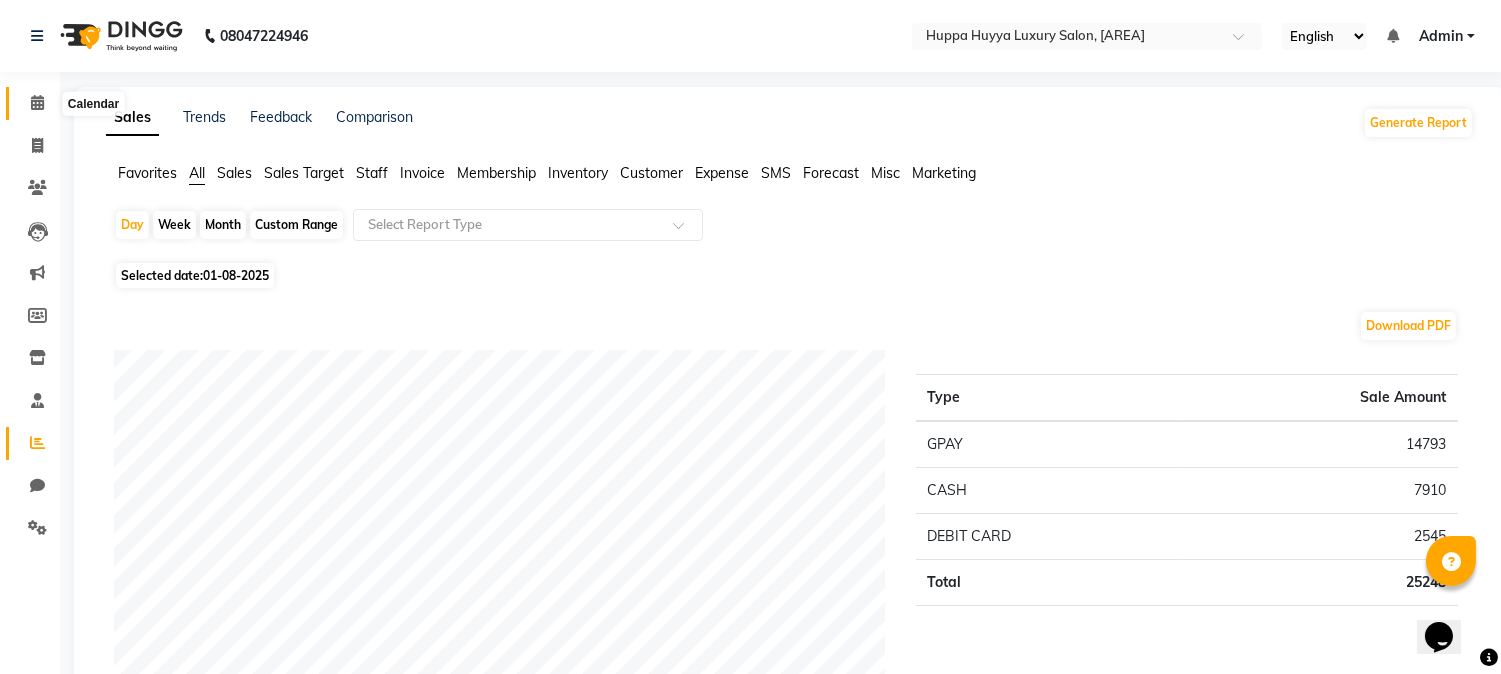 click 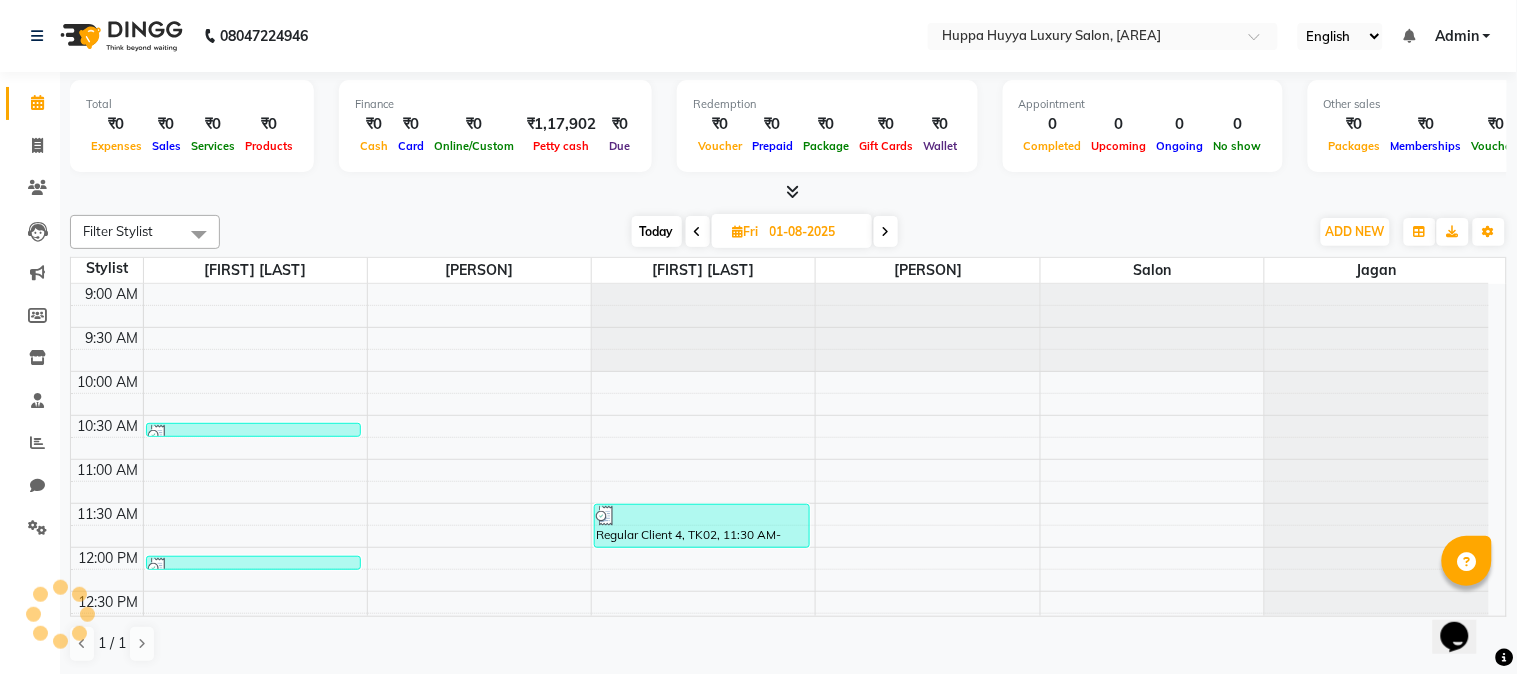 scroll, scrollTop: 0, scrollLeft: 0, axis: both 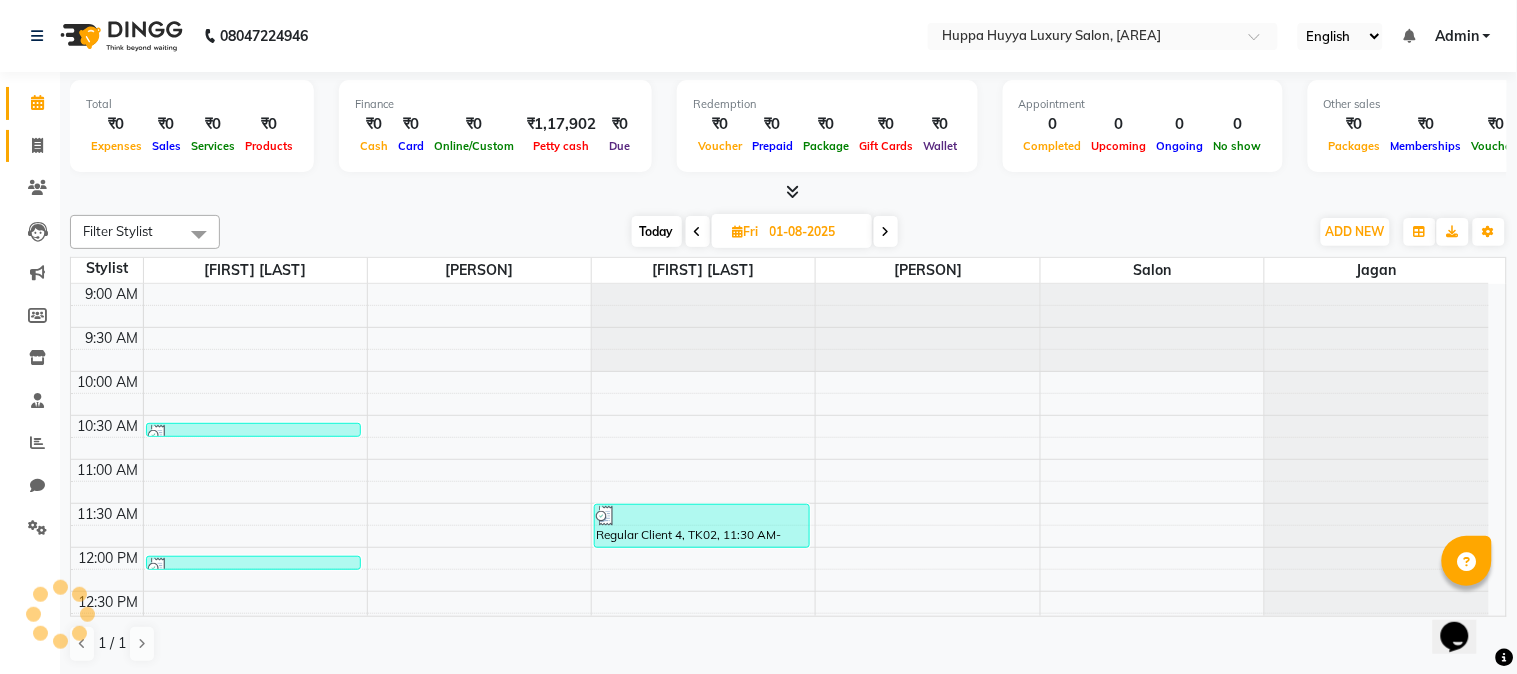 click on "Invoice" 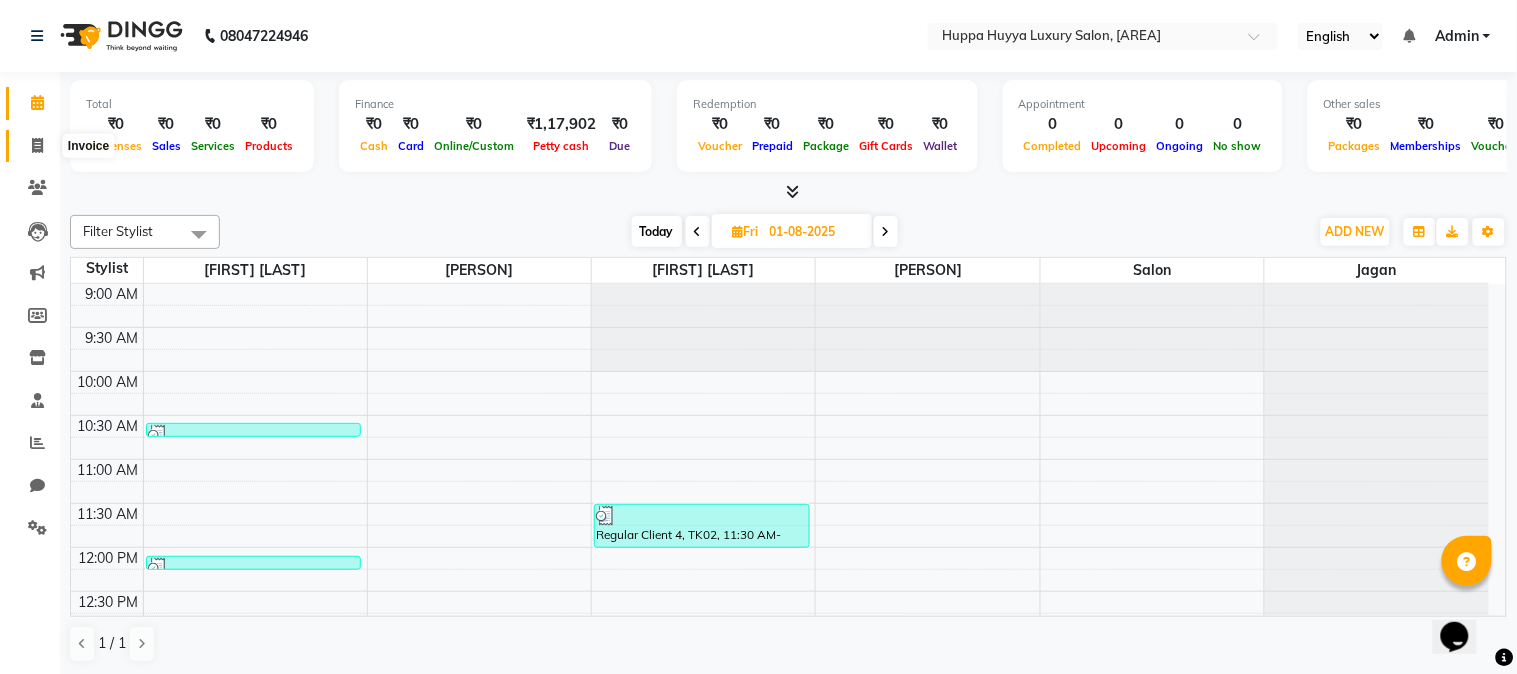 click 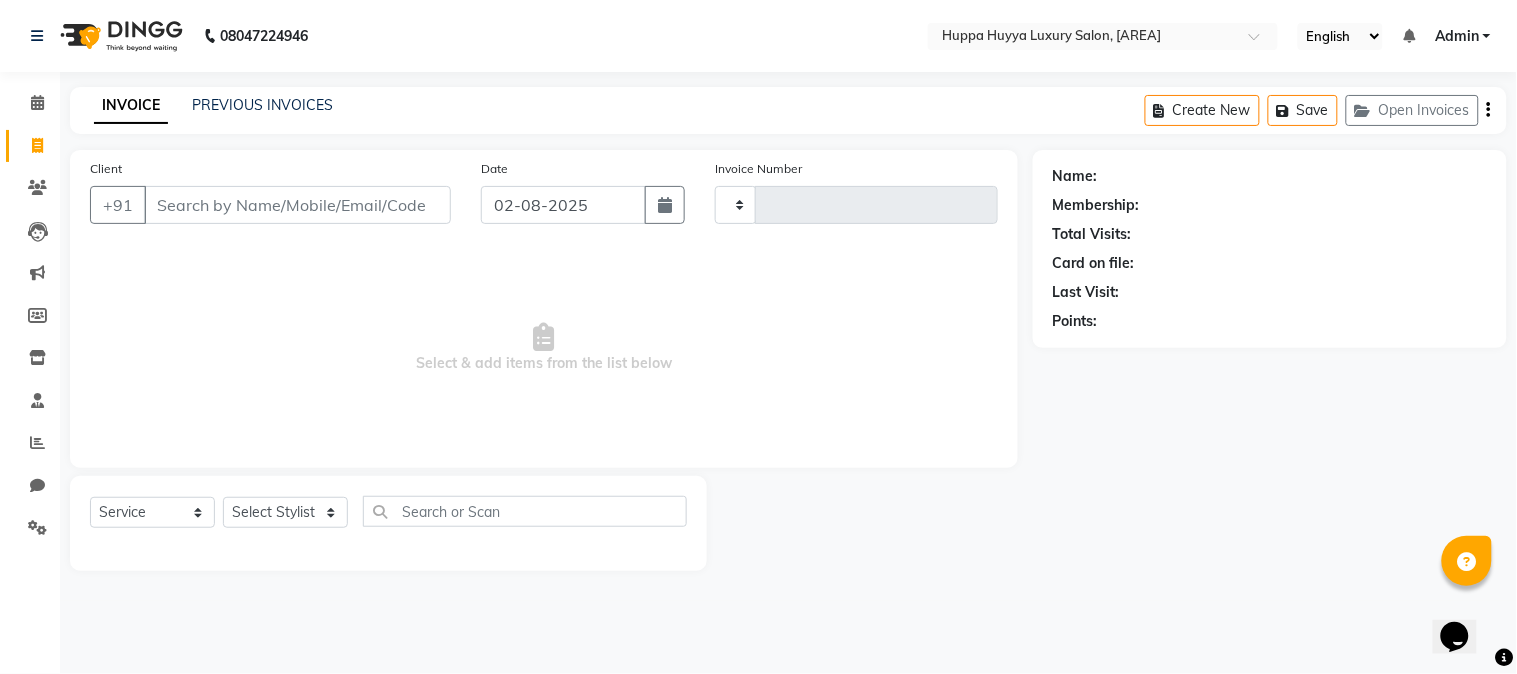 type on "1551" 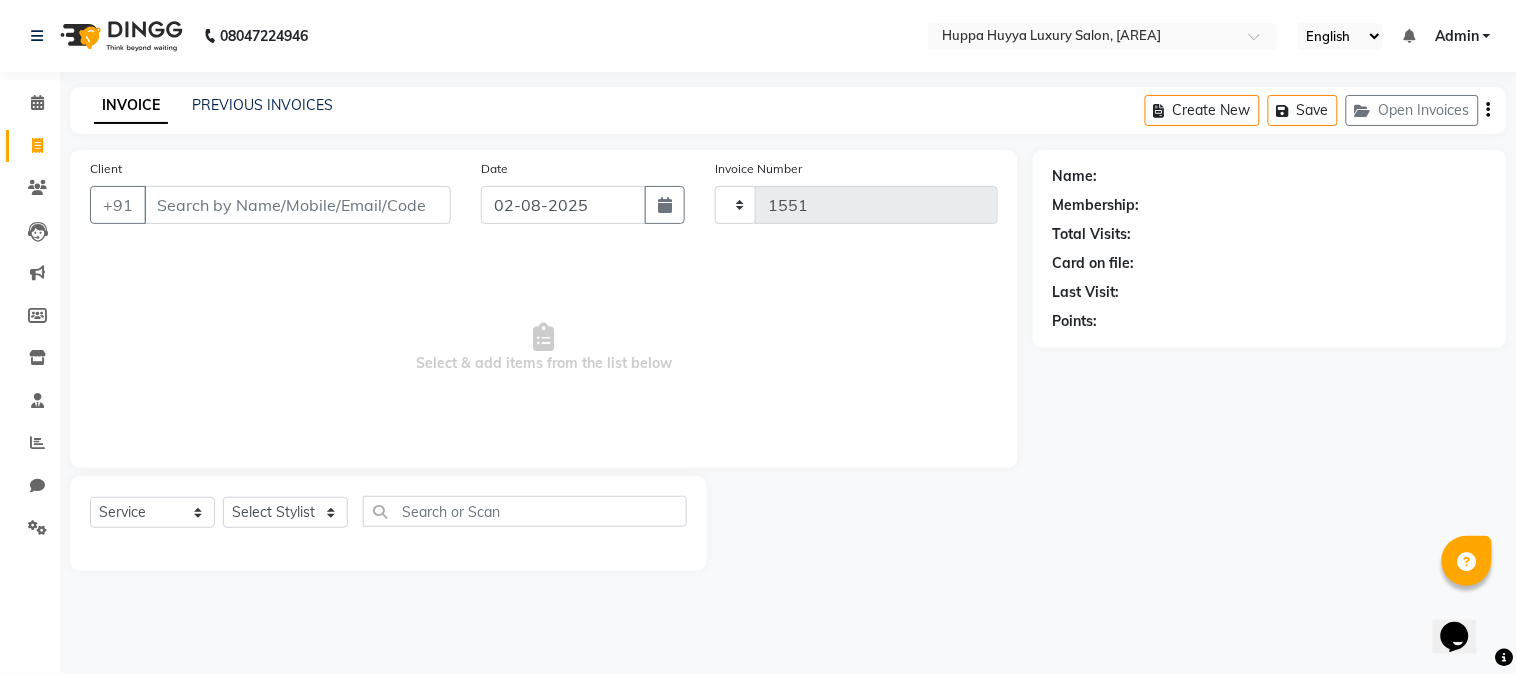select on "7752" 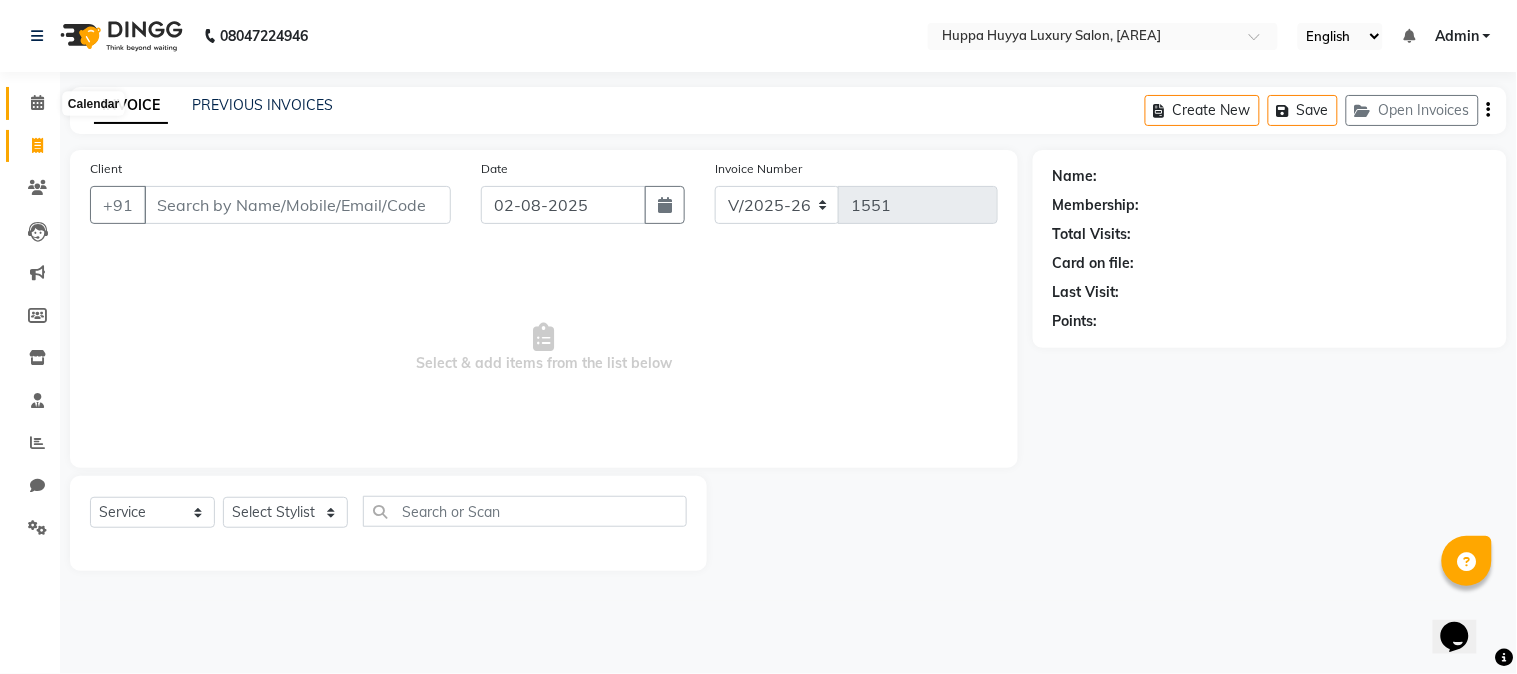 click 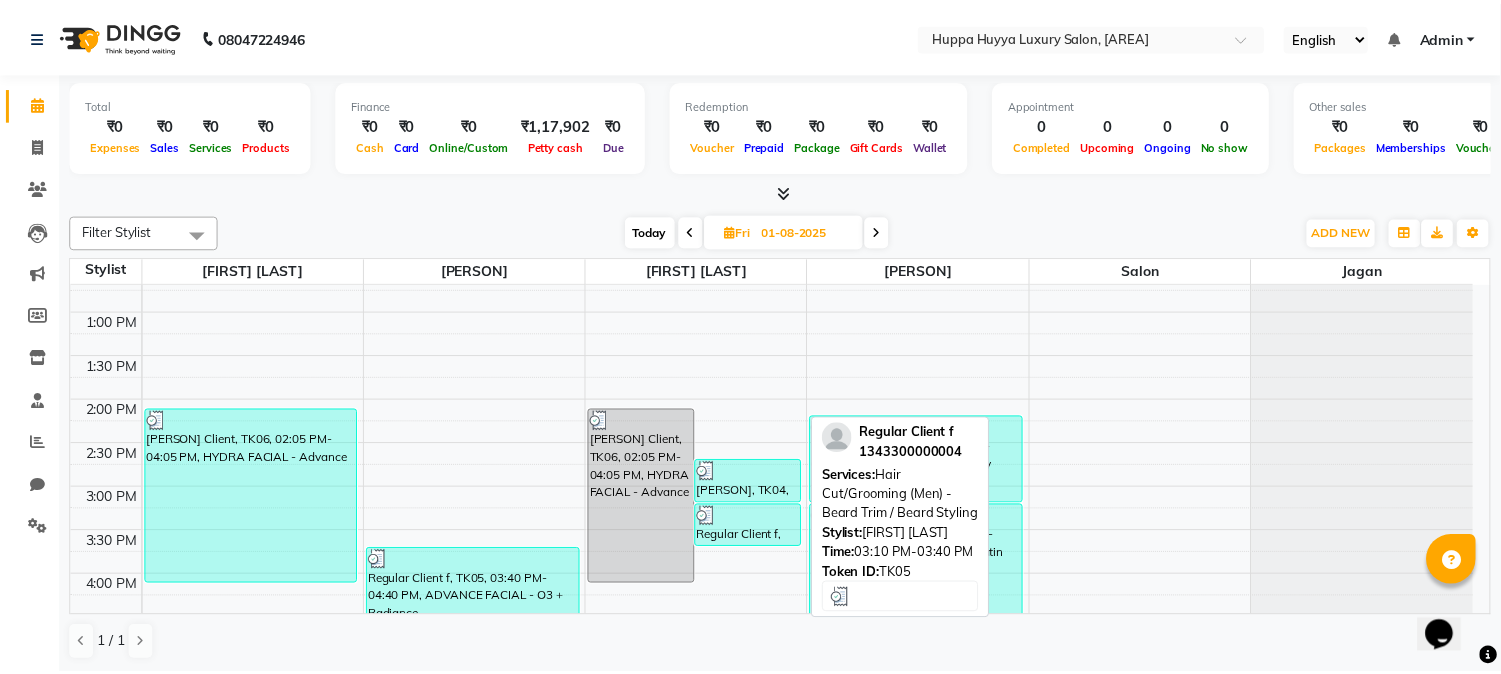 scroll, scrollTop: 222, scrollLeft: 0, axis: vertical 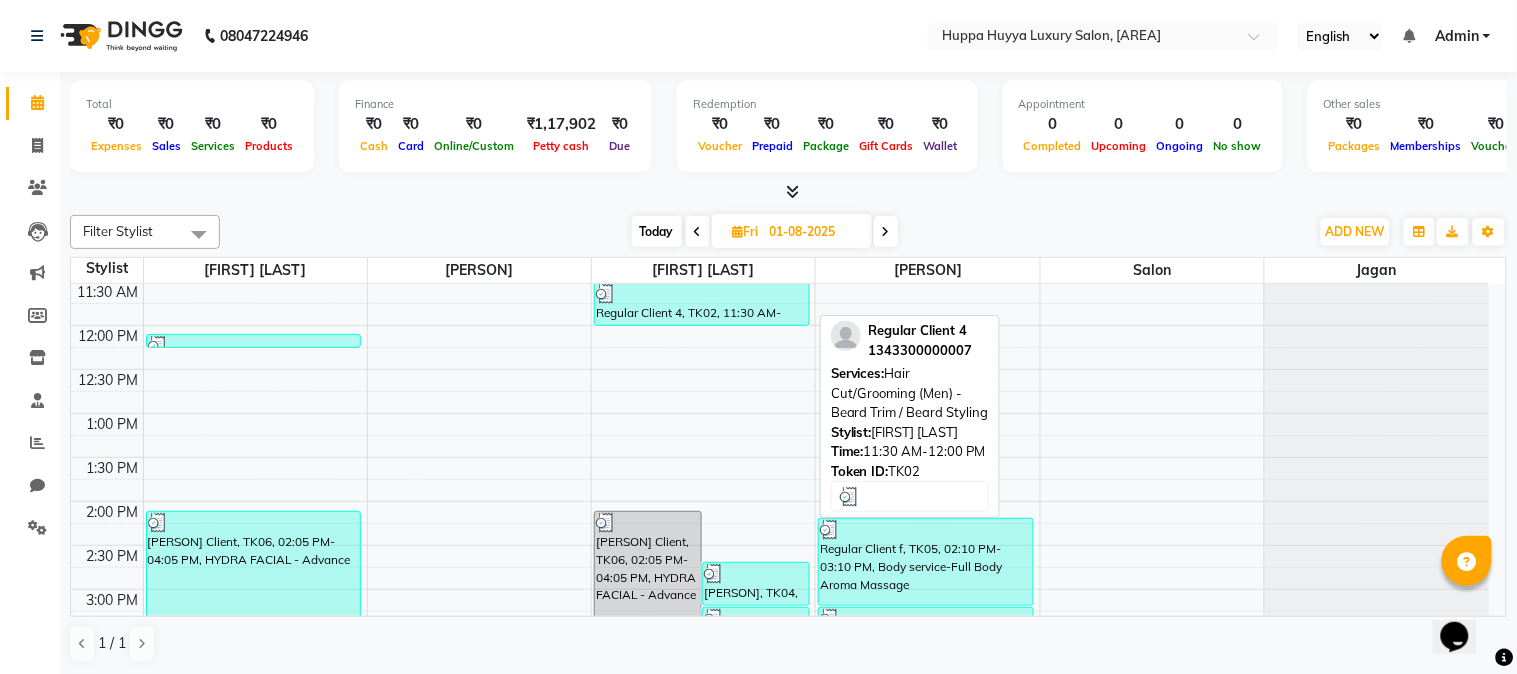 click on "Regular Client 4, TK02, 11:30 AM-12:00 PM, Hair Cut/Grooming (Men) - Beard Trim / Beard Styling" at bounding box center [702, 304] 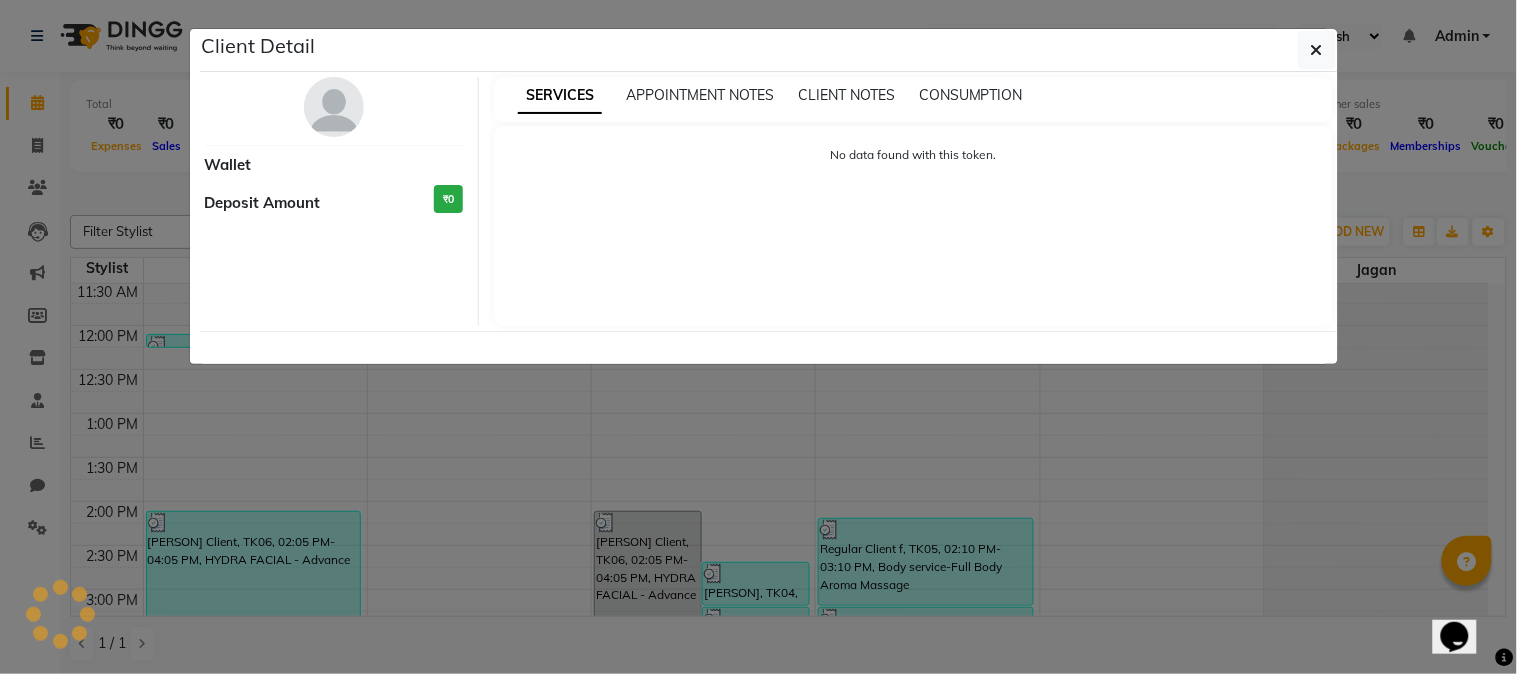 select on "3" 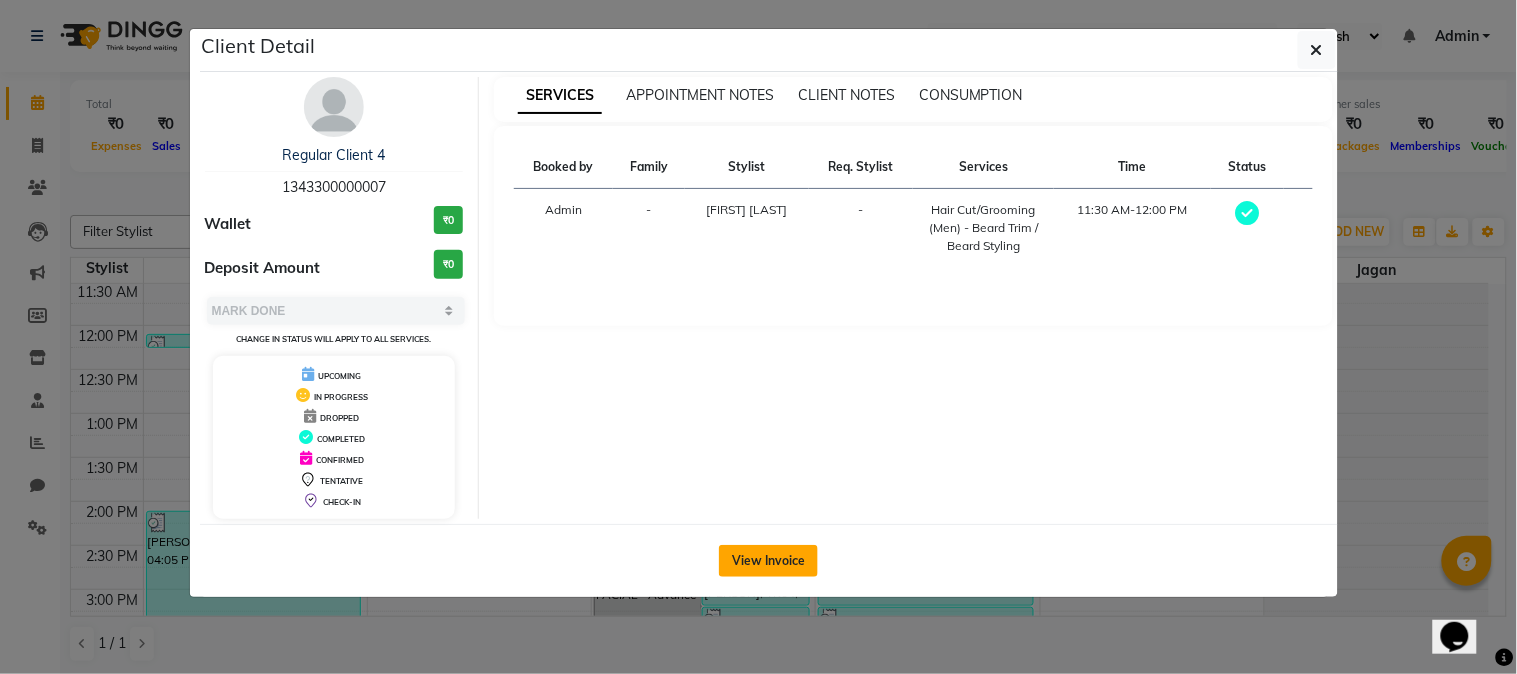 click on "View Invoice" 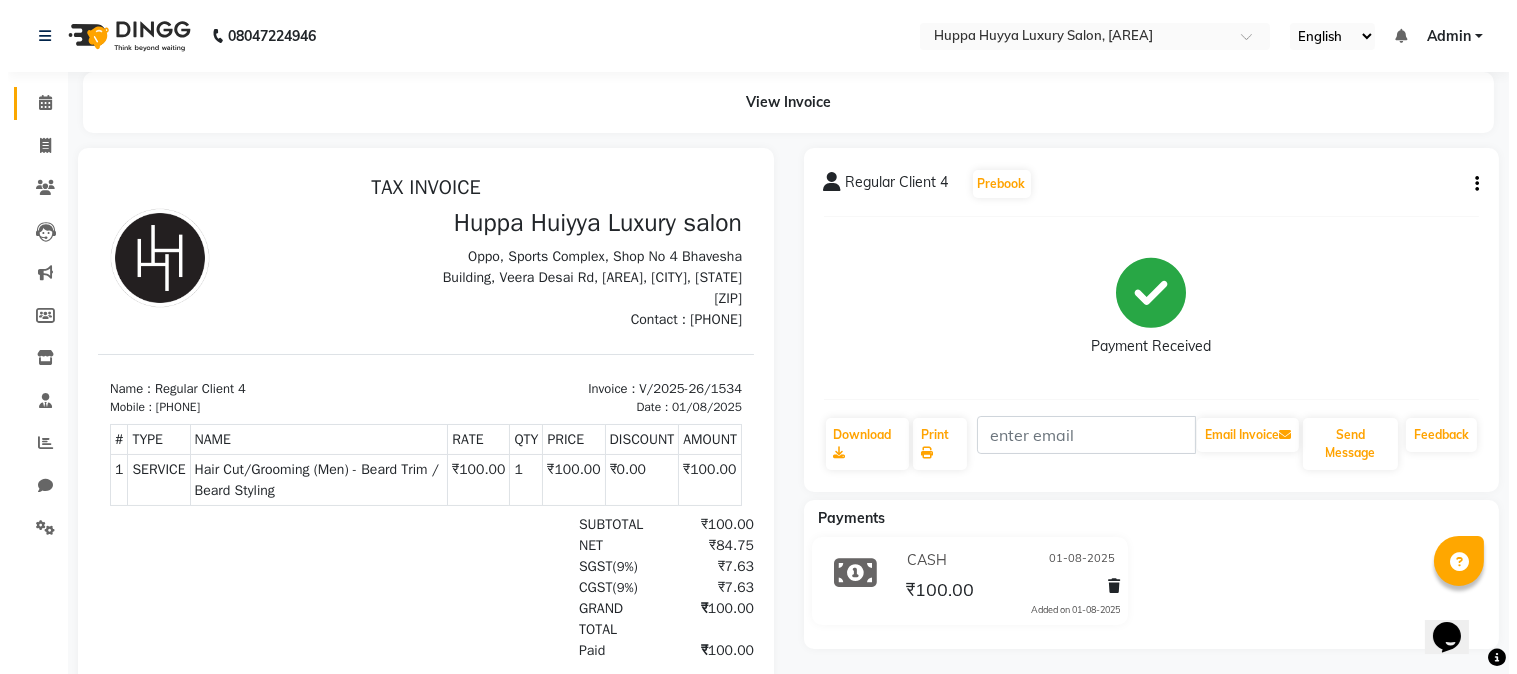 scroll, scrollTop: 15, scrollLeft: 0, axis: vertical 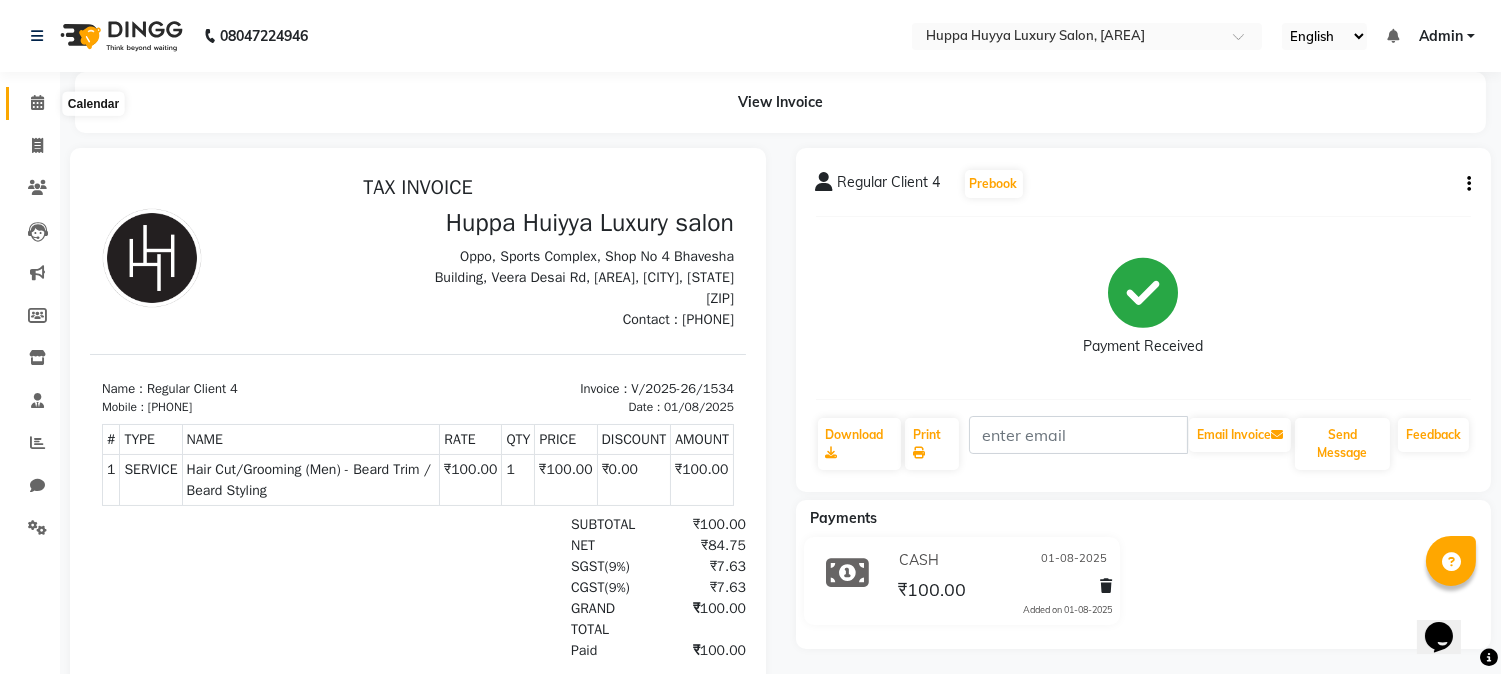 click 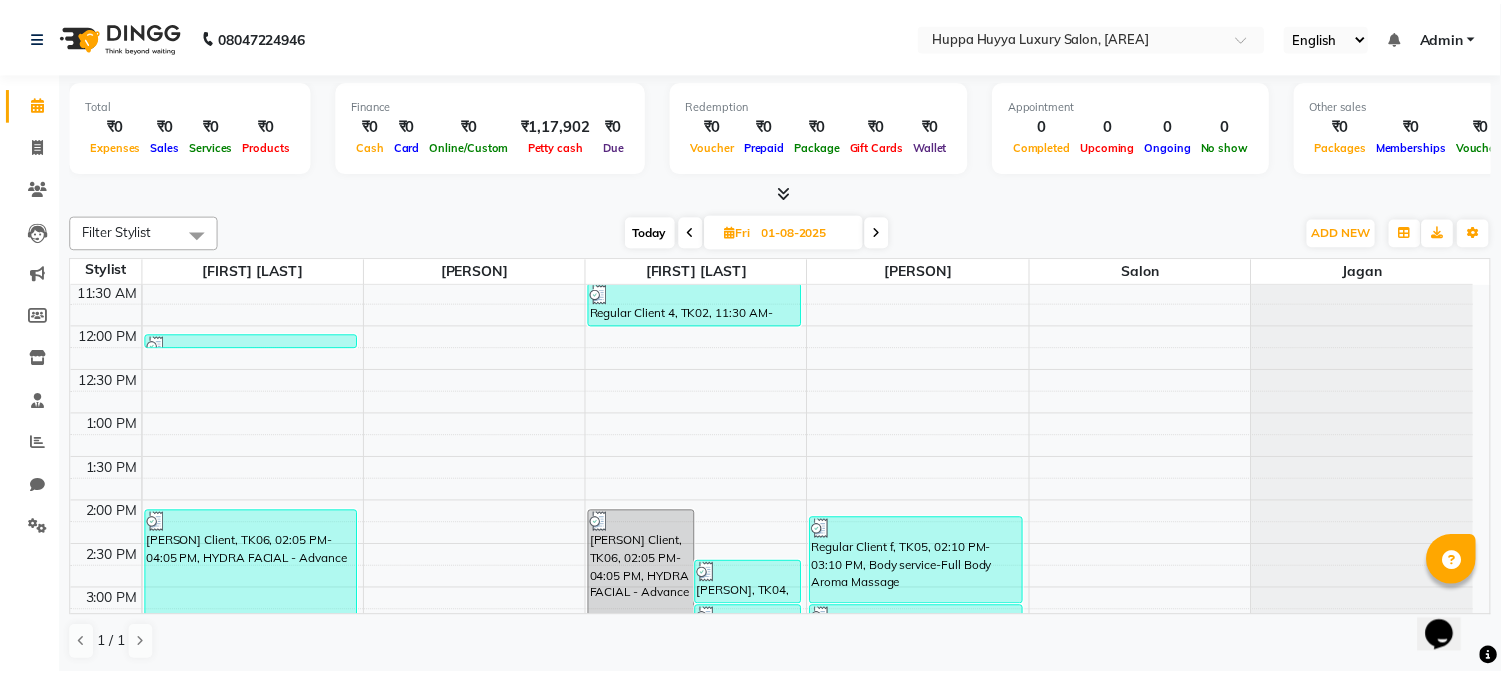 scroll, scrollTop: 444, scrollLeft: 0, axis: vertical 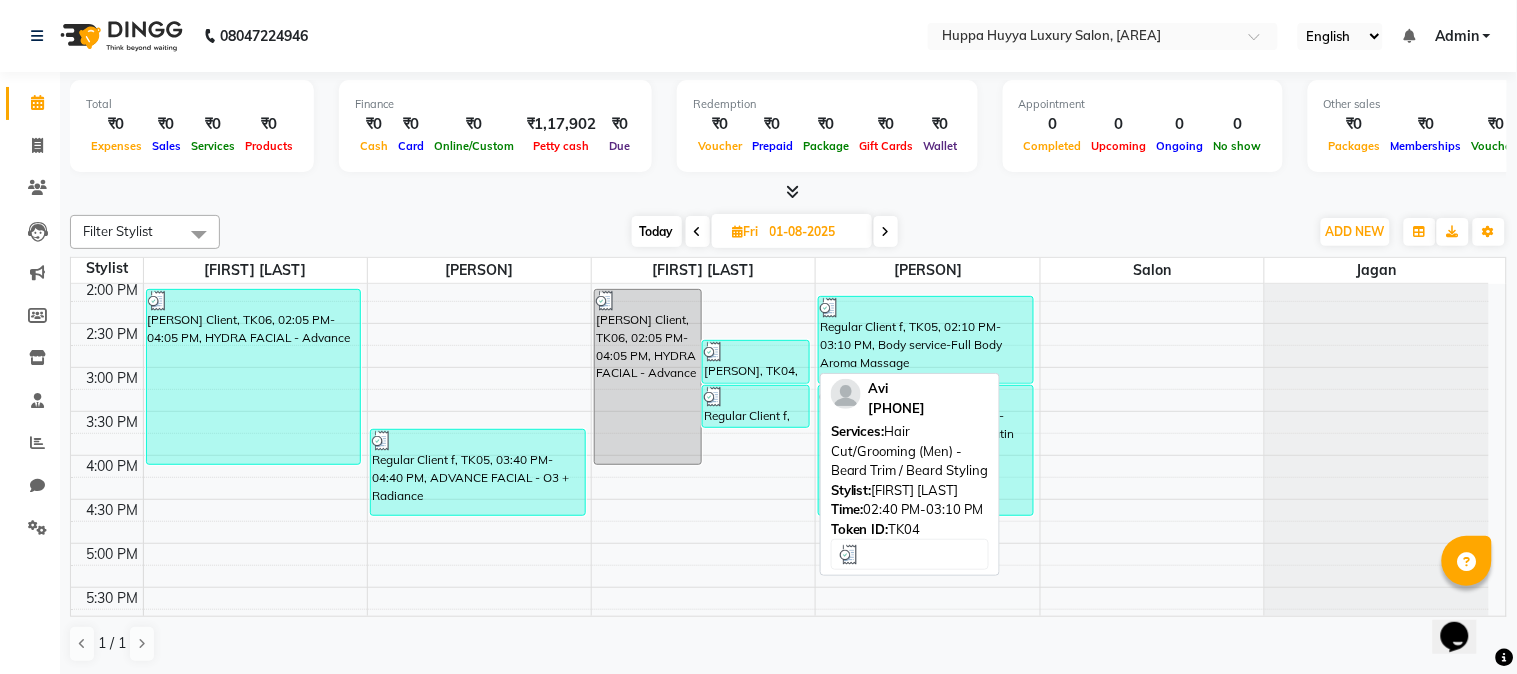 click on "[PERSON], TK04, 02:40 PM-03:10 PM, Hair Cut/Grooming (Men) - Beard Trim / Beard Styling" at bounding box center [756, 362] 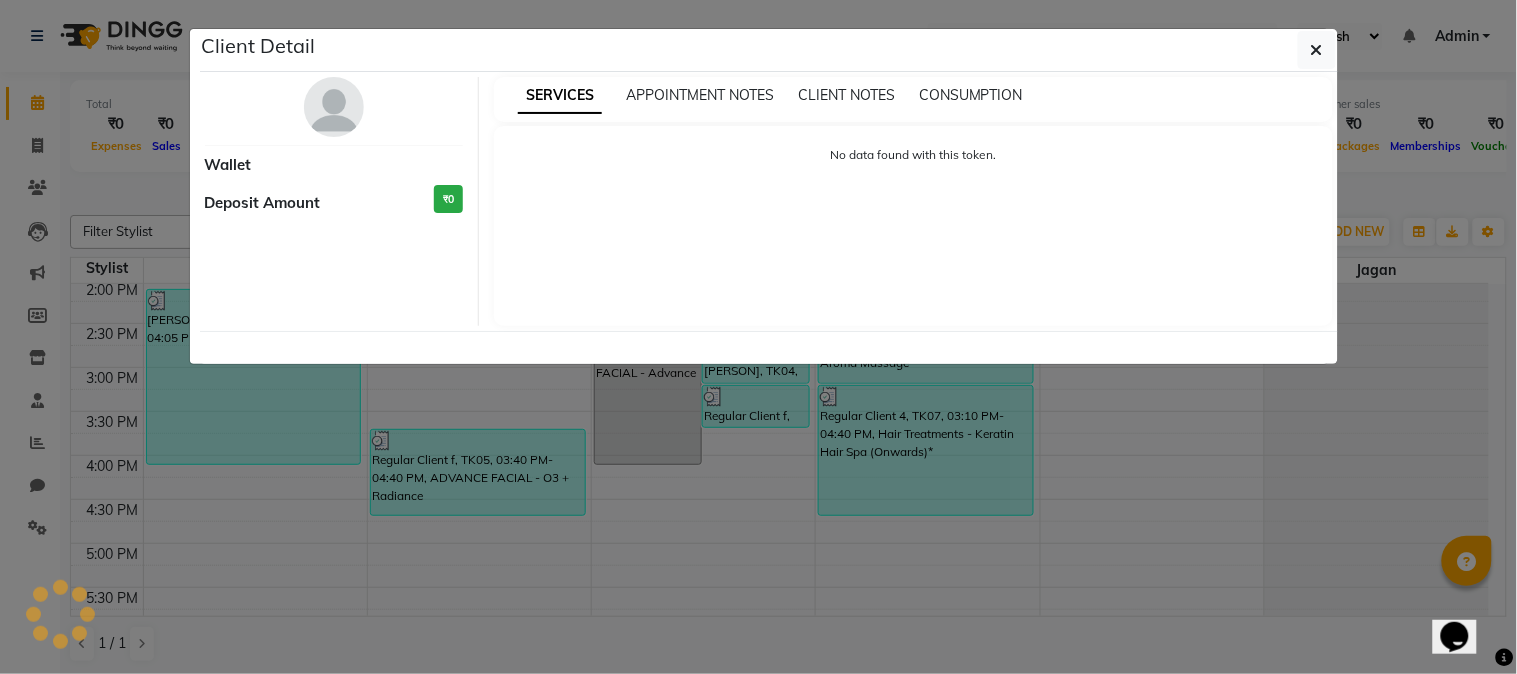 select on "3" 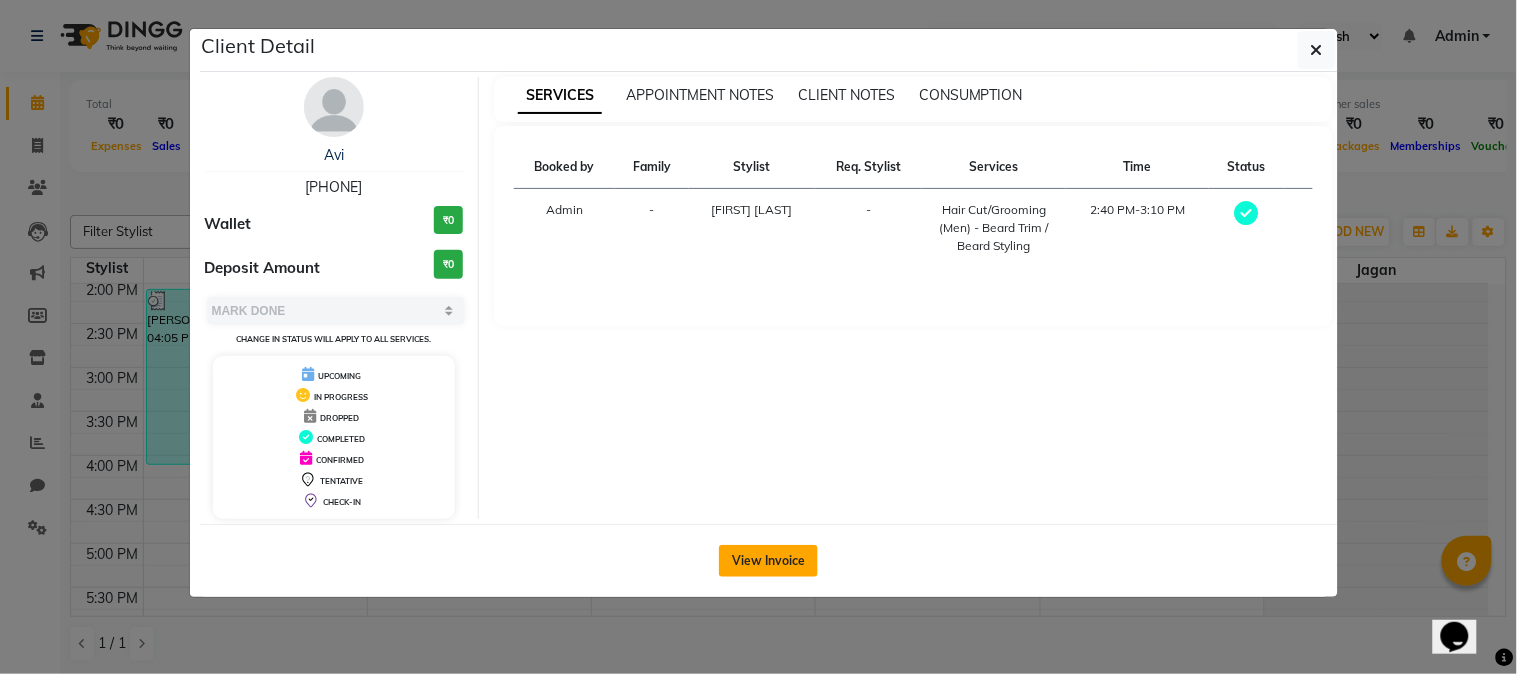 click on "View Invoice" 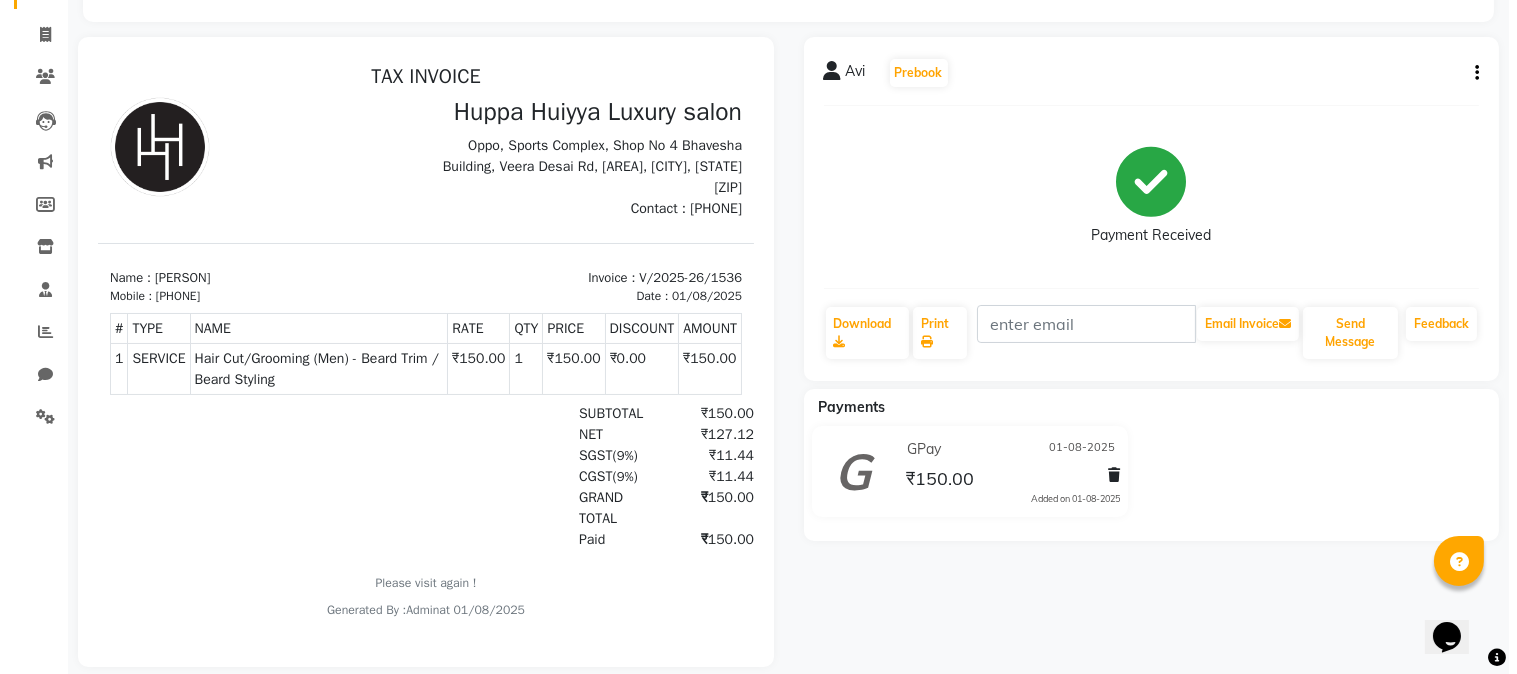 scroll, scrollTop: 0, scrollLeft: 0, axis: both 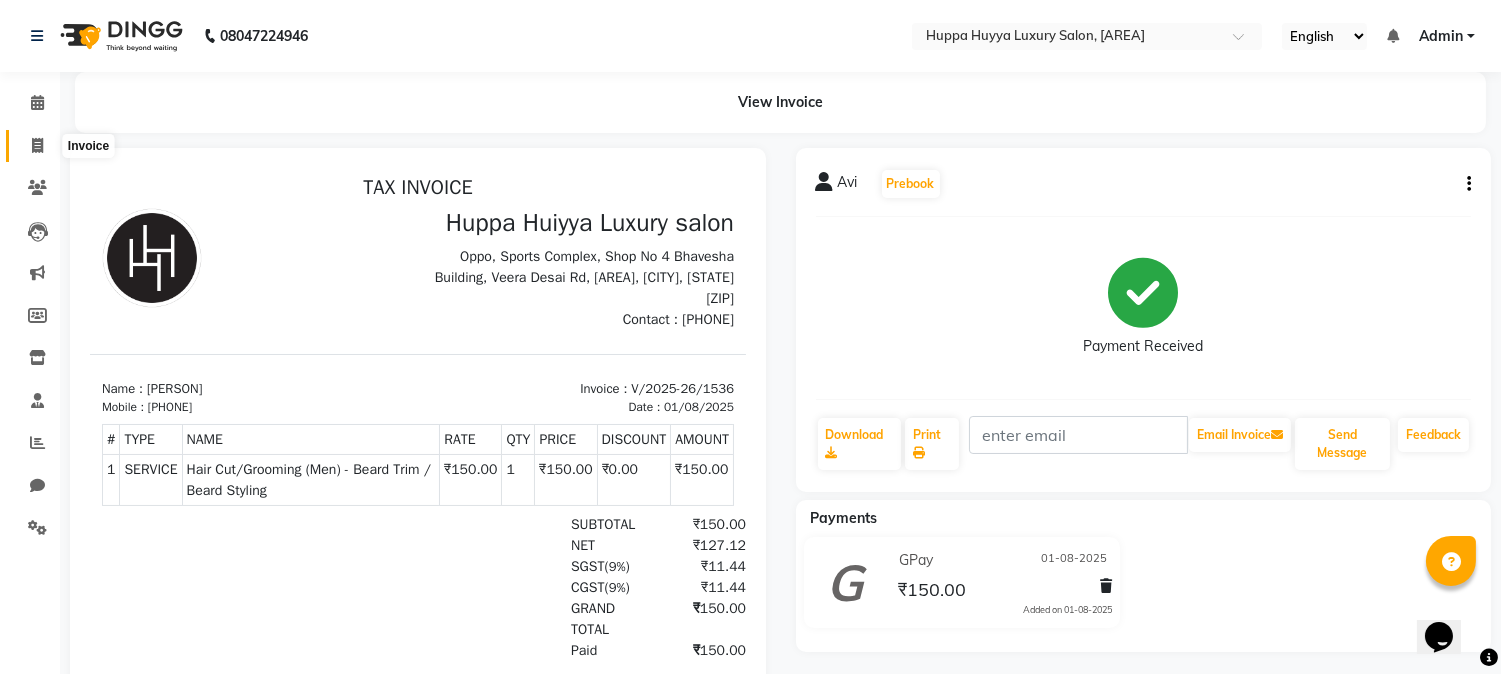 click 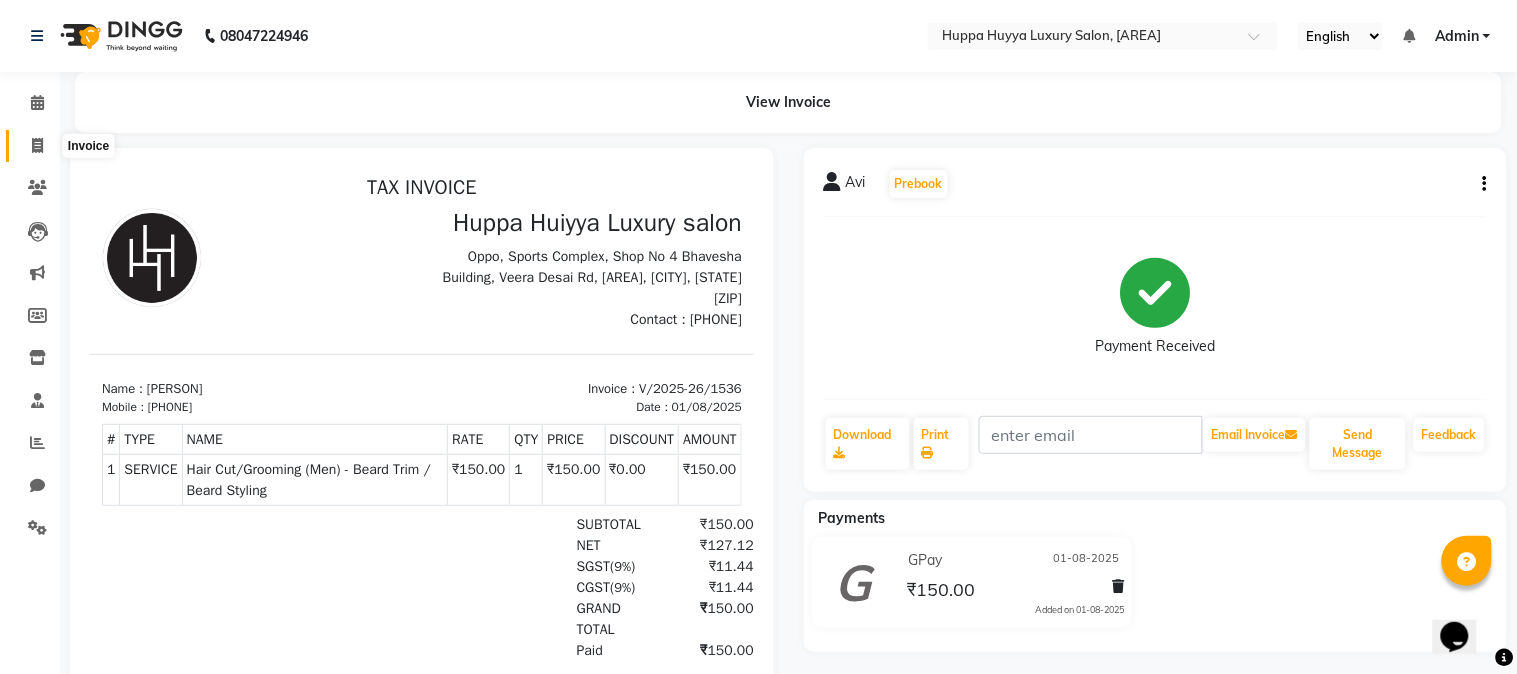 select on "service" 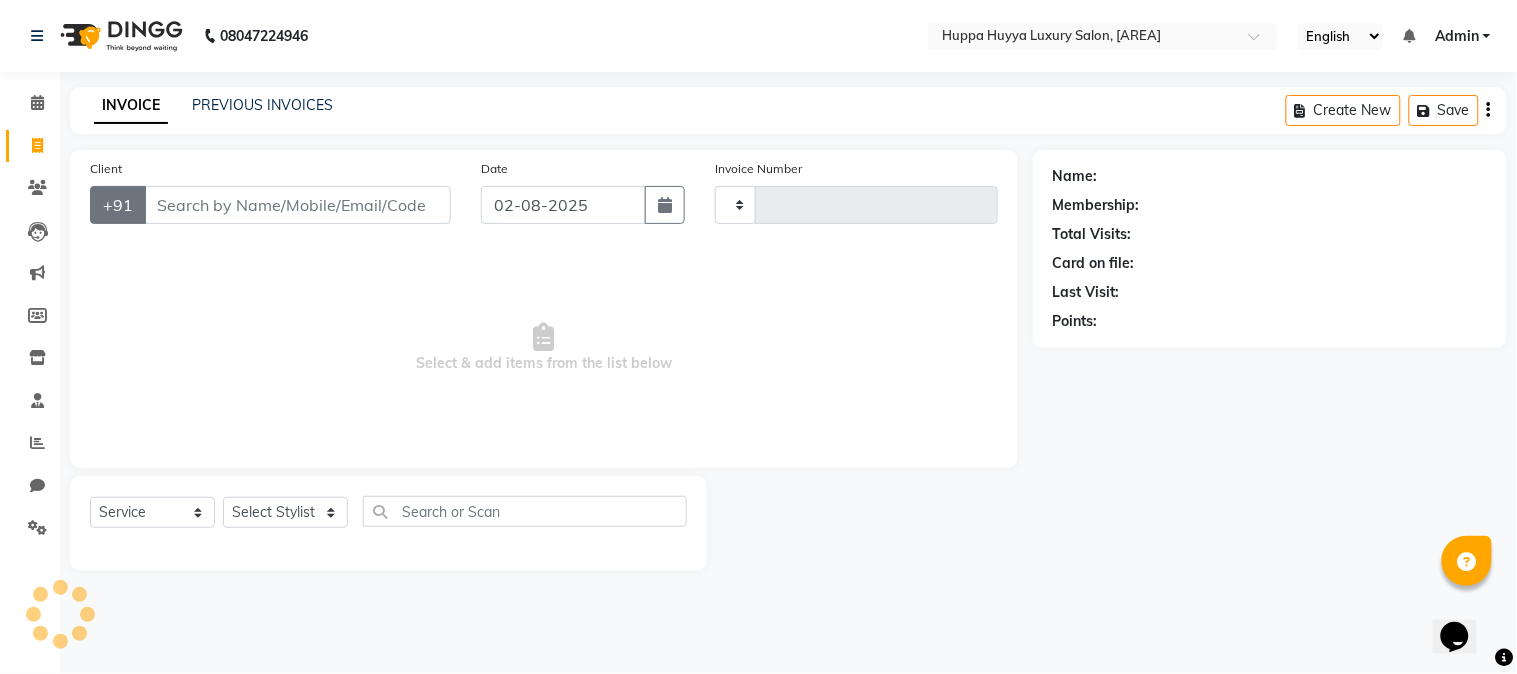 type on "1551" 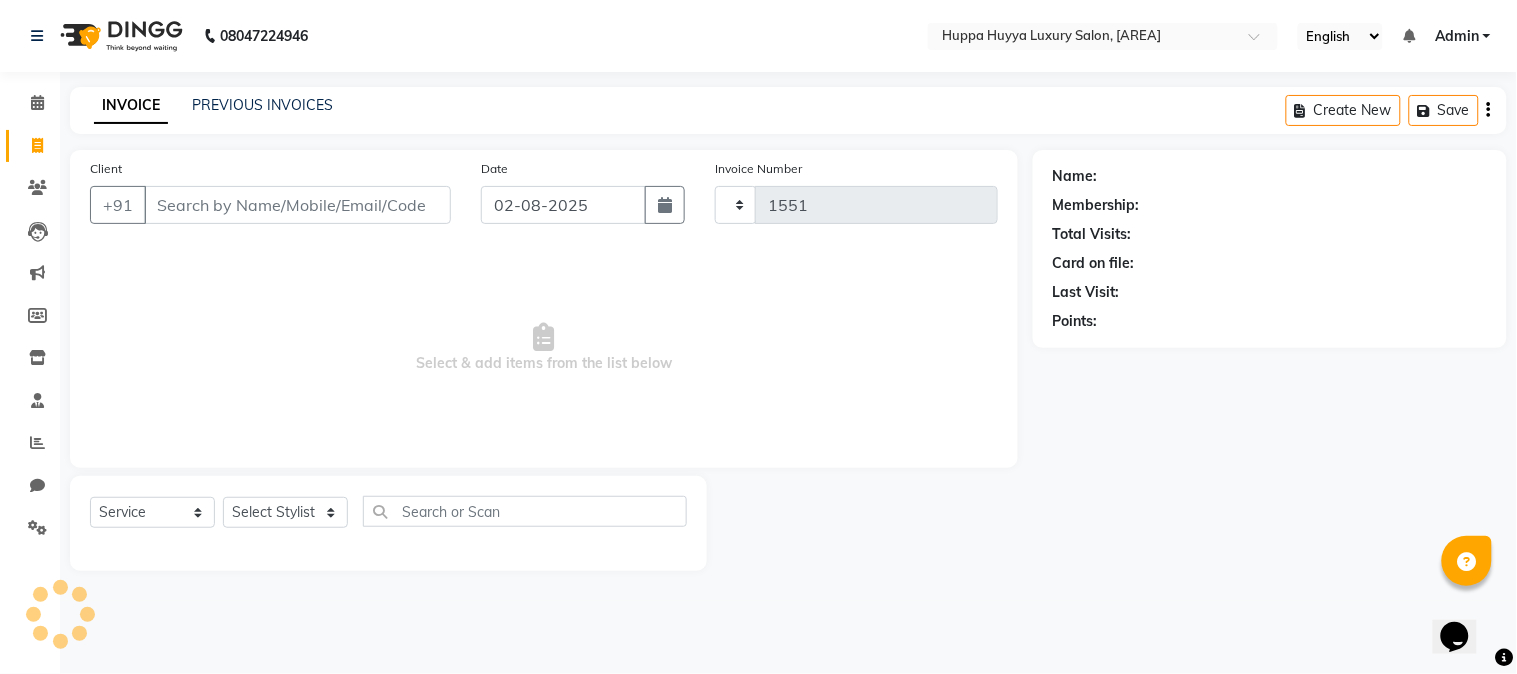 select on "7752" 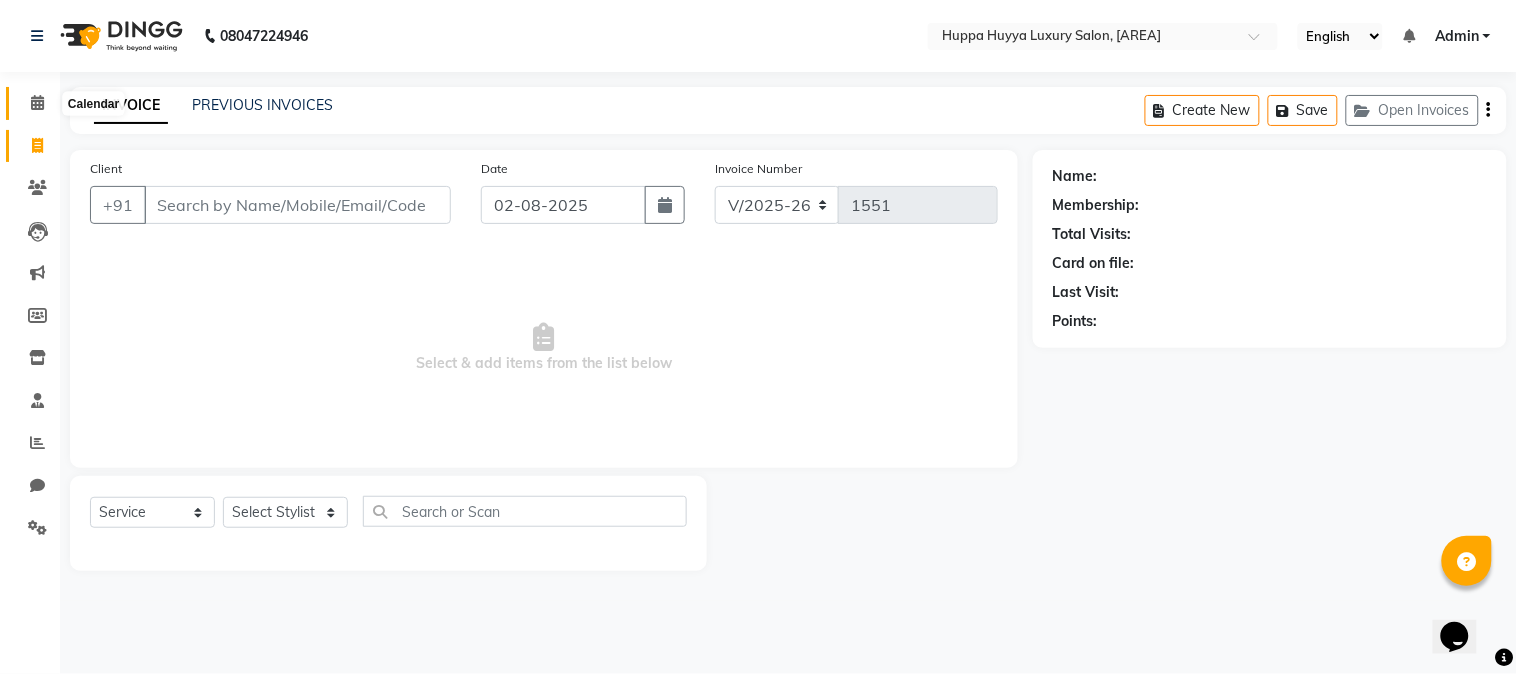 click 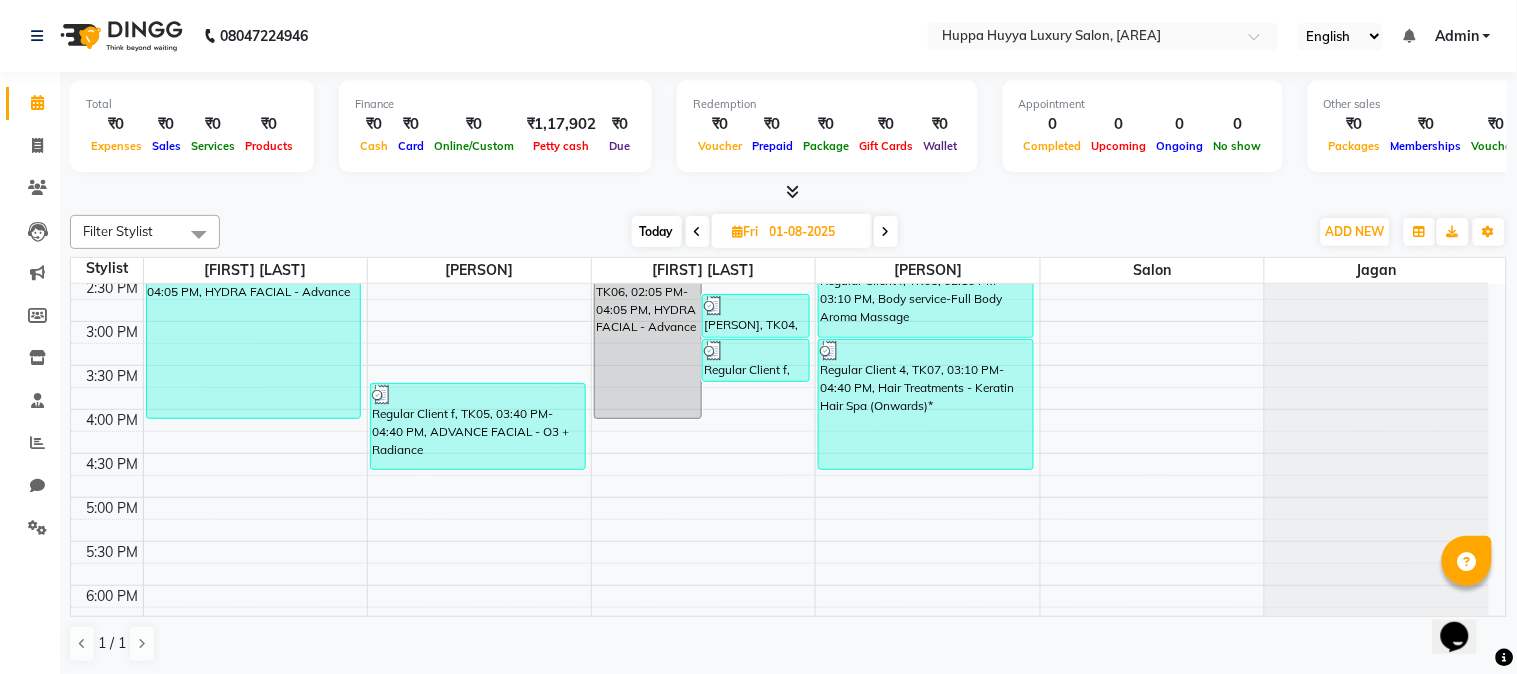 scroll, scrollTop: 444, scrollLeft: 0, axis: vertical 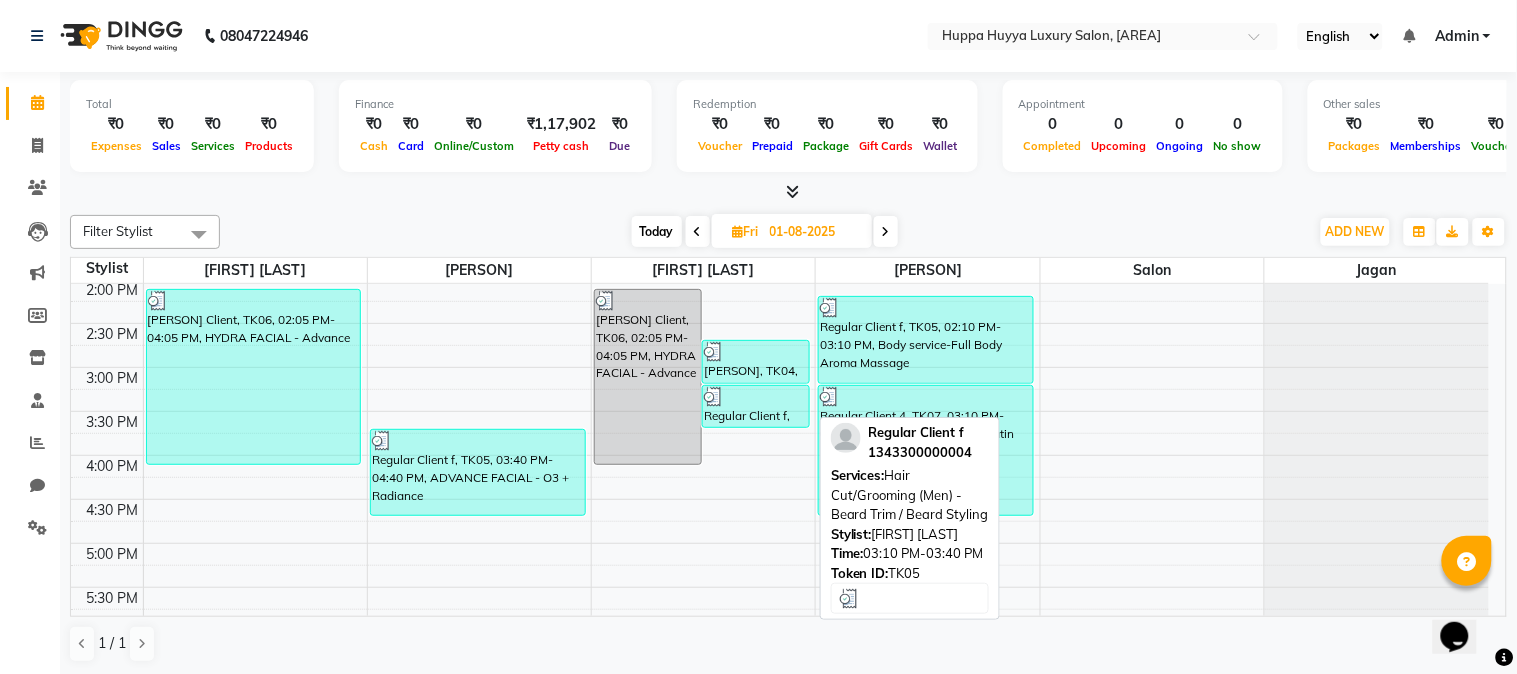 click on "Regular Client f, TK05, 03:10 PM-03:40 PM, Hair Cut/Grooming (Men) - Beard Trim / Beard Styling" at bounding box center [756, 406] 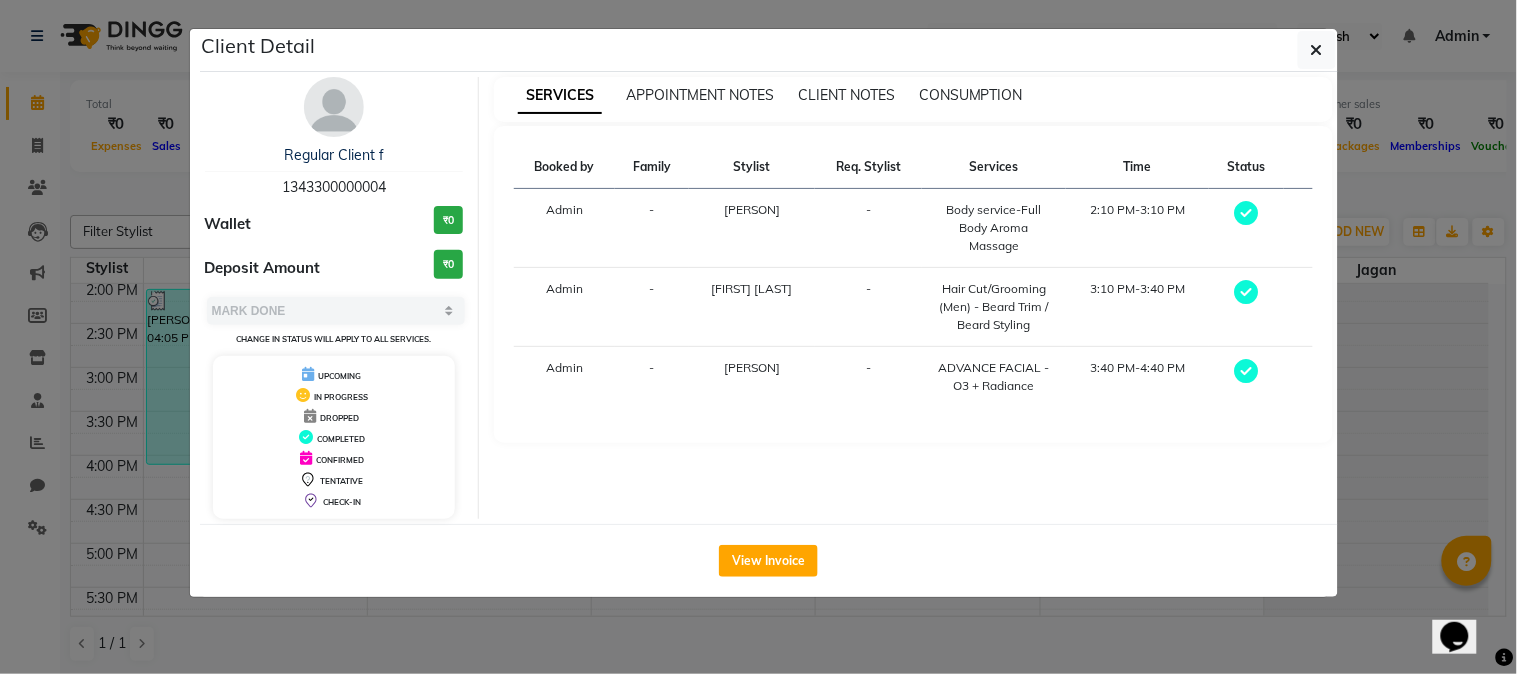 click on "Client Detail [PERSON] 1343300000004 Wallet ₹0 Deposit Amount ₹0 Select MARK DONE UPCOMING Change in status will apply to all services. UPCOMING IN PROGRESS DROPPED COMPLETED CONFIRMED TENTATIVE CHECK-IN SERVICES APPOINTMENT NOTES CLIENT NOTES CONSUMPTION Booked by Family Stylist Req. Stylist Services Time Status Admin - [PERSON] - Body service-Full Body Aroma Massage 2:10 PM-3:10 PM Admin - [PERSON] - Hair Cut/Grooming (Men) - Beard Trim / Beard Styling 3:10 PM-3:40 PM Admin - [PERSON] - ADVANCE FACIAL - O3 + Radiance 3:40 PM-4:40 PM View Invoice" 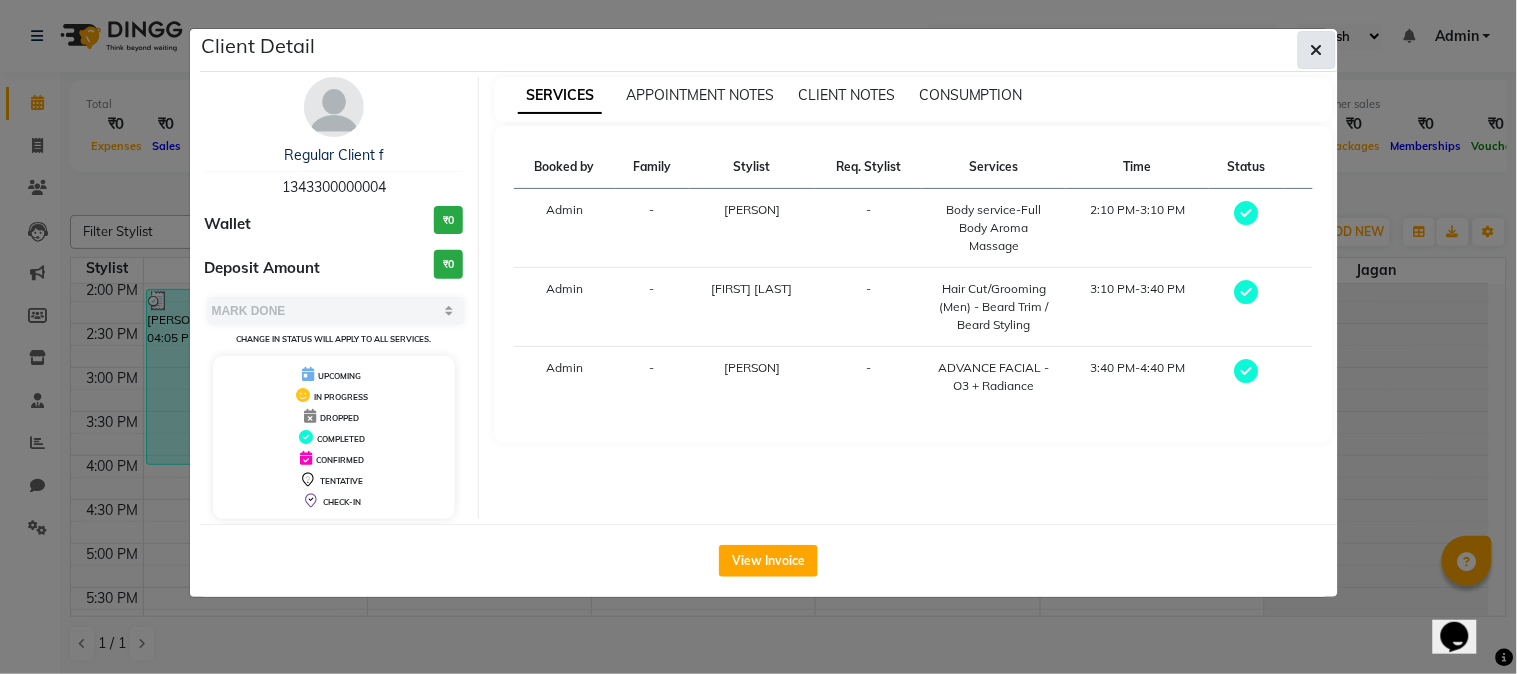 click 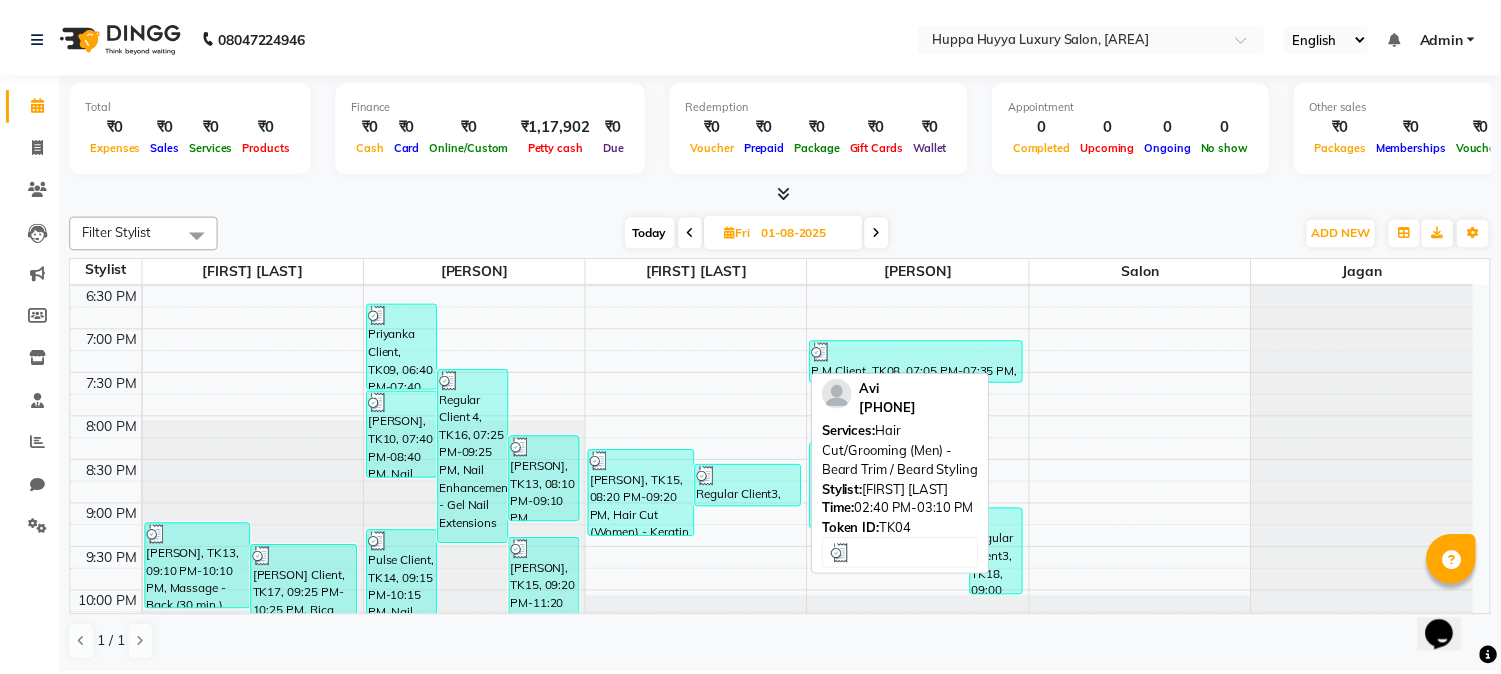 scroll, scrollTop: 888, scrollLeft: 0, axis: vertical 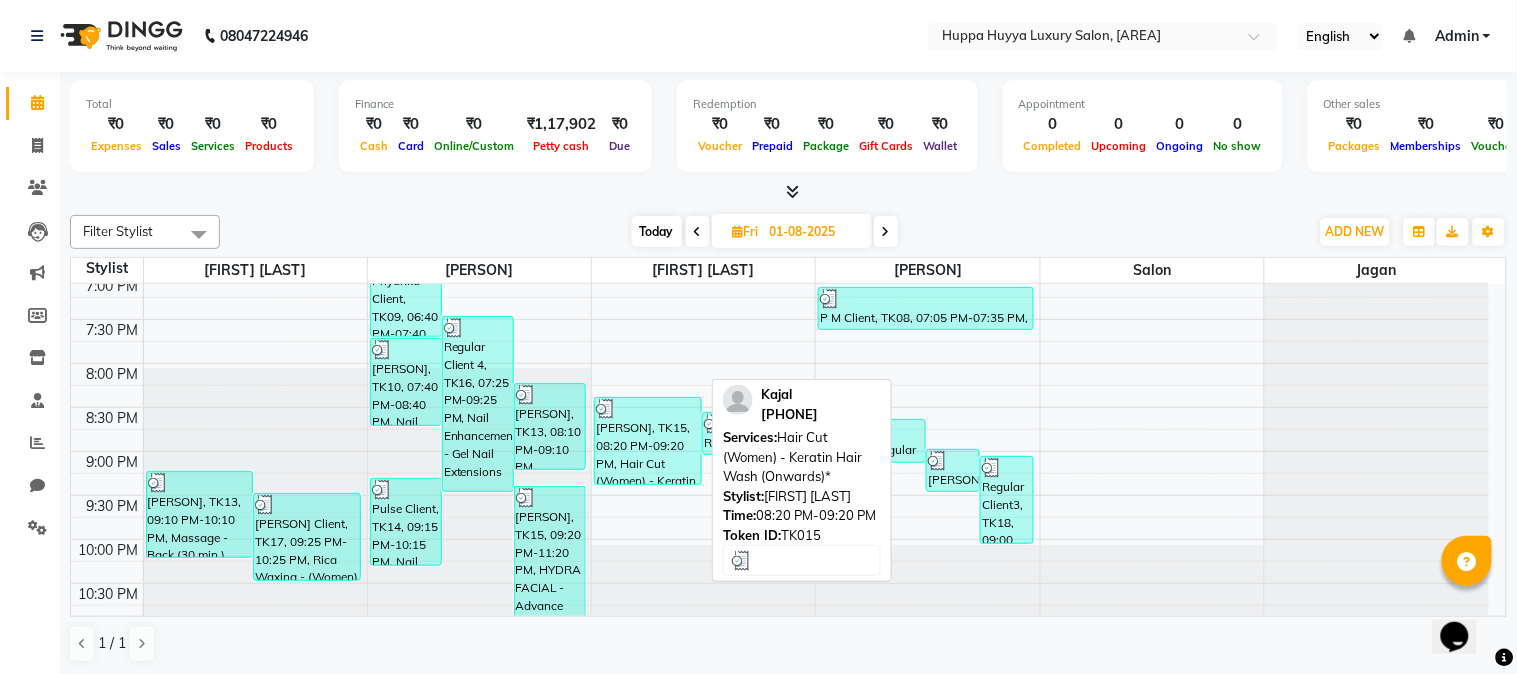click on "[PERSON], TK15, 08:20 PM-09:20 PM, Hair Cut (Women) - Keratin Hair Wash (Onwards)*" at bounding box center [648, 441] 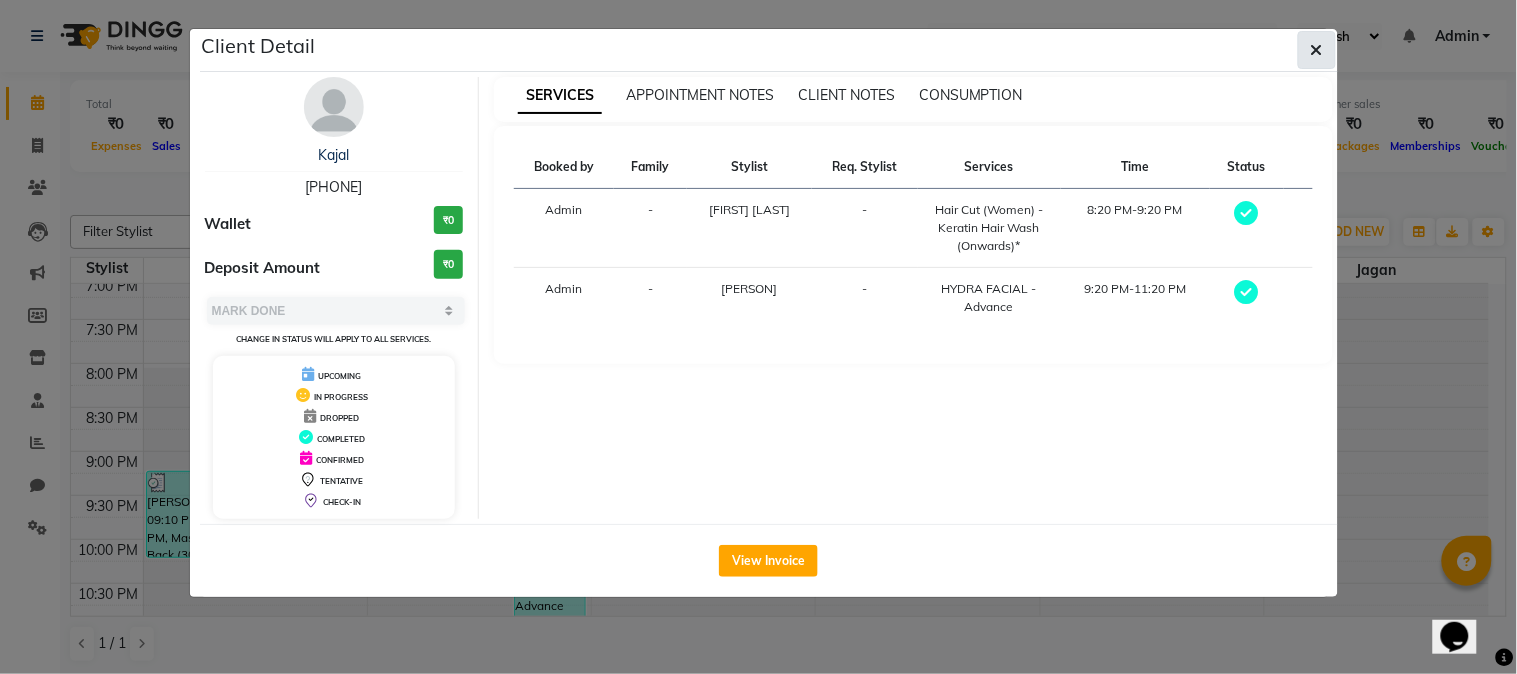 click 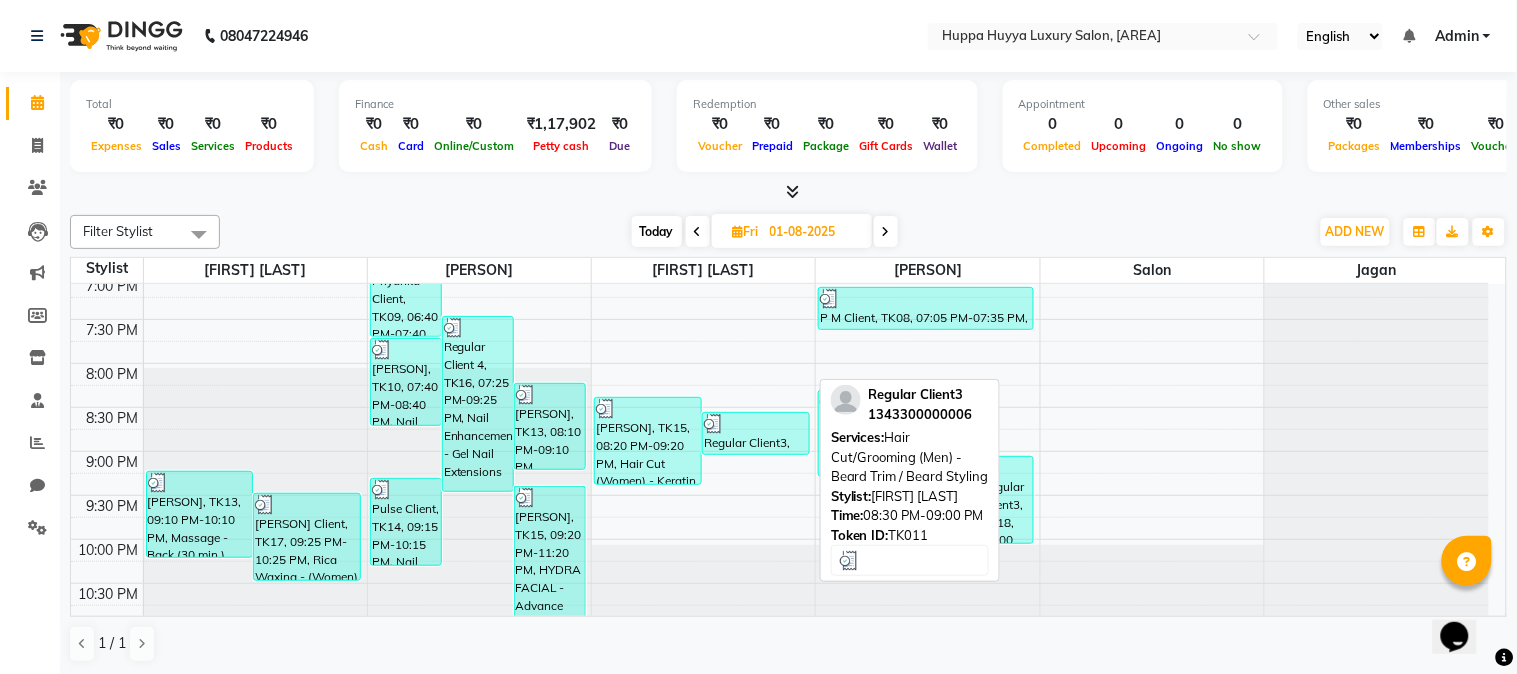 click at bounding box center (756, 424) 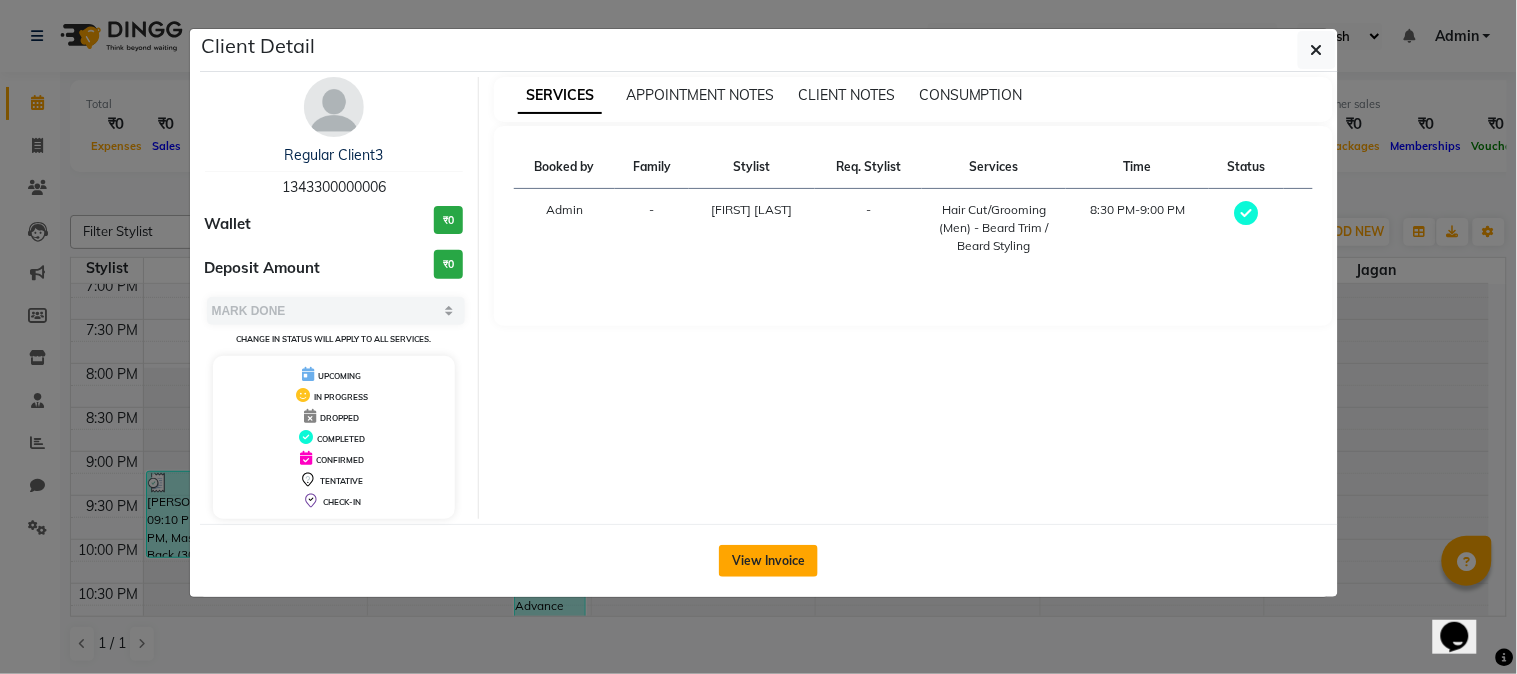 click on "View Invoice" 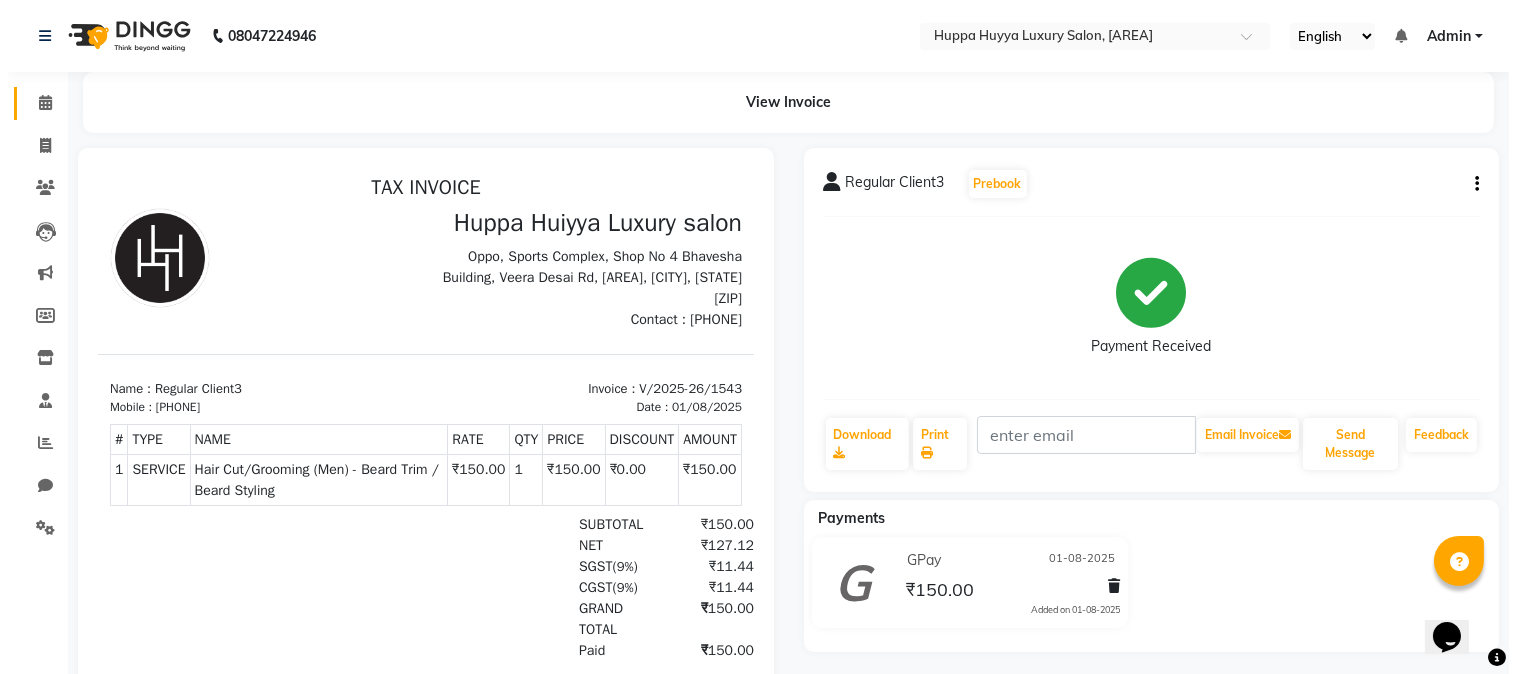 scroll, scrollTop: 0, scrollLeft: 0, axis: both 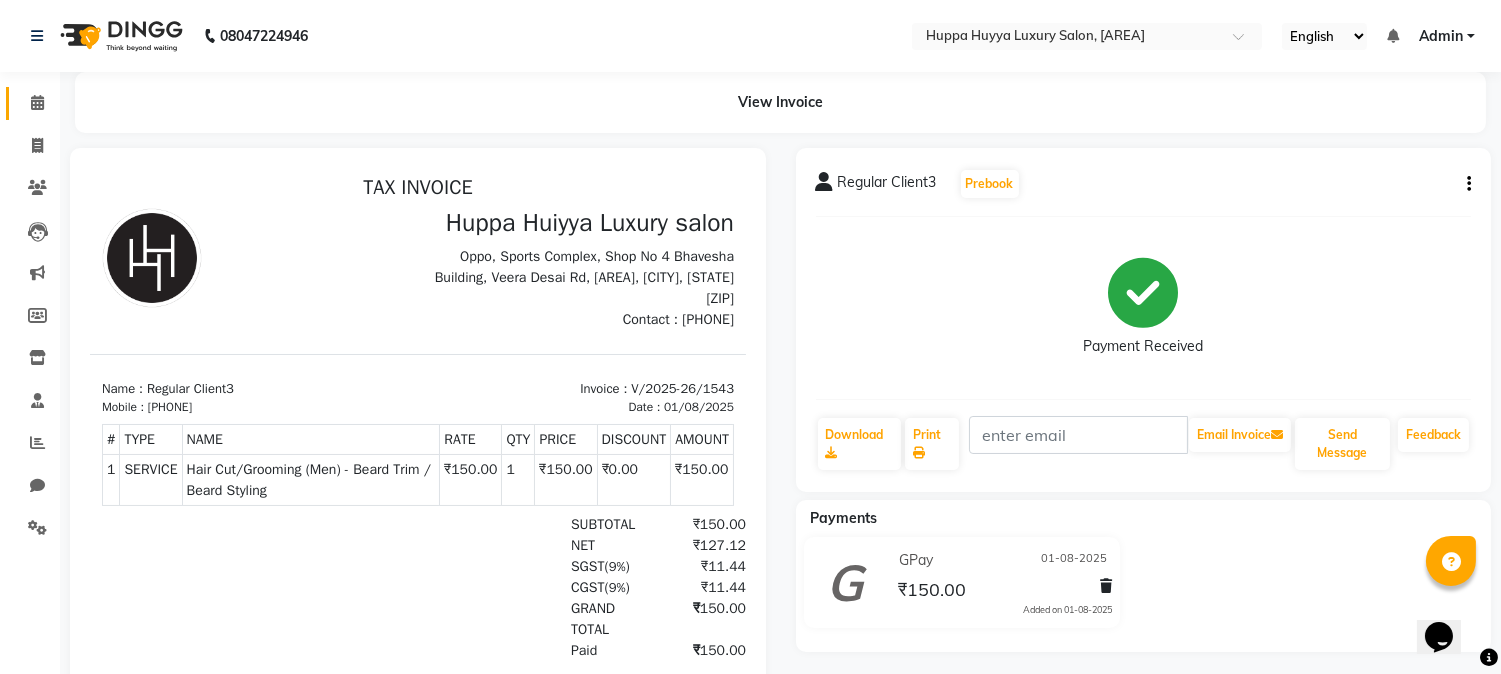 drag, startPoint x: 32, startPoint y: 87, endPoint x: 56, endPoint y: 133, distance: 51.884487 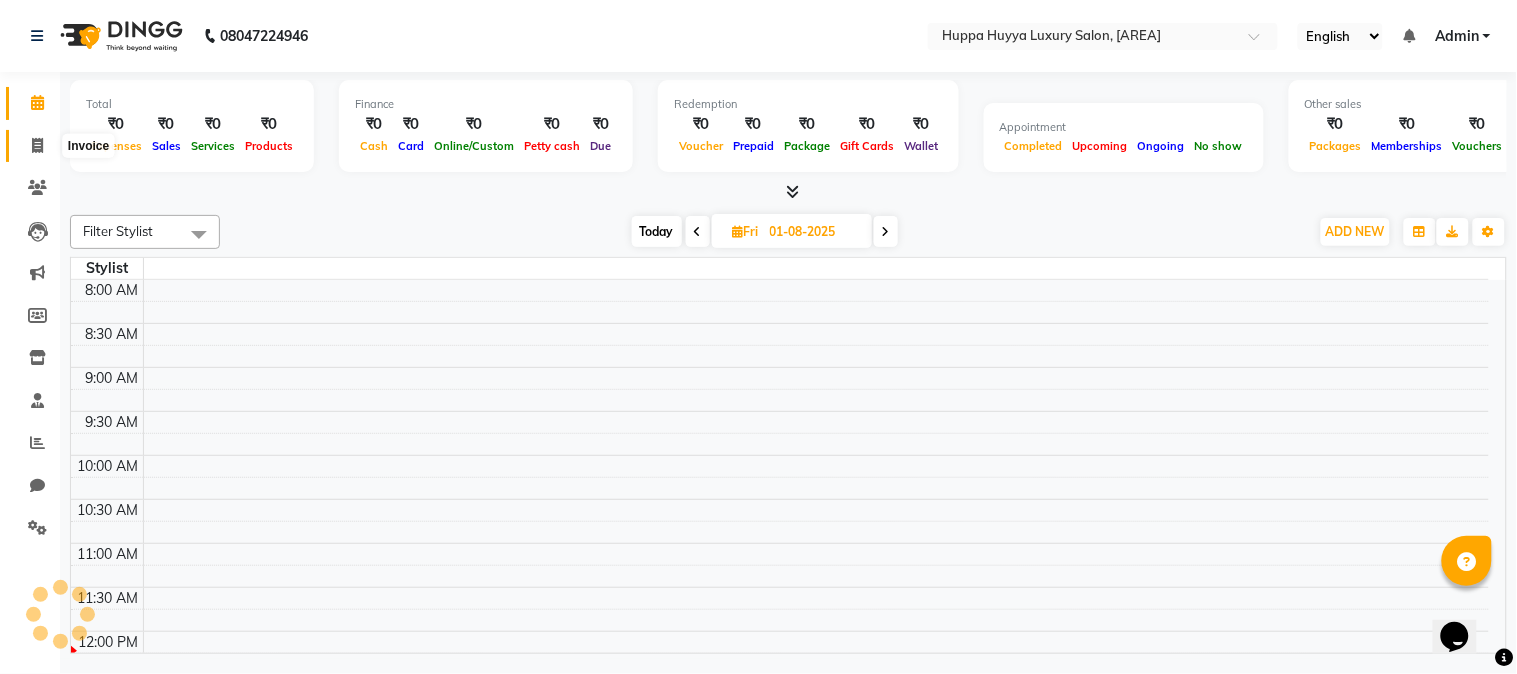 click 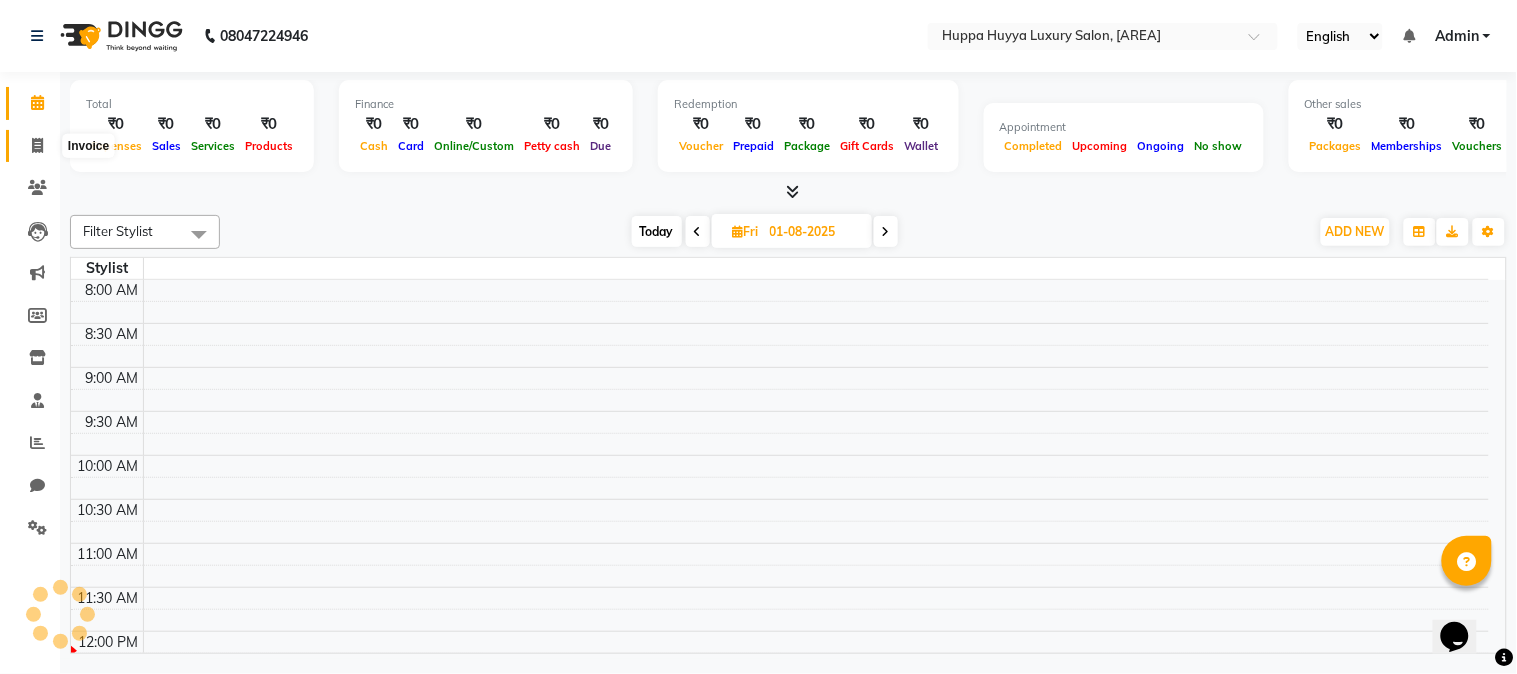 select on "service" 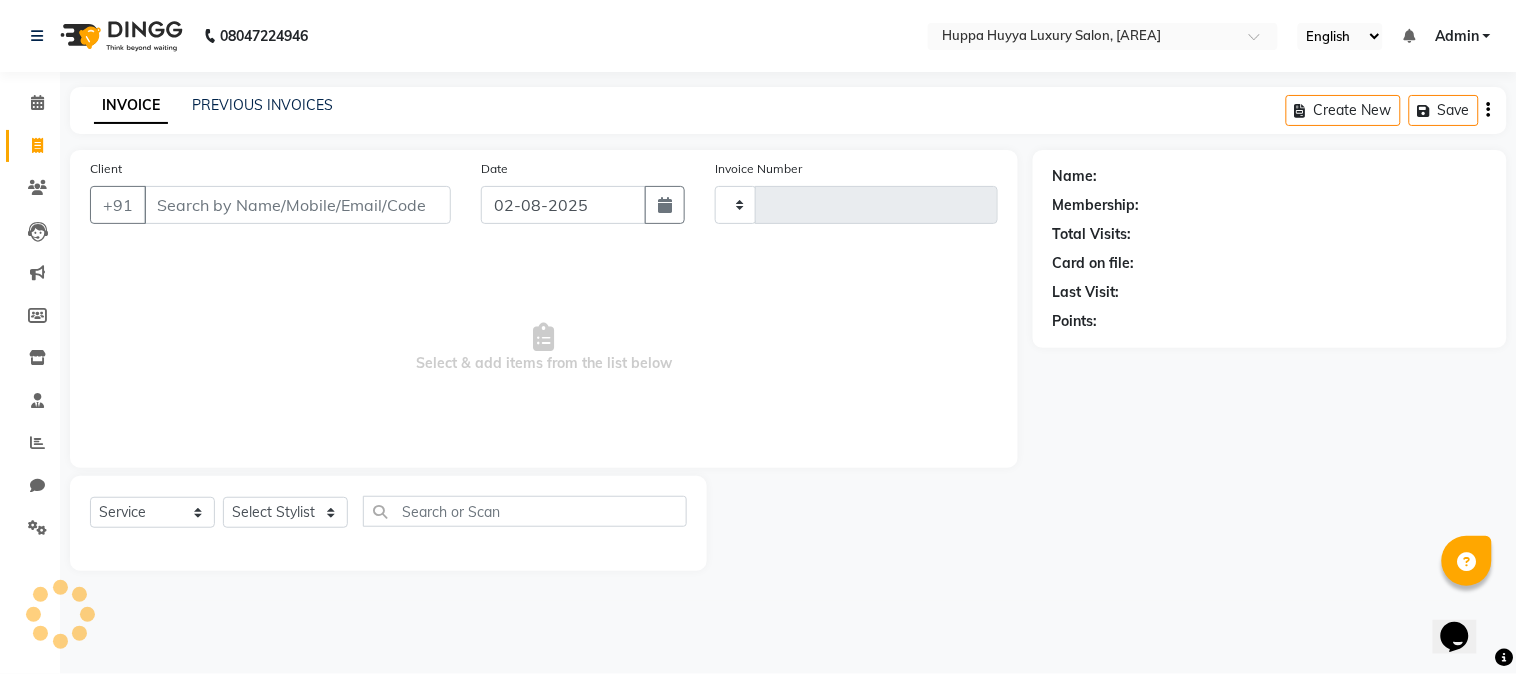 type on "1551" 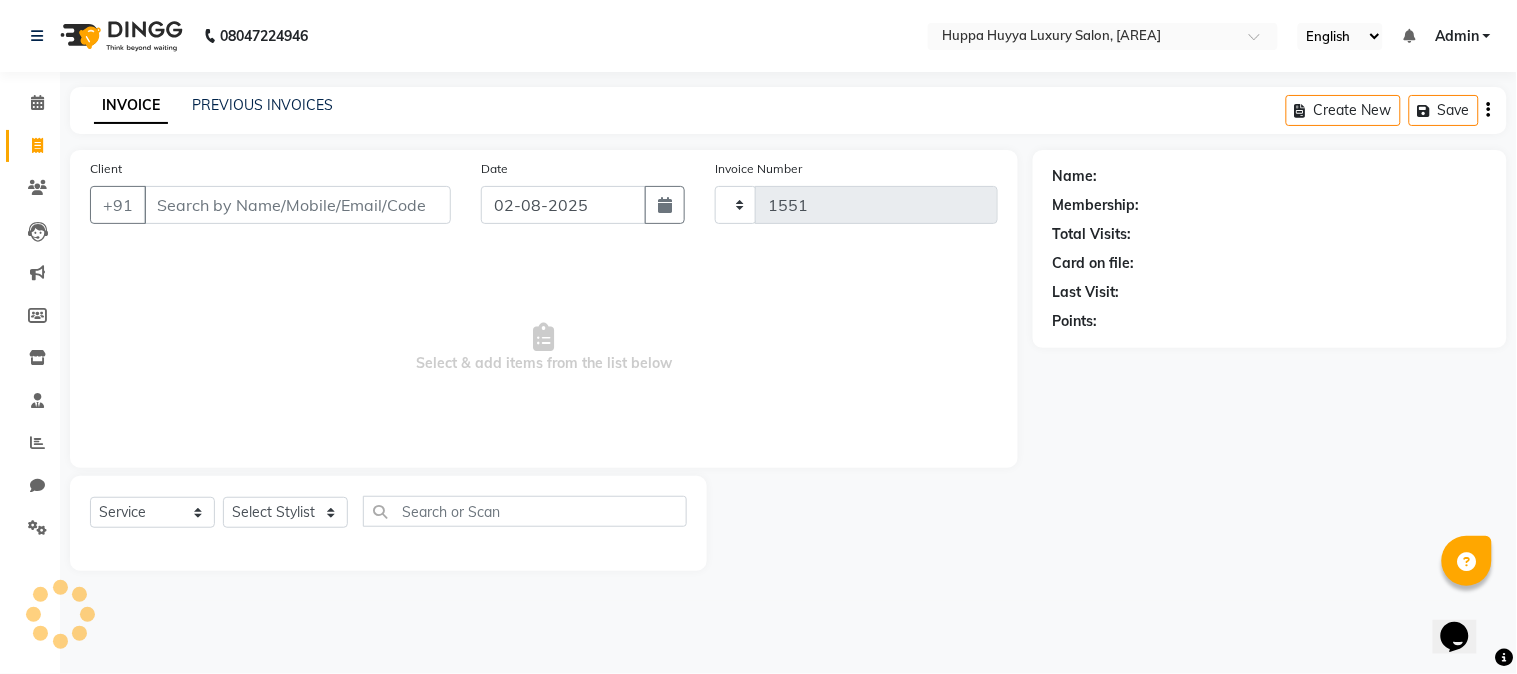 select on "7752" 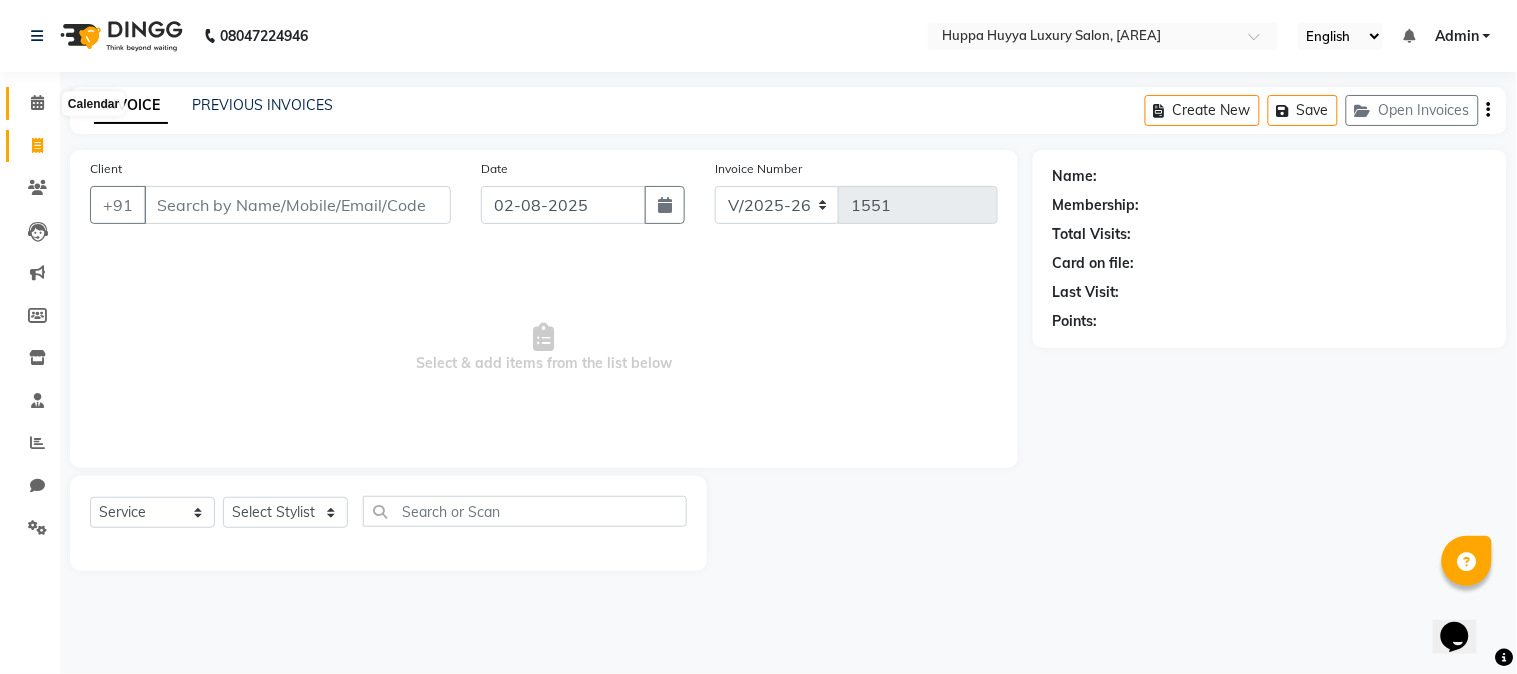 click 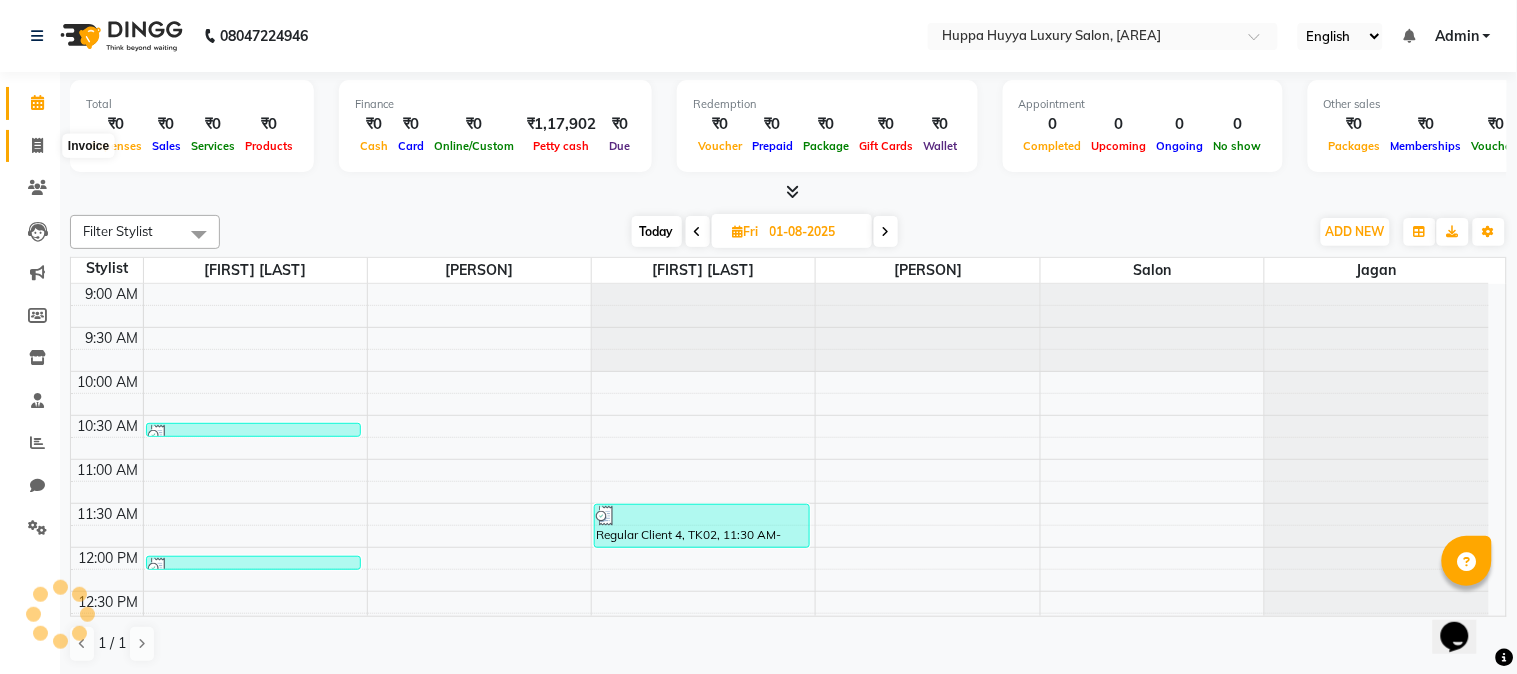 scroll, scrollTop: 0, scrollLeft: 0, axis: both 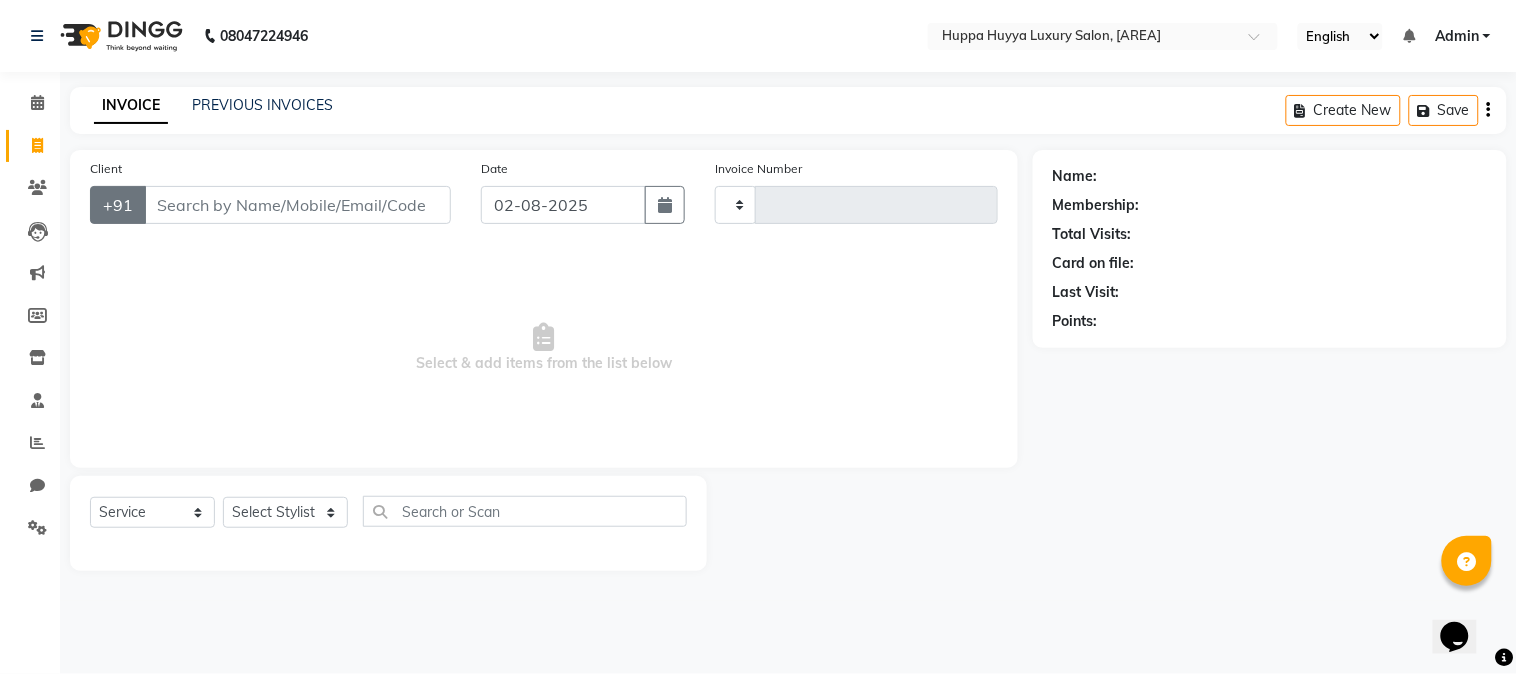 type on "1551" 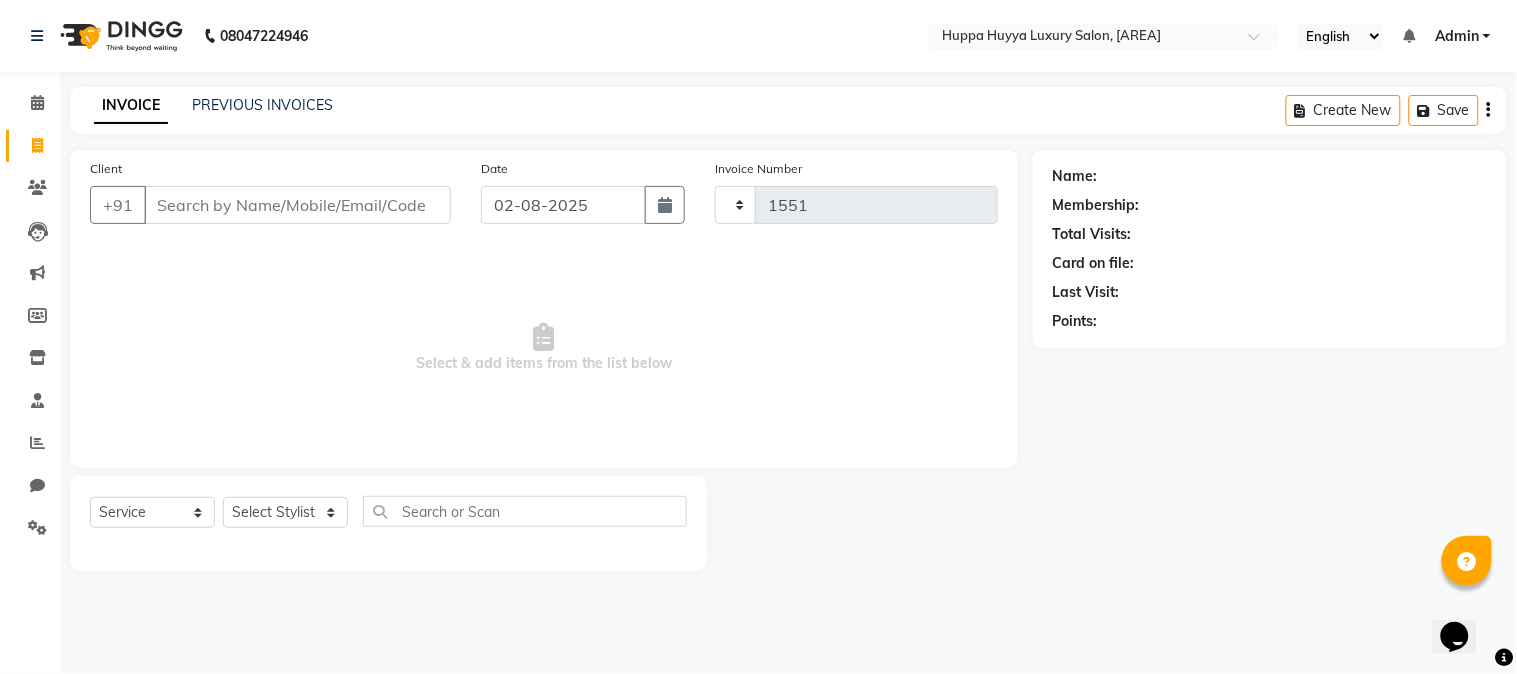 select on "7752" 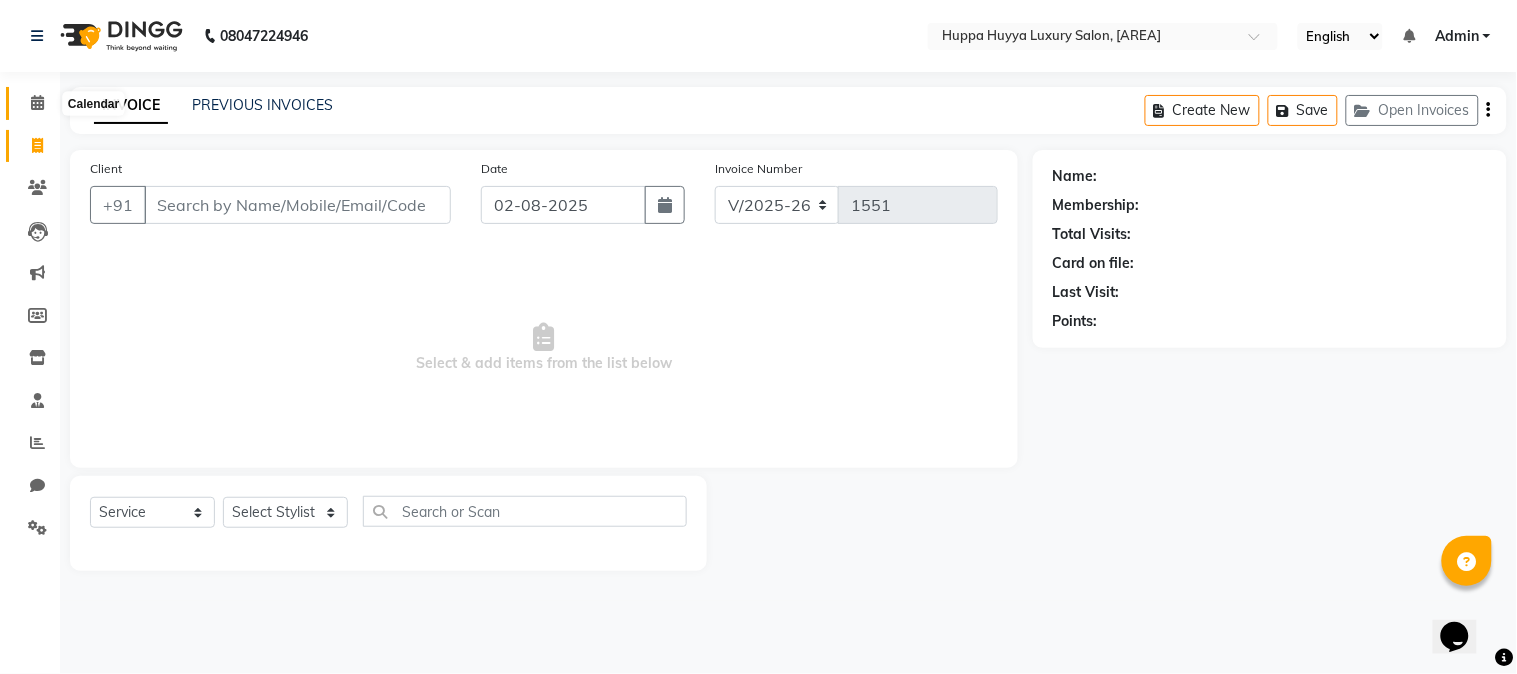 click 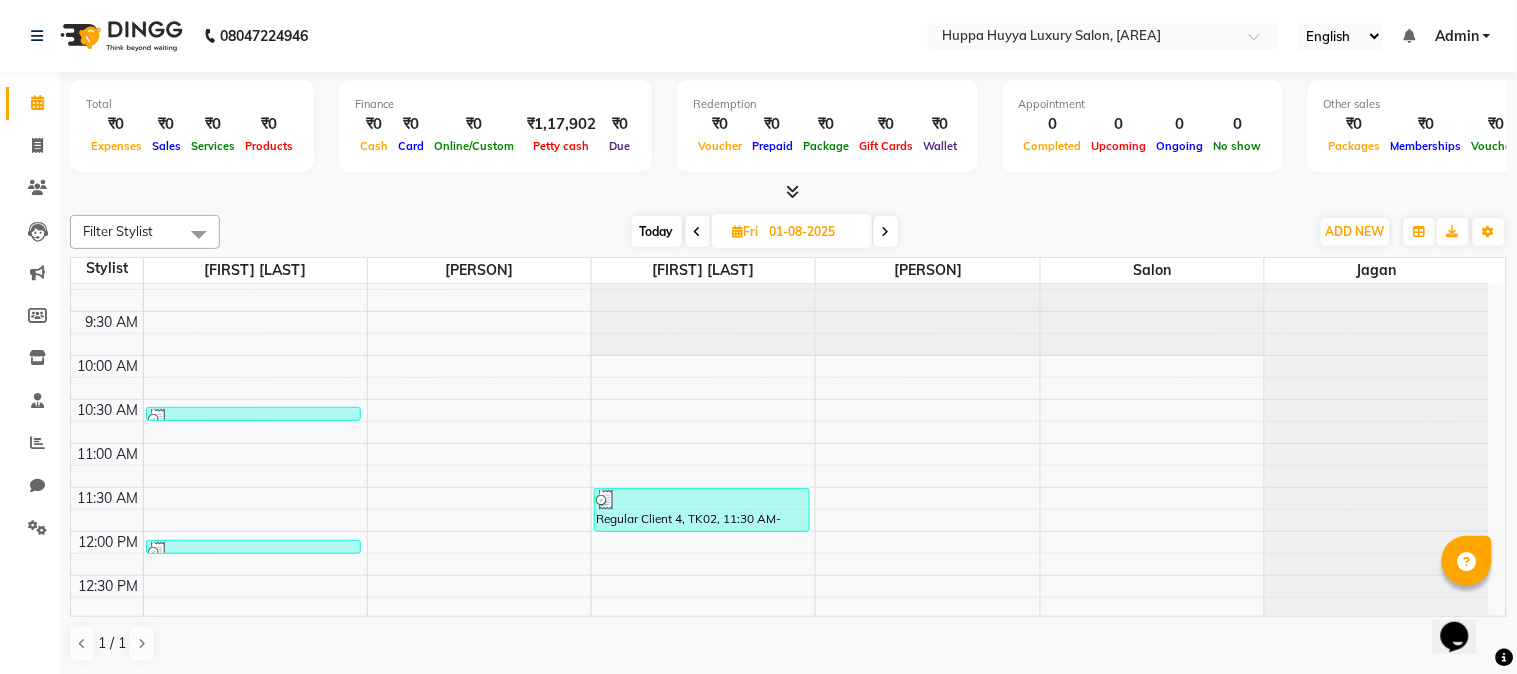scroll, scrollTop: 0, scrollLeft: 0, axis: both 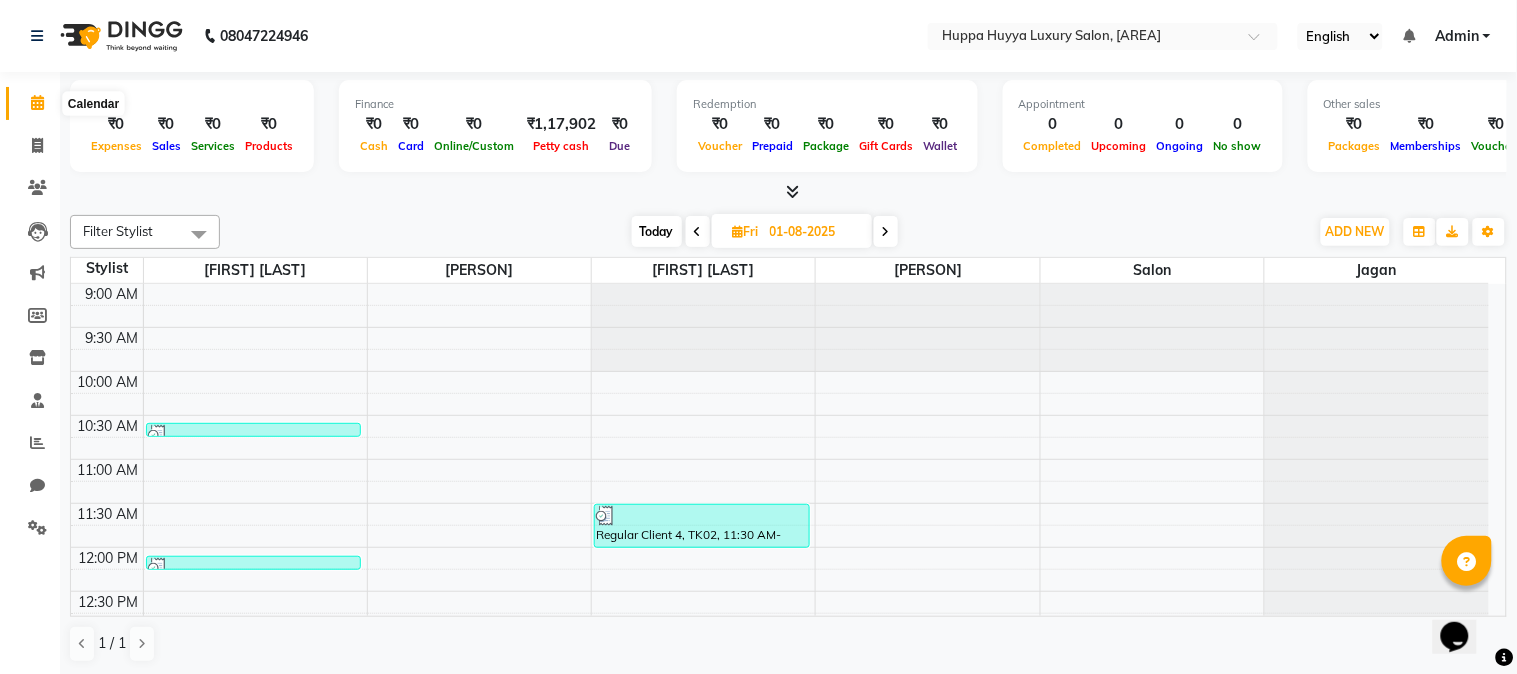 click 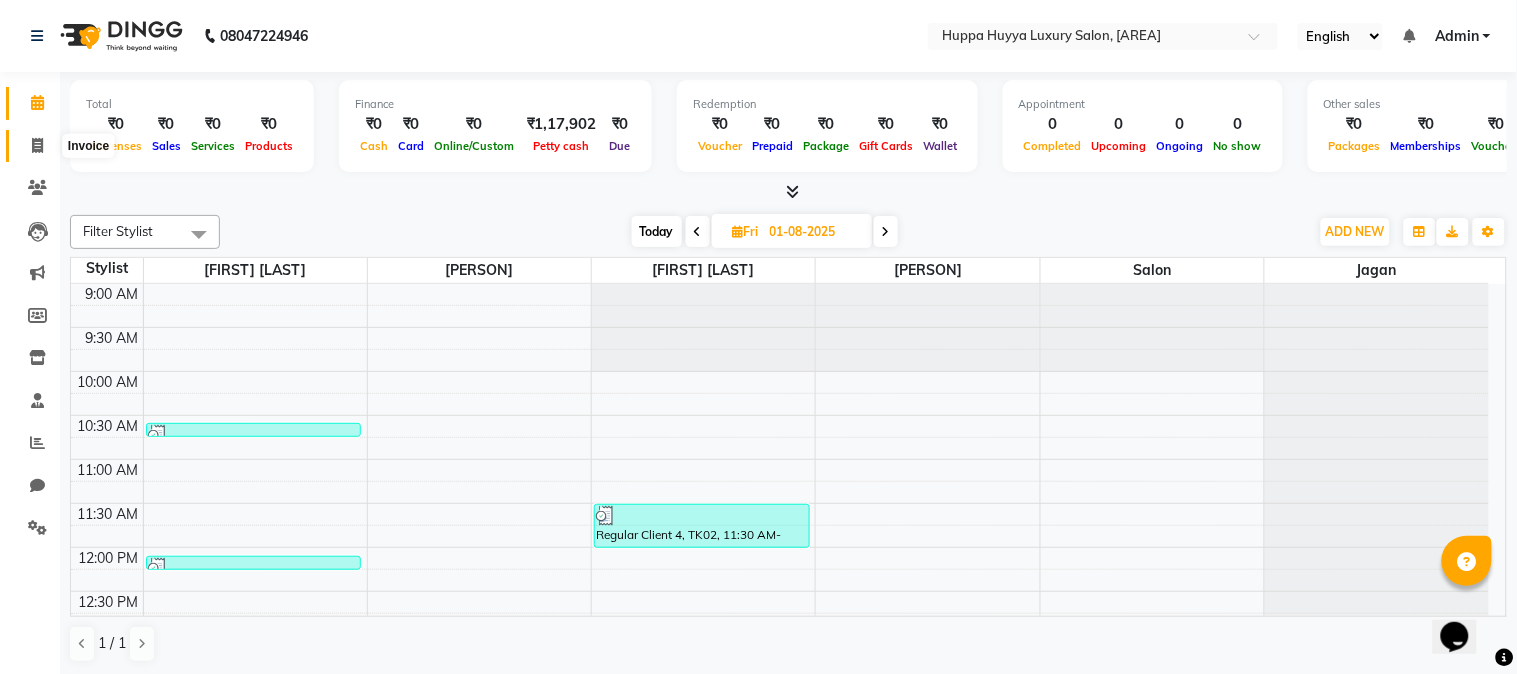 click 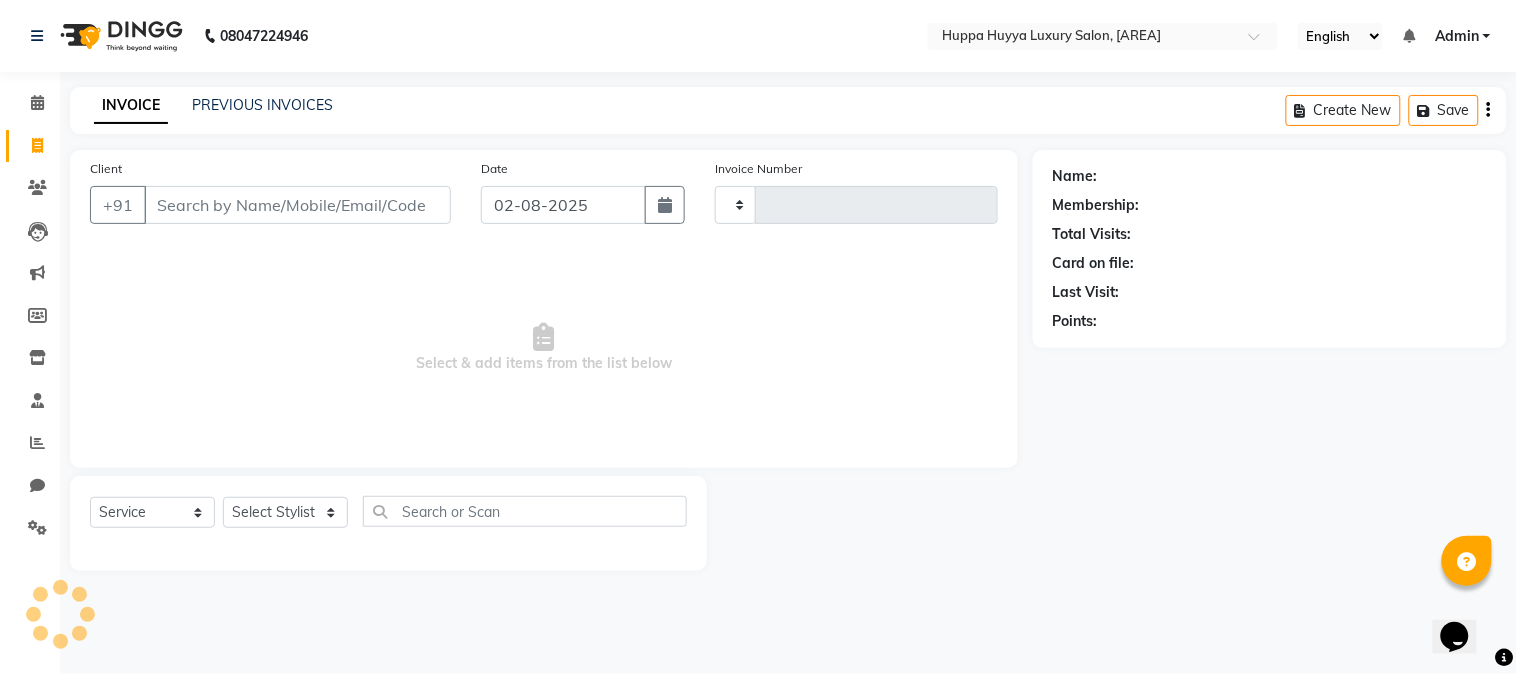 type on "1551" 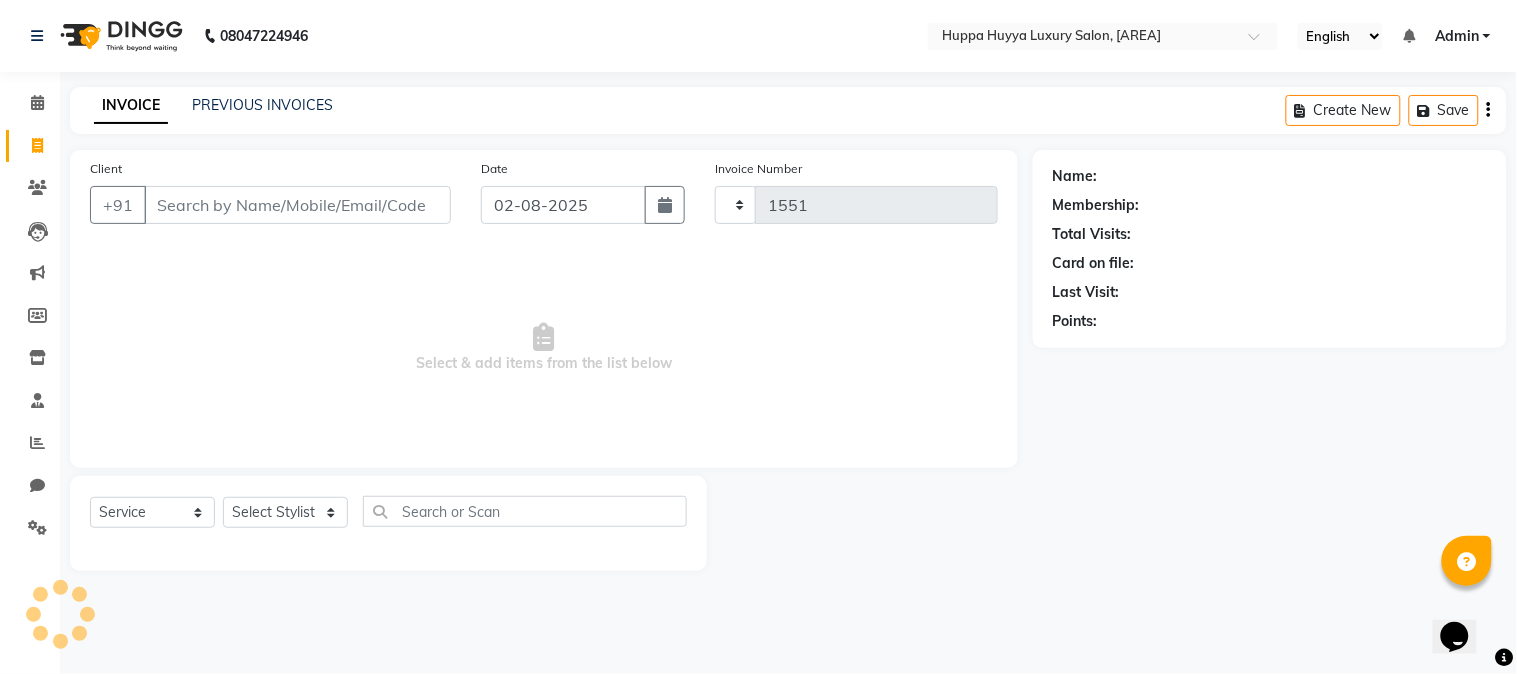 select on "7752" 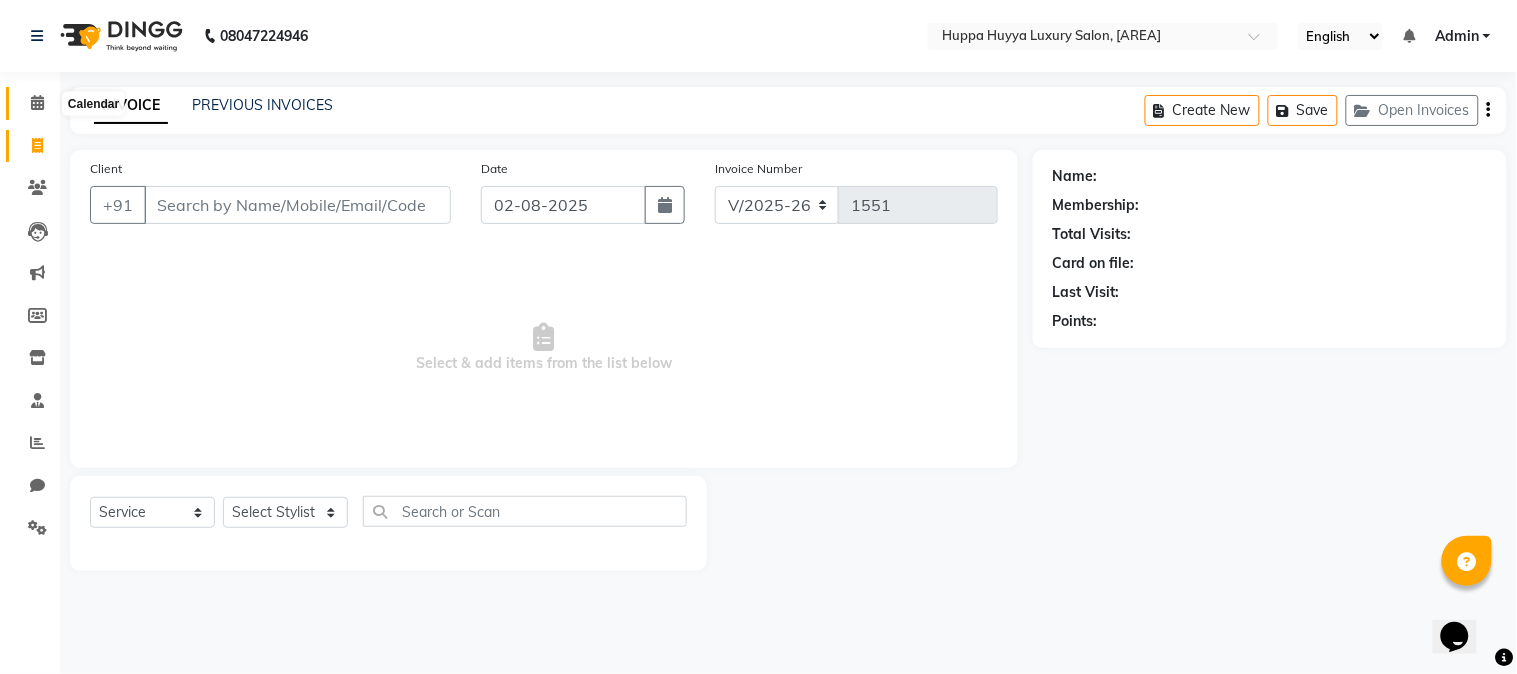 click 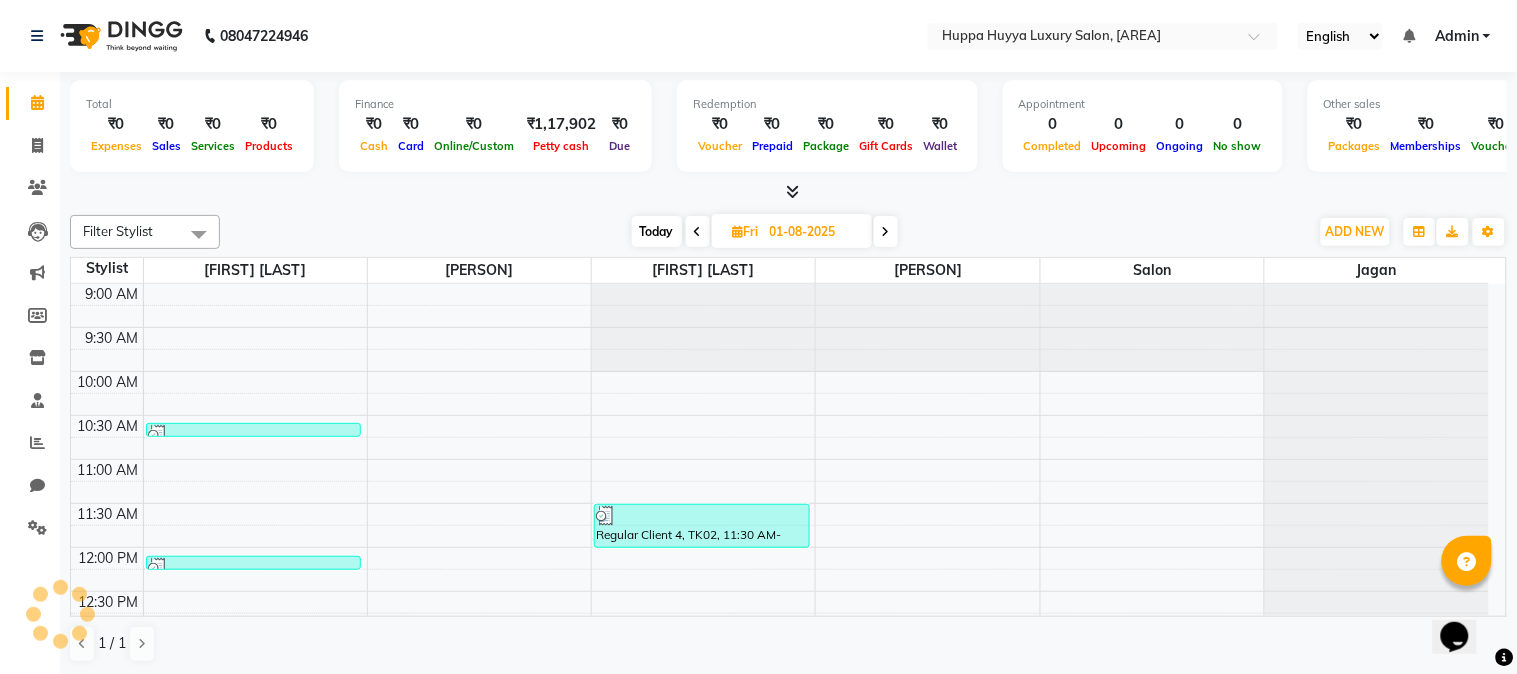 scroll, scrollTop: 0, scrollLeft: 0, axis: both 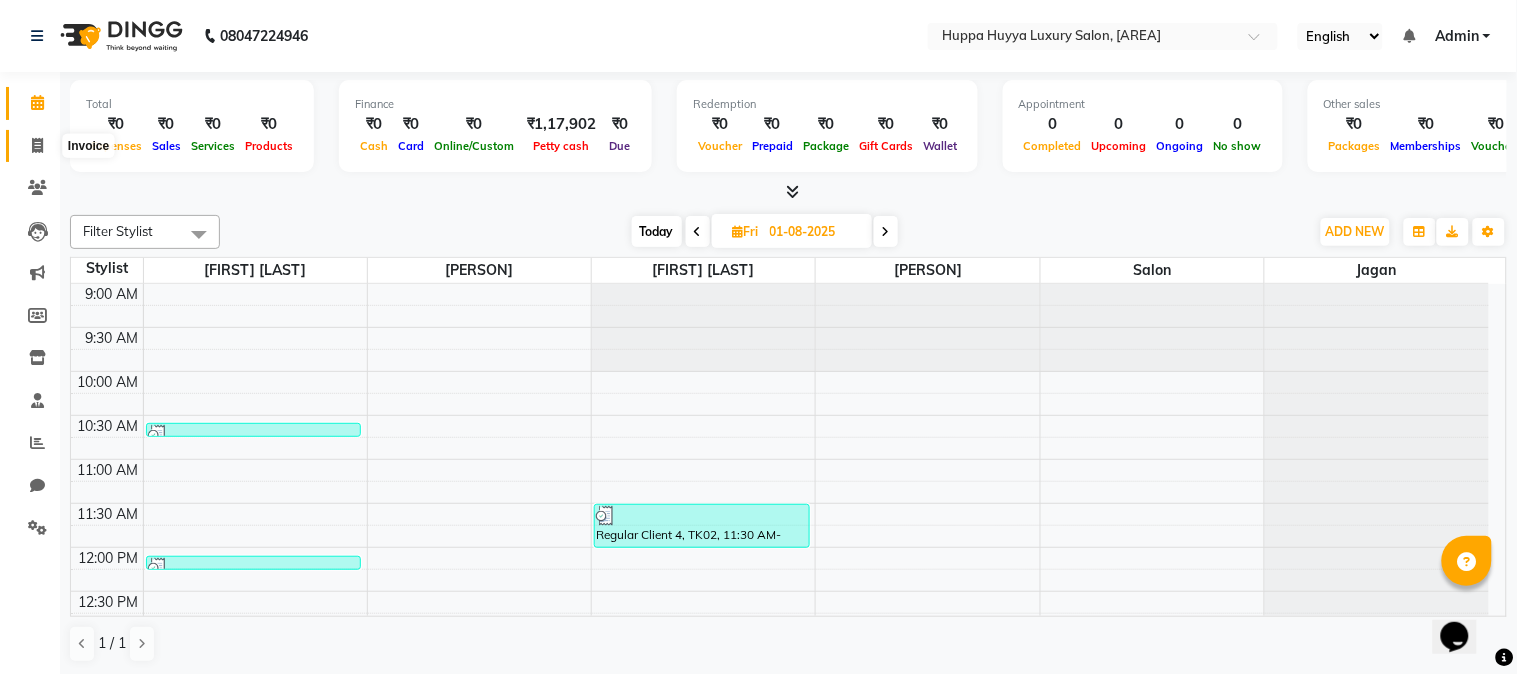 click 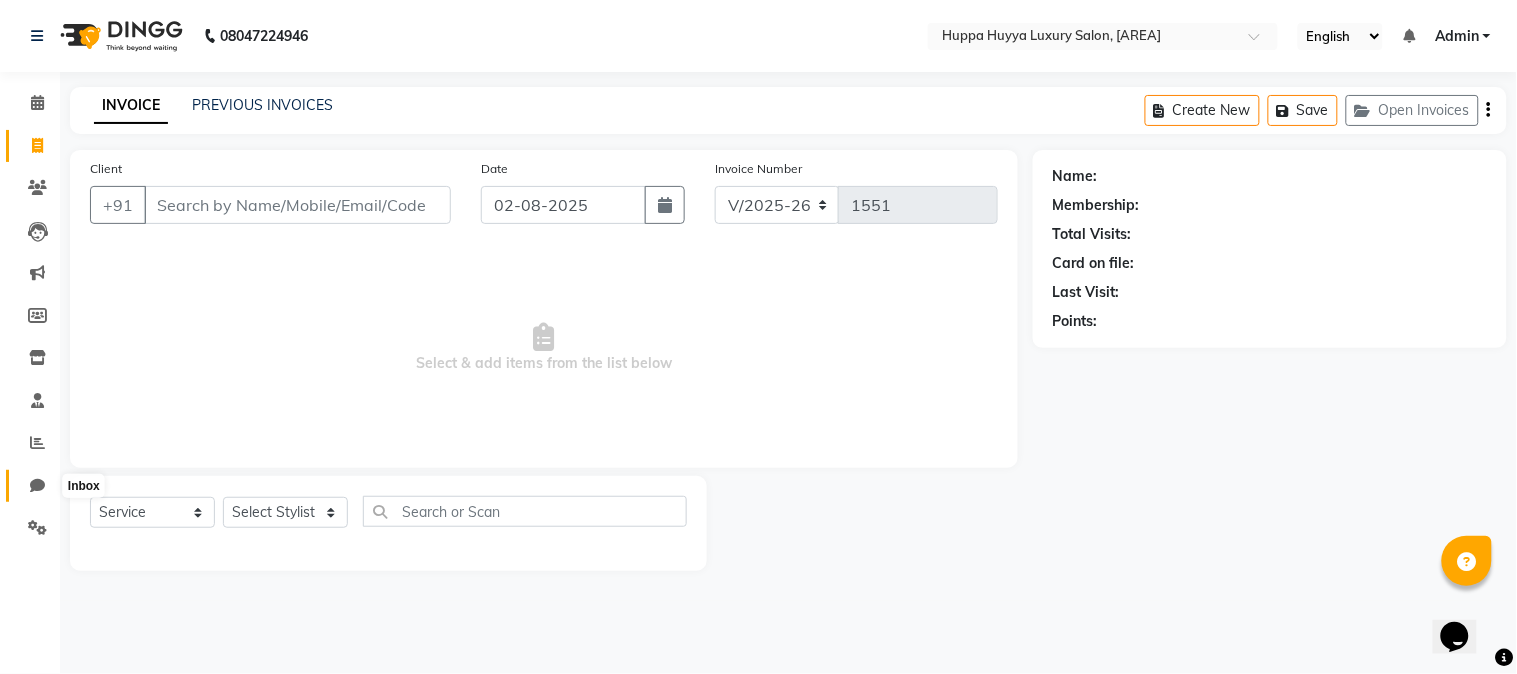click 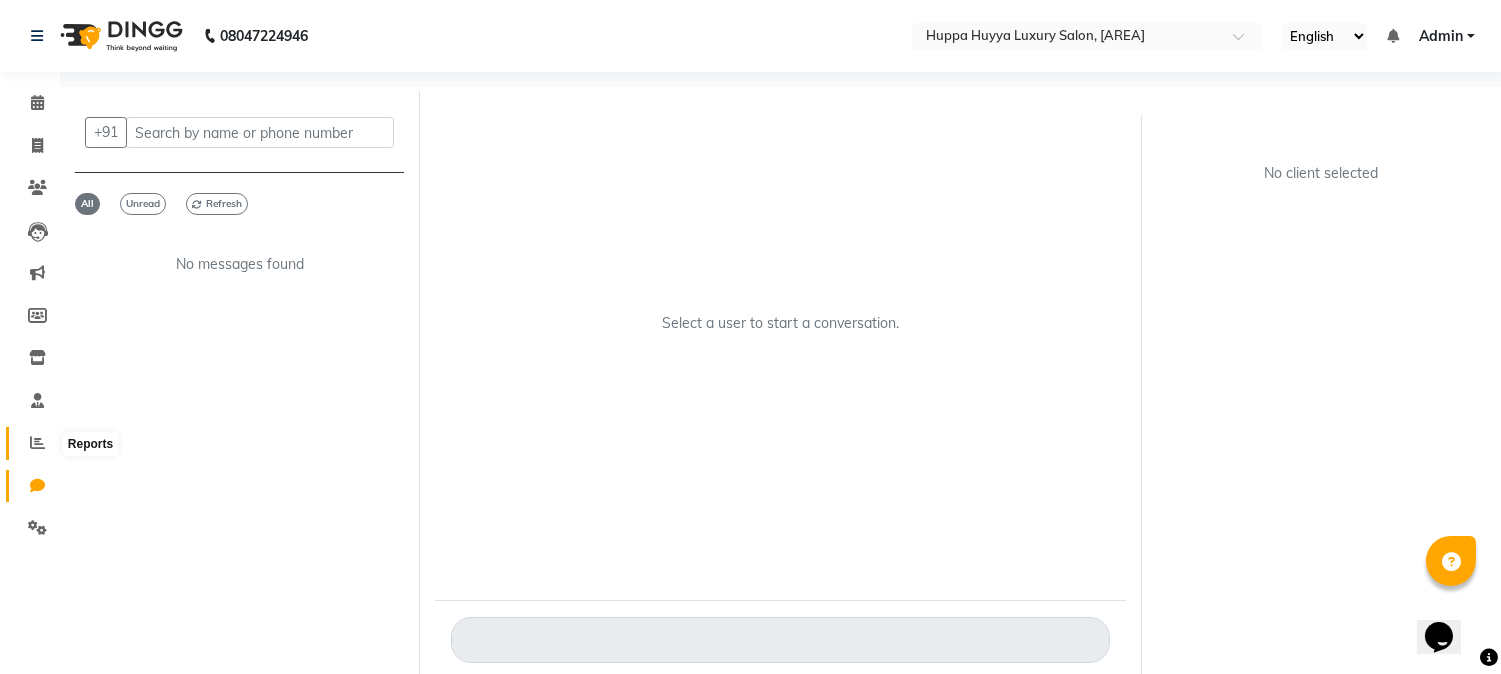 click 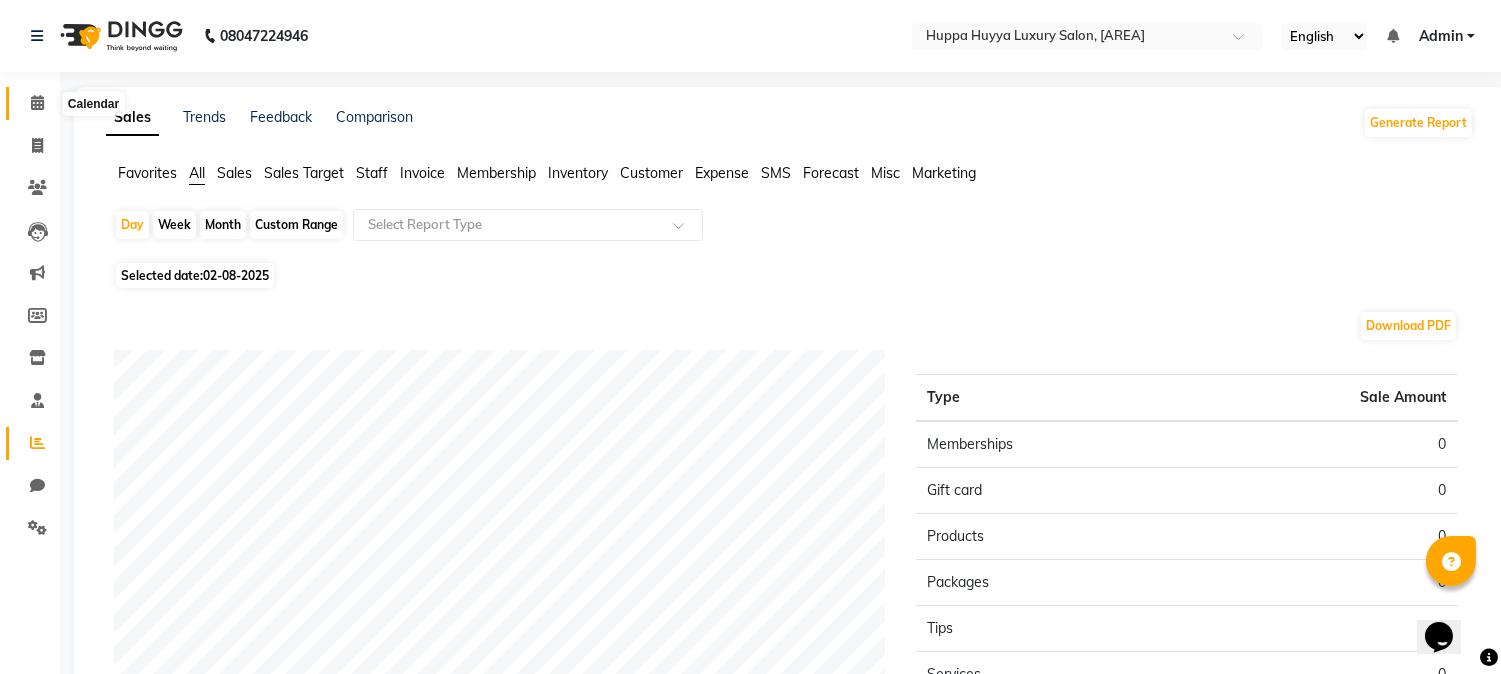 click 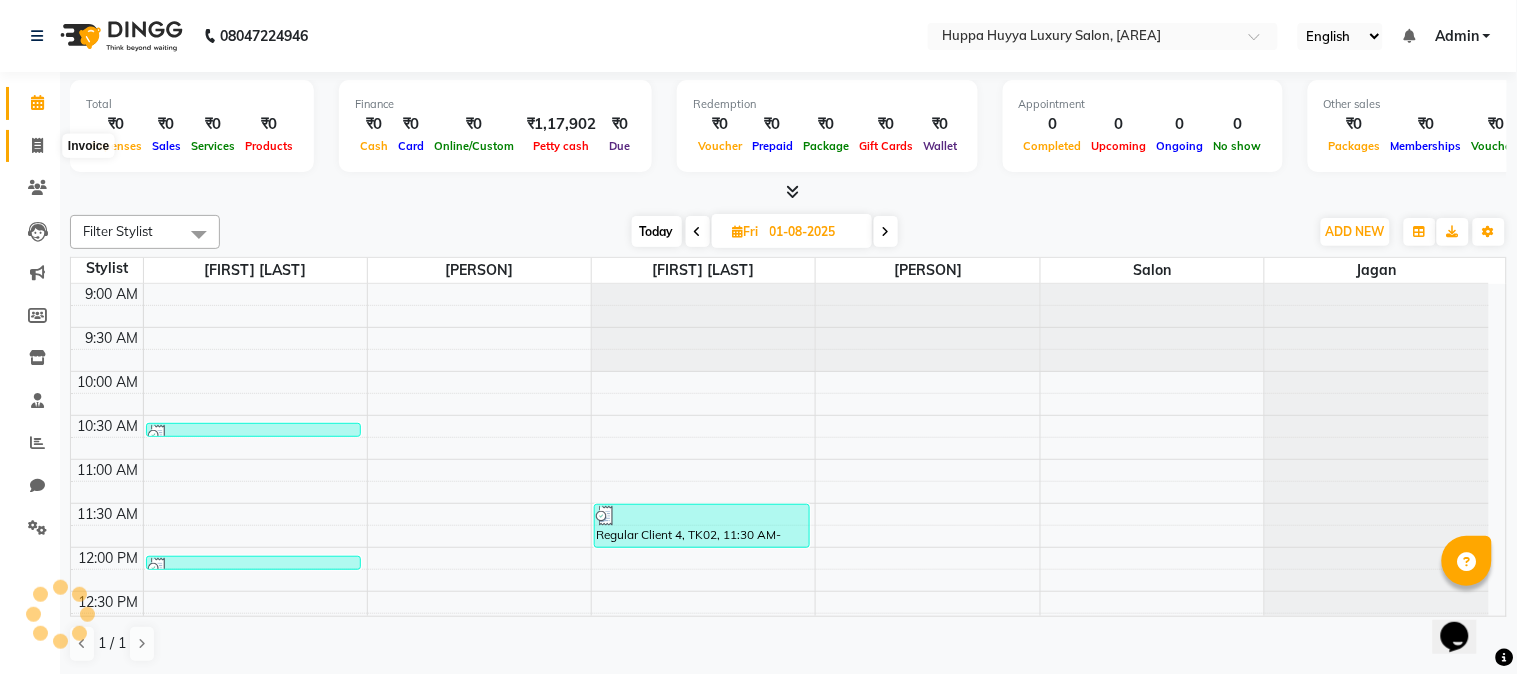 click 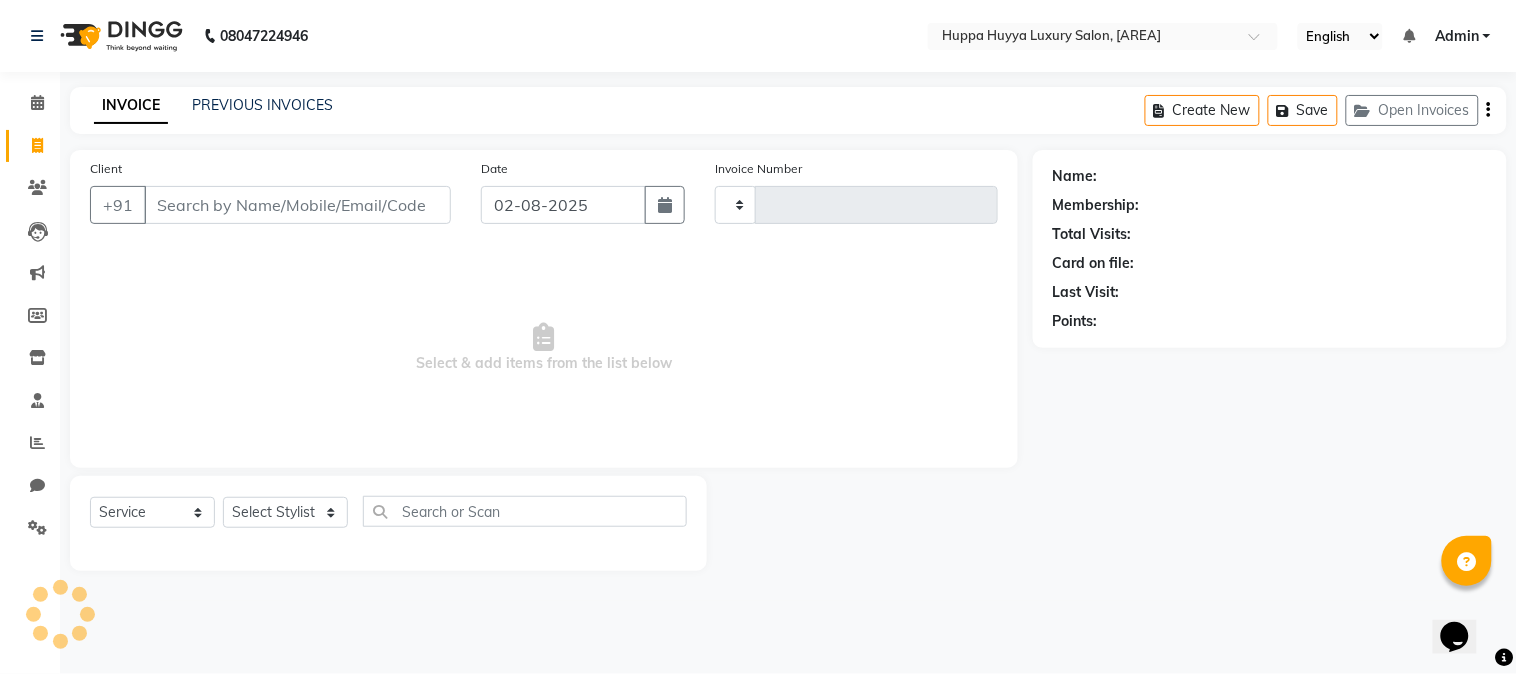type on "1551" 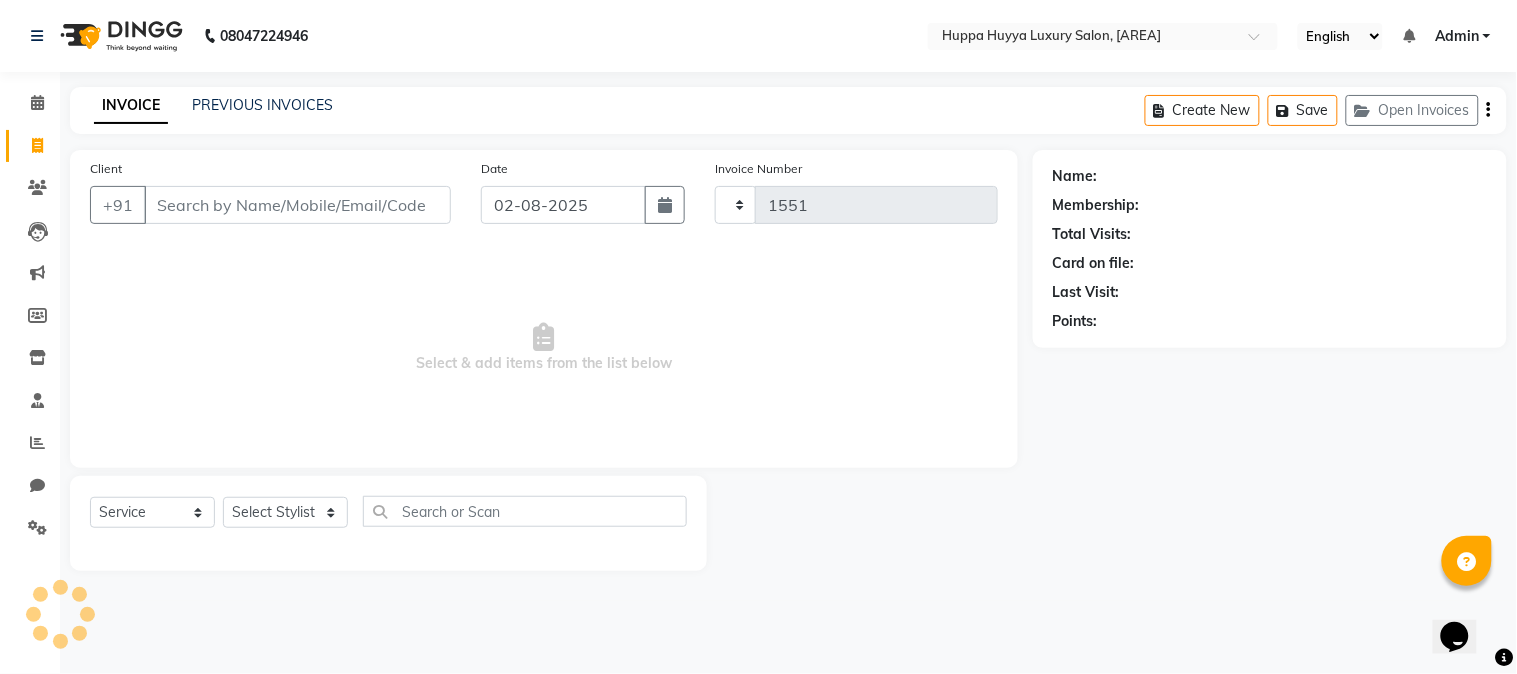 select on "7752" 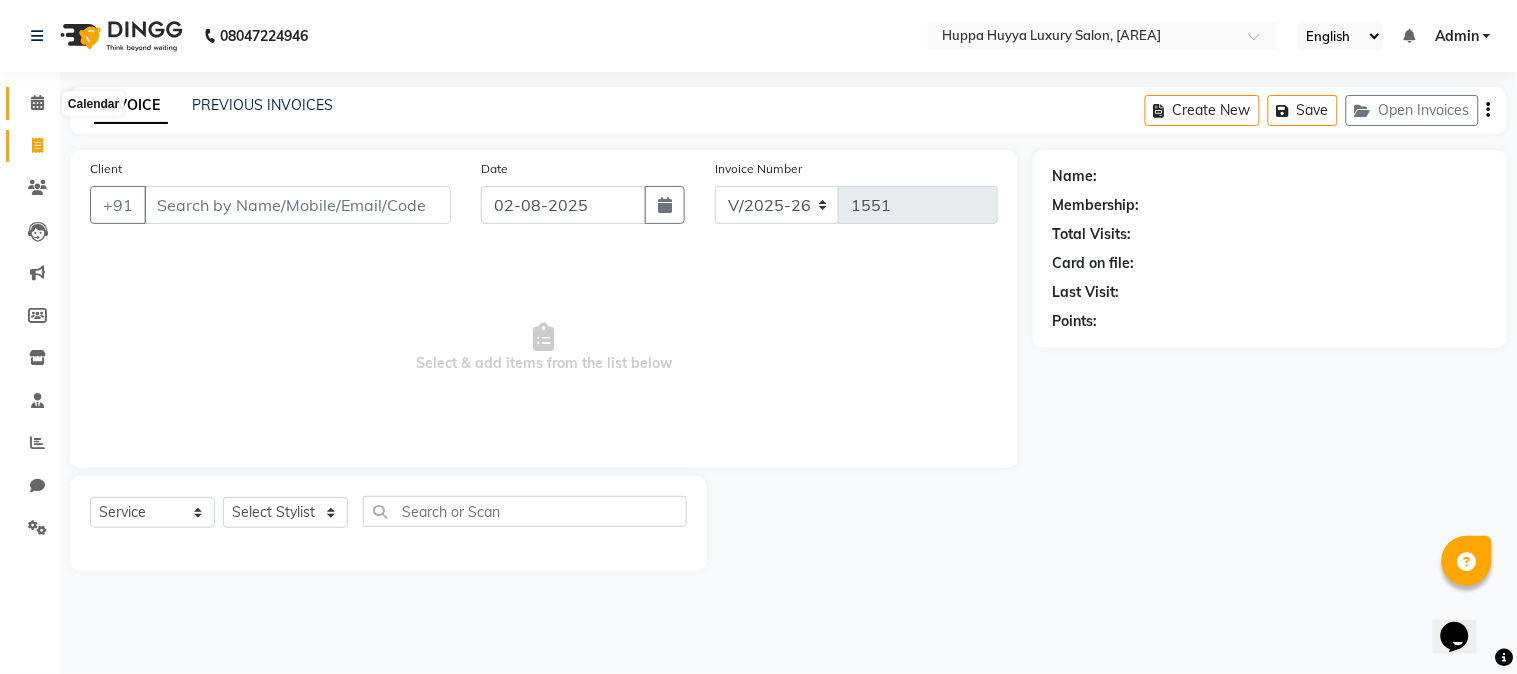 click 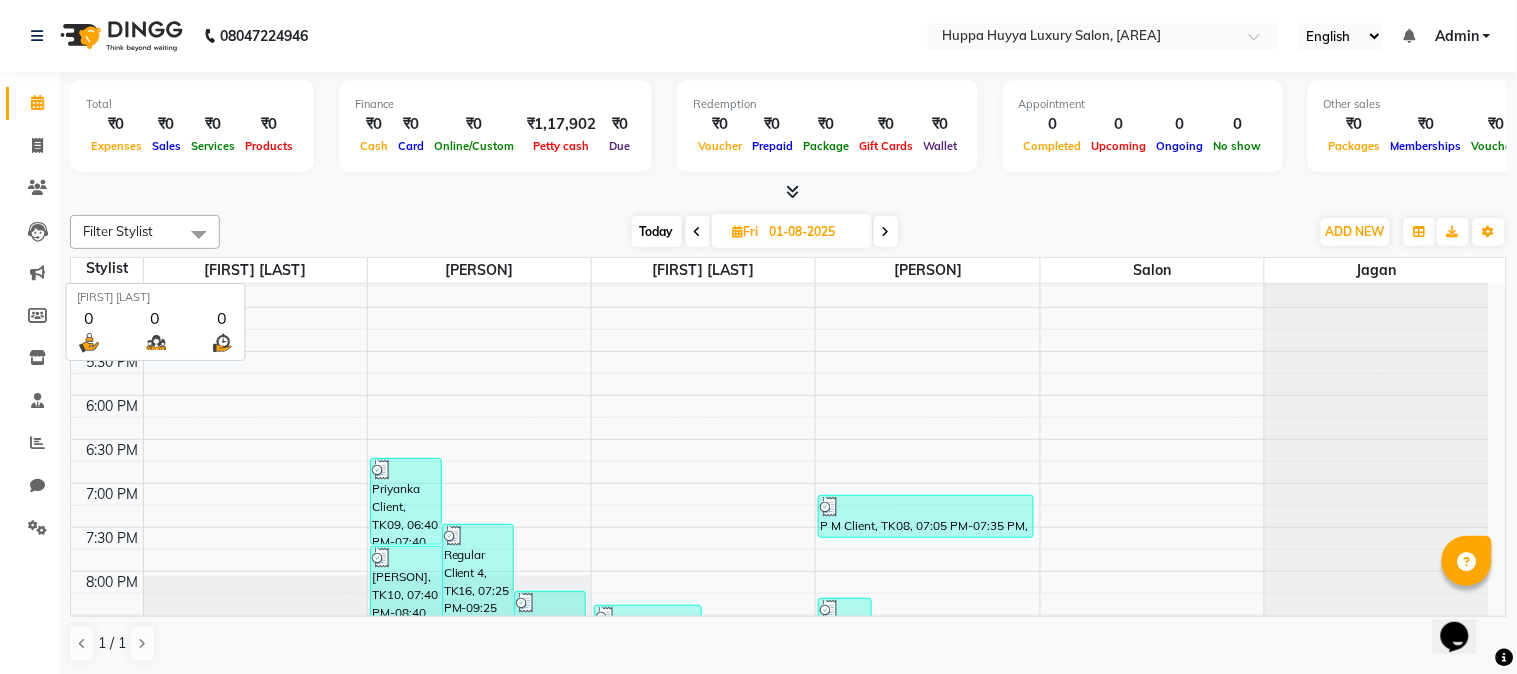 scroll, scrollTop: 573, scrollLeft: 0, axis: vertical 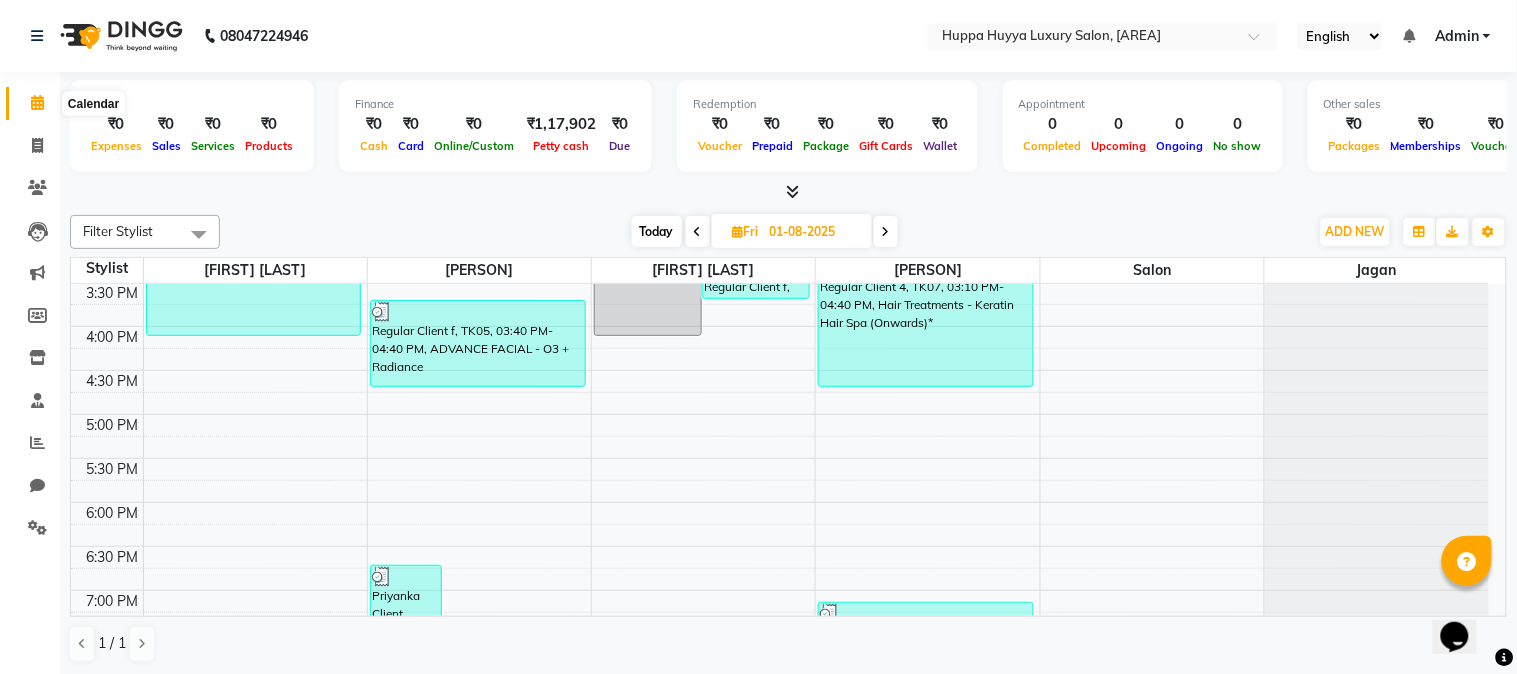 click 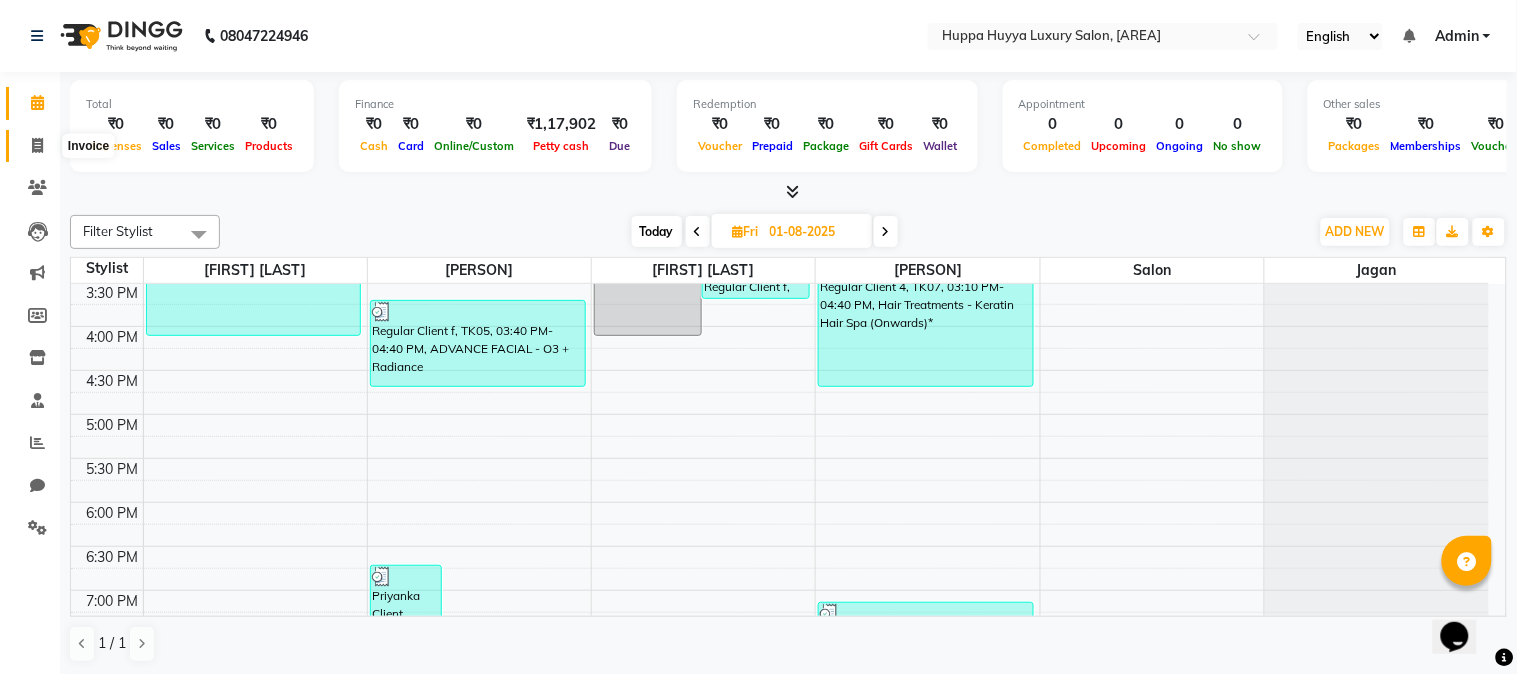 click 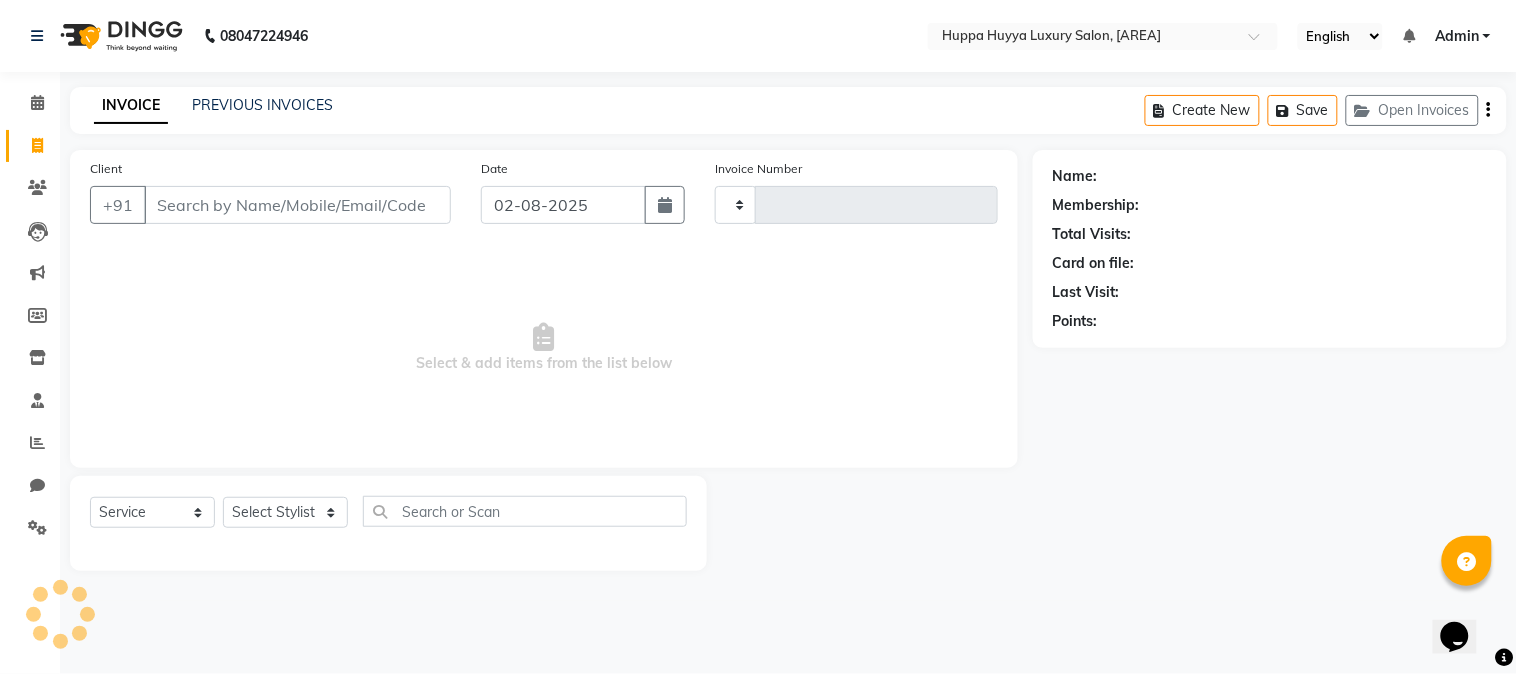 type on "1551" 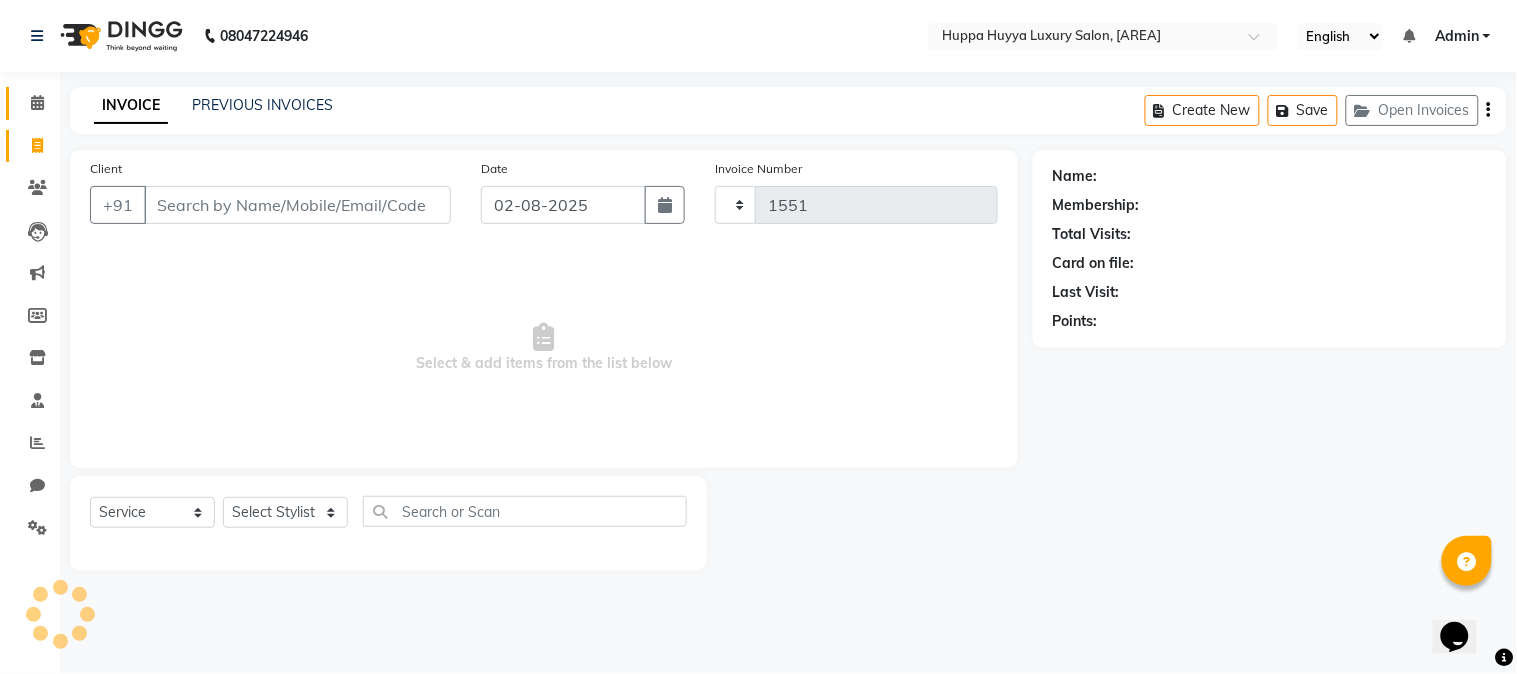 select on "7752" 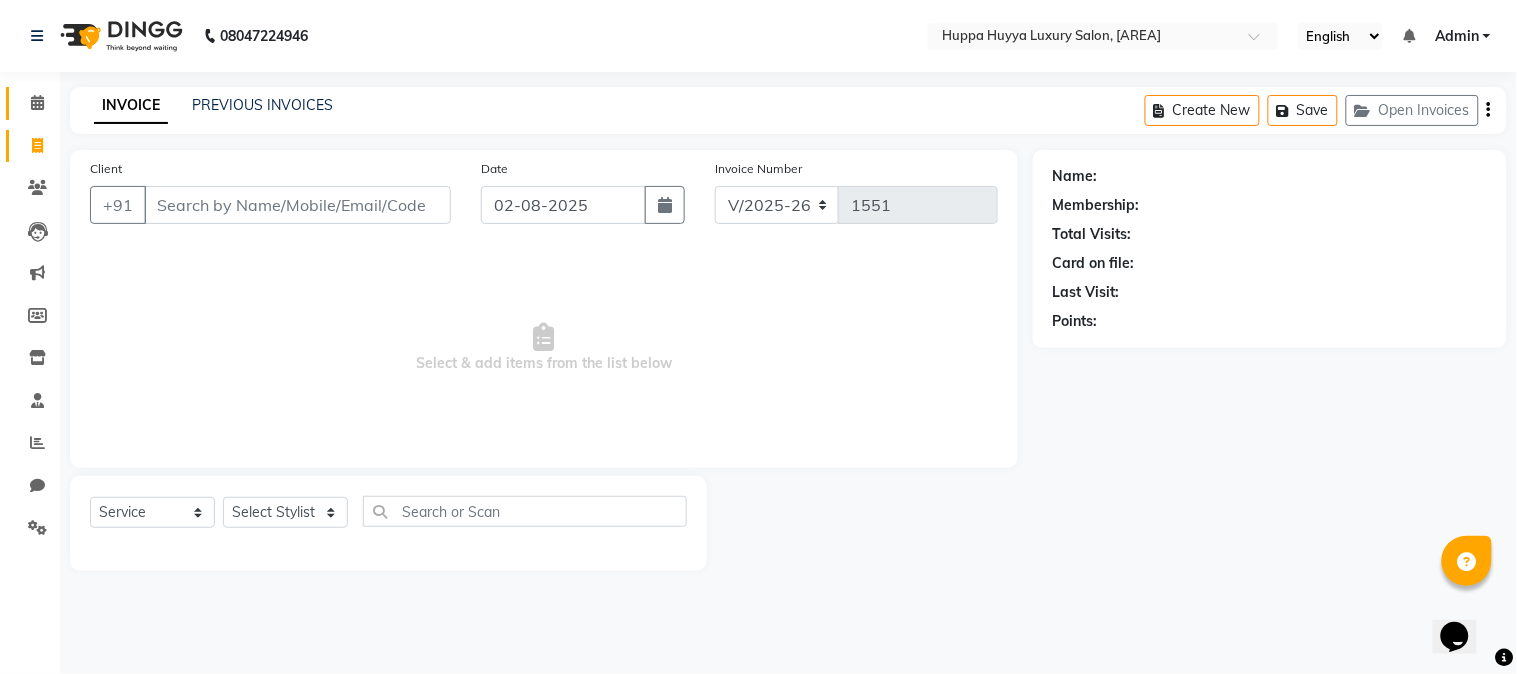 click on "Calendar" 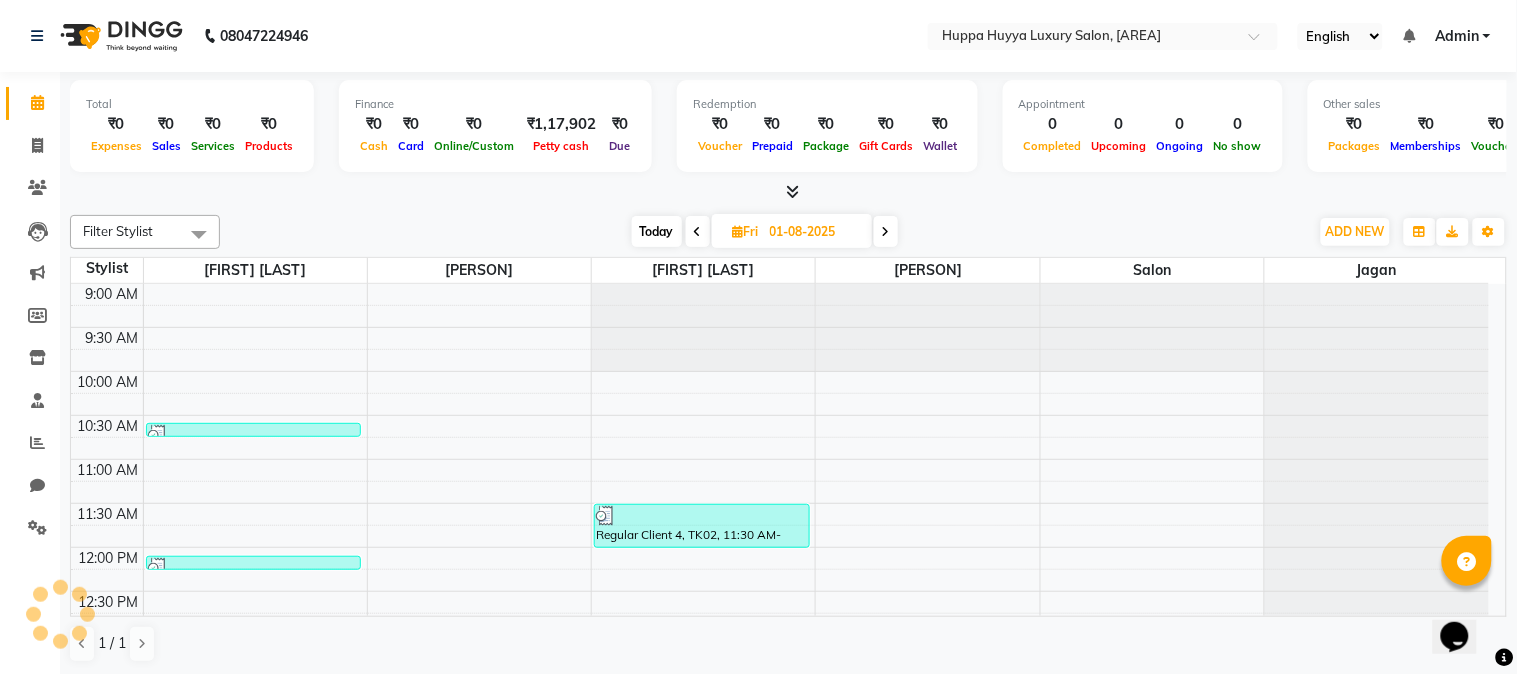 scroll, scrollTop: 0, scrollLeft: 0, axis: both 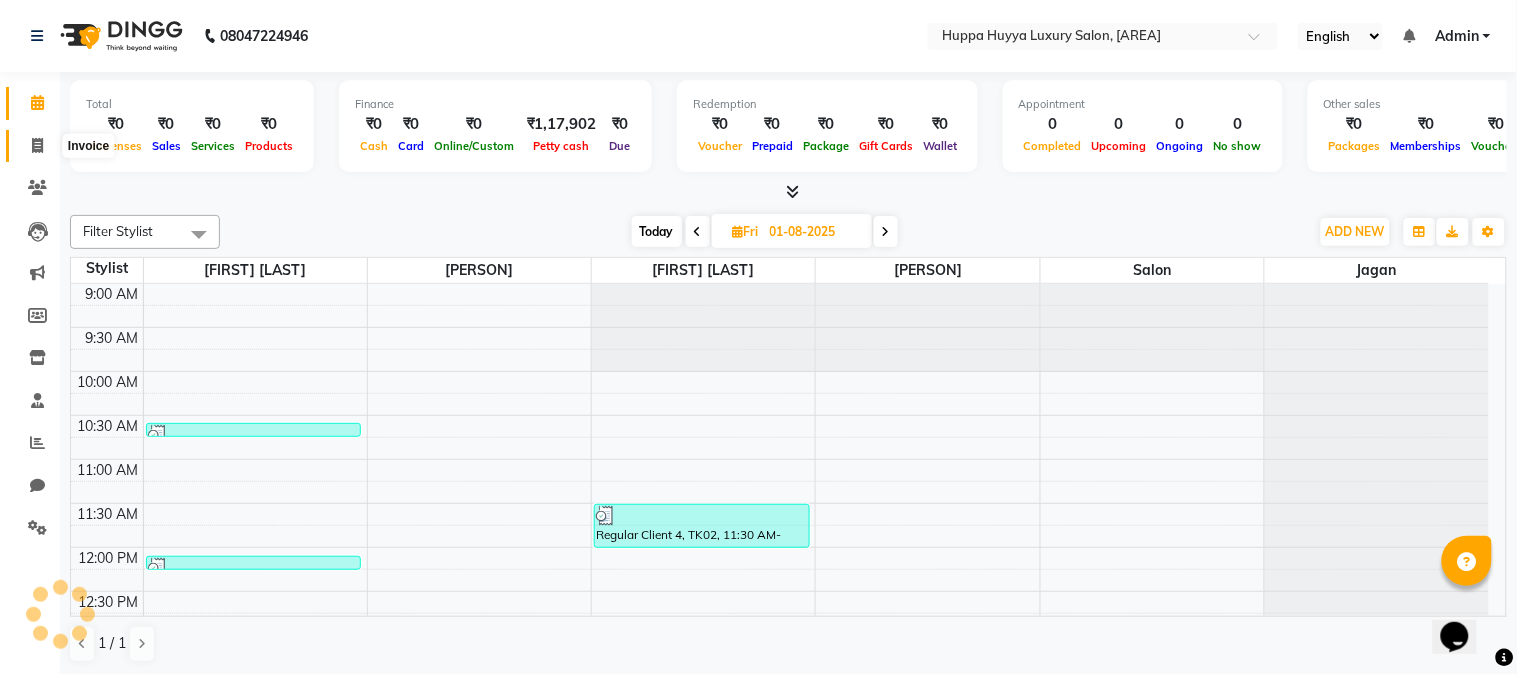 click 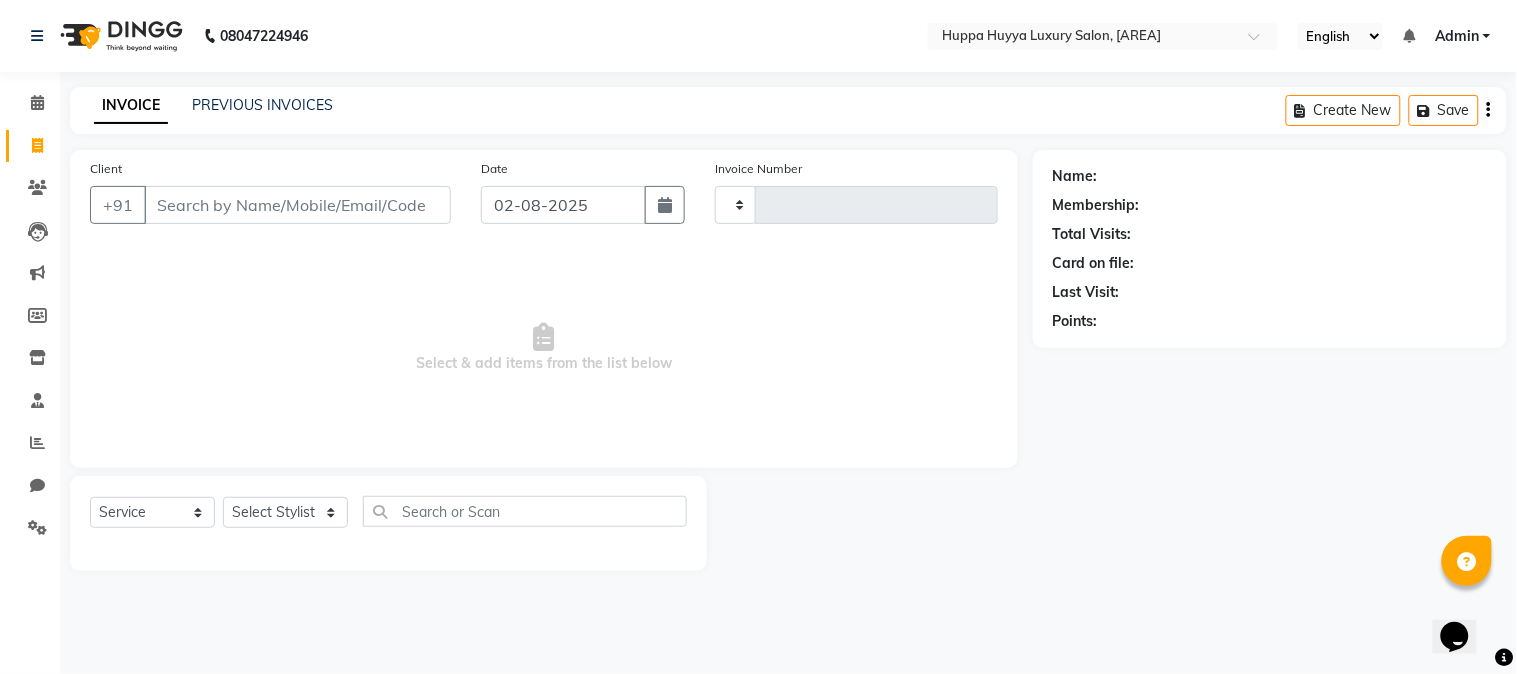 type on "1551" 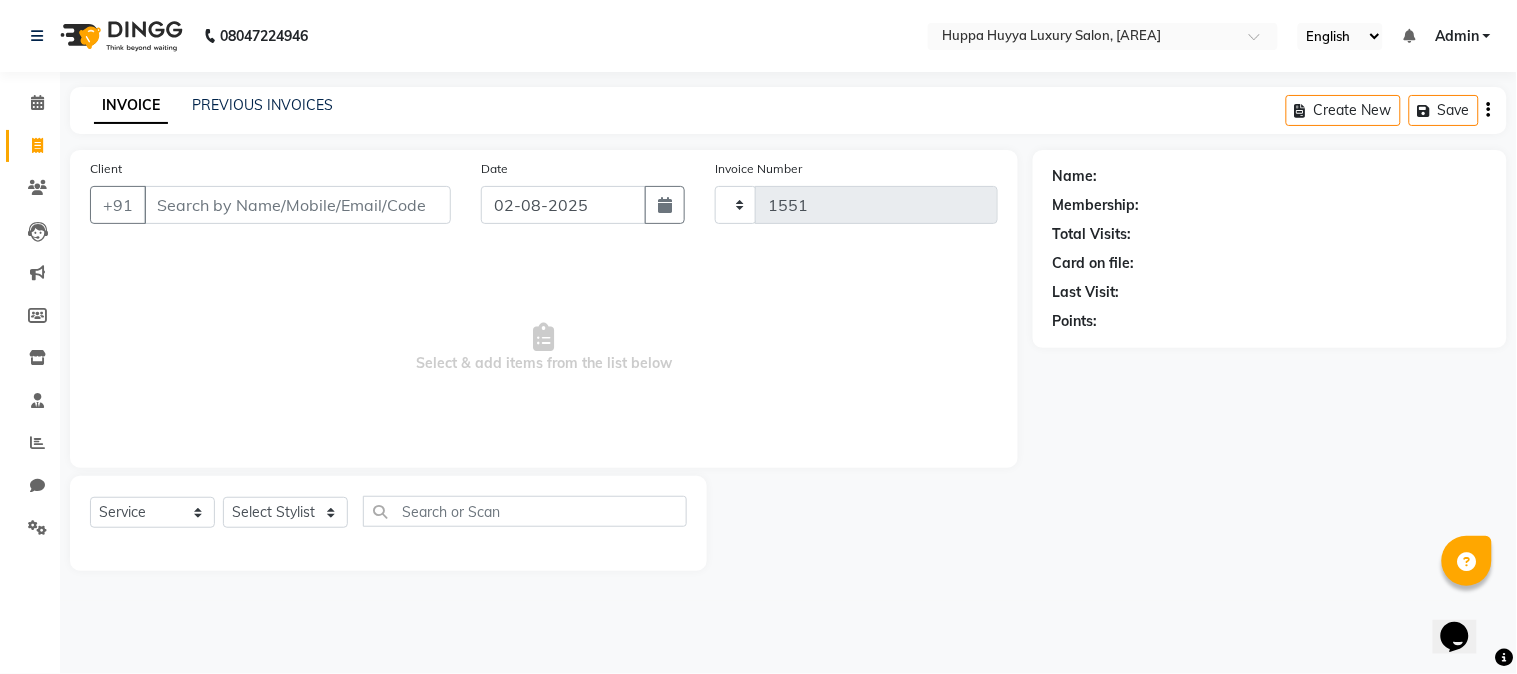 select on "7752" 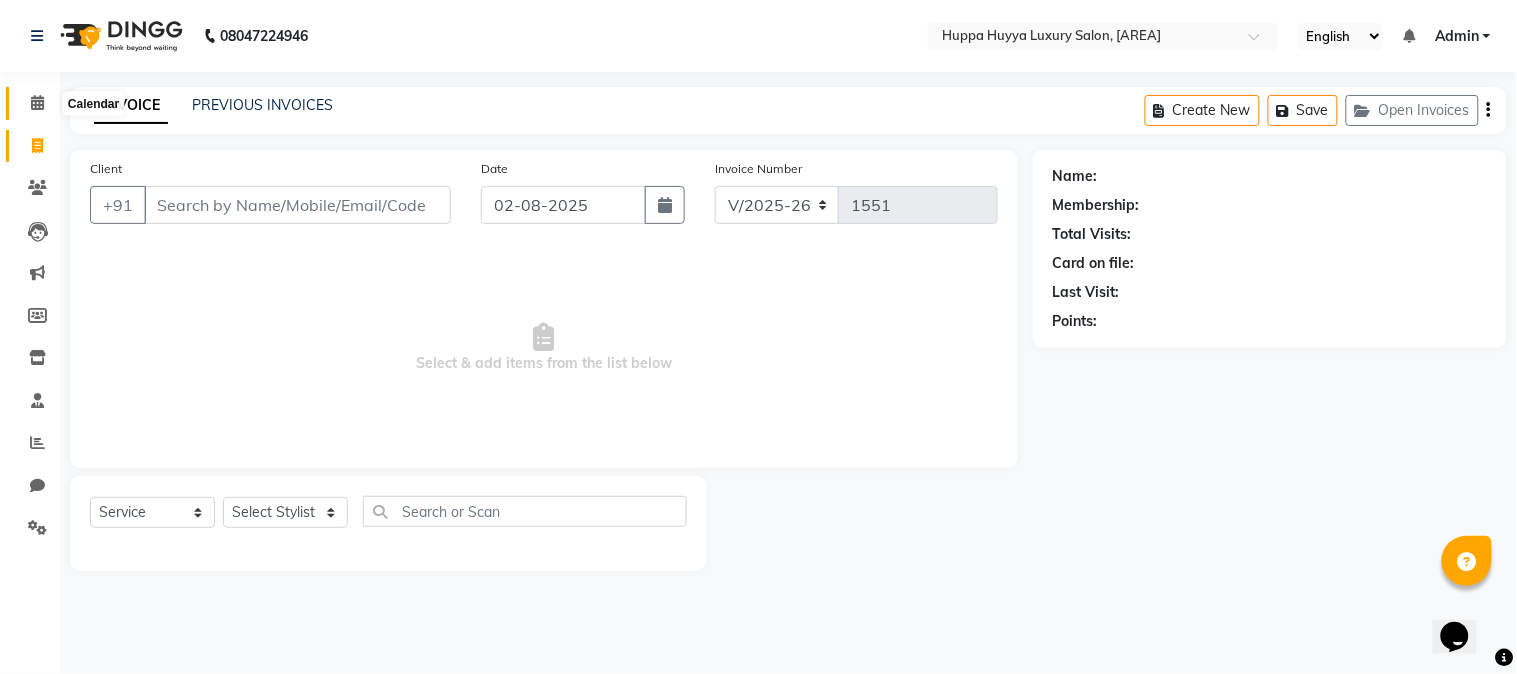 click 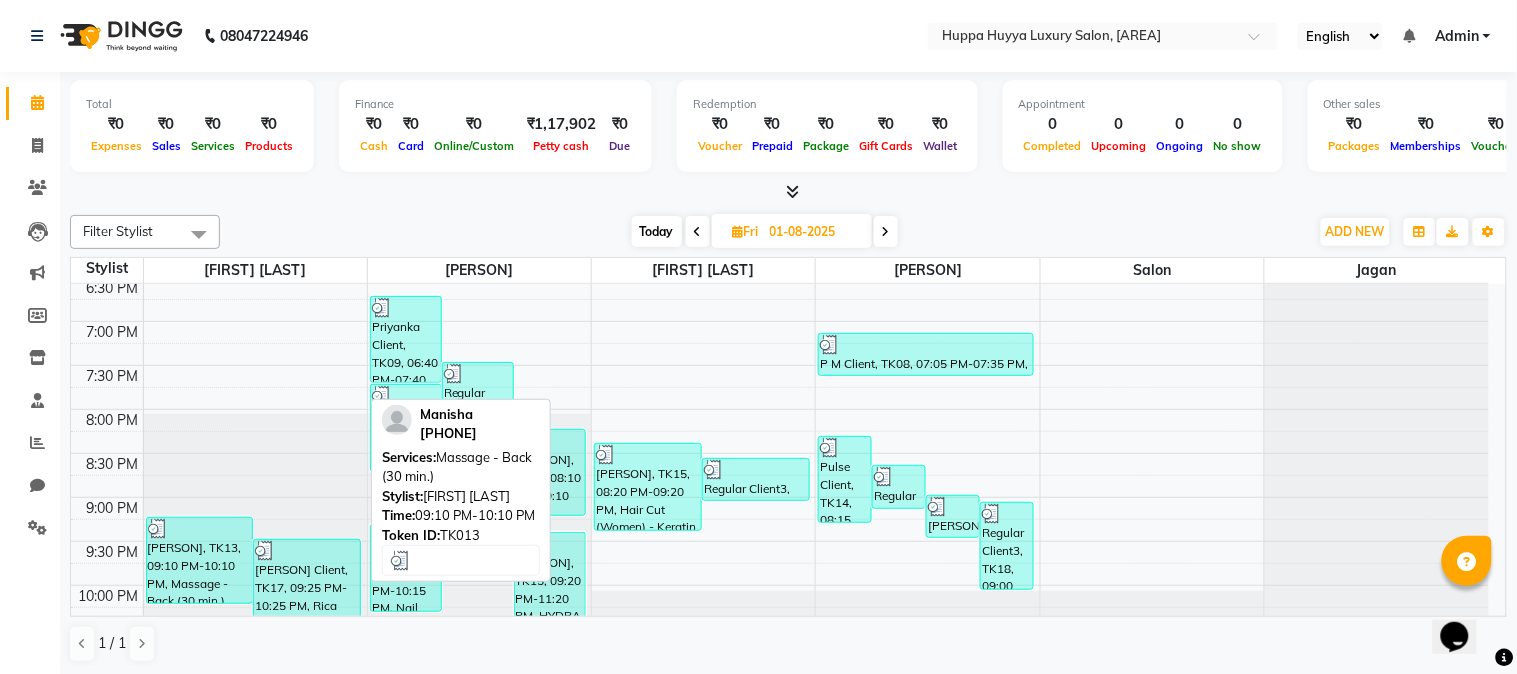 scroll, scrollTop: 905, scrollLeft: 0, axis: vertical 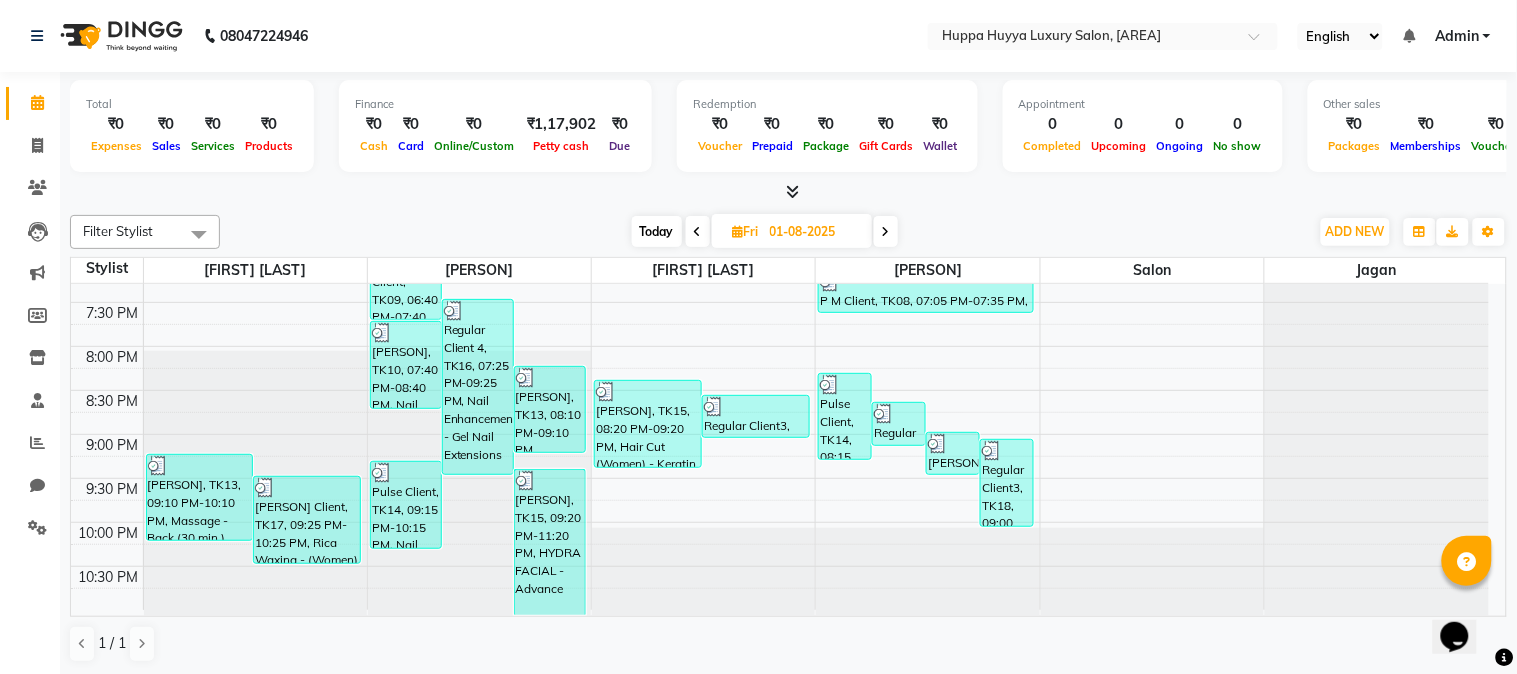 click on "Invoice" 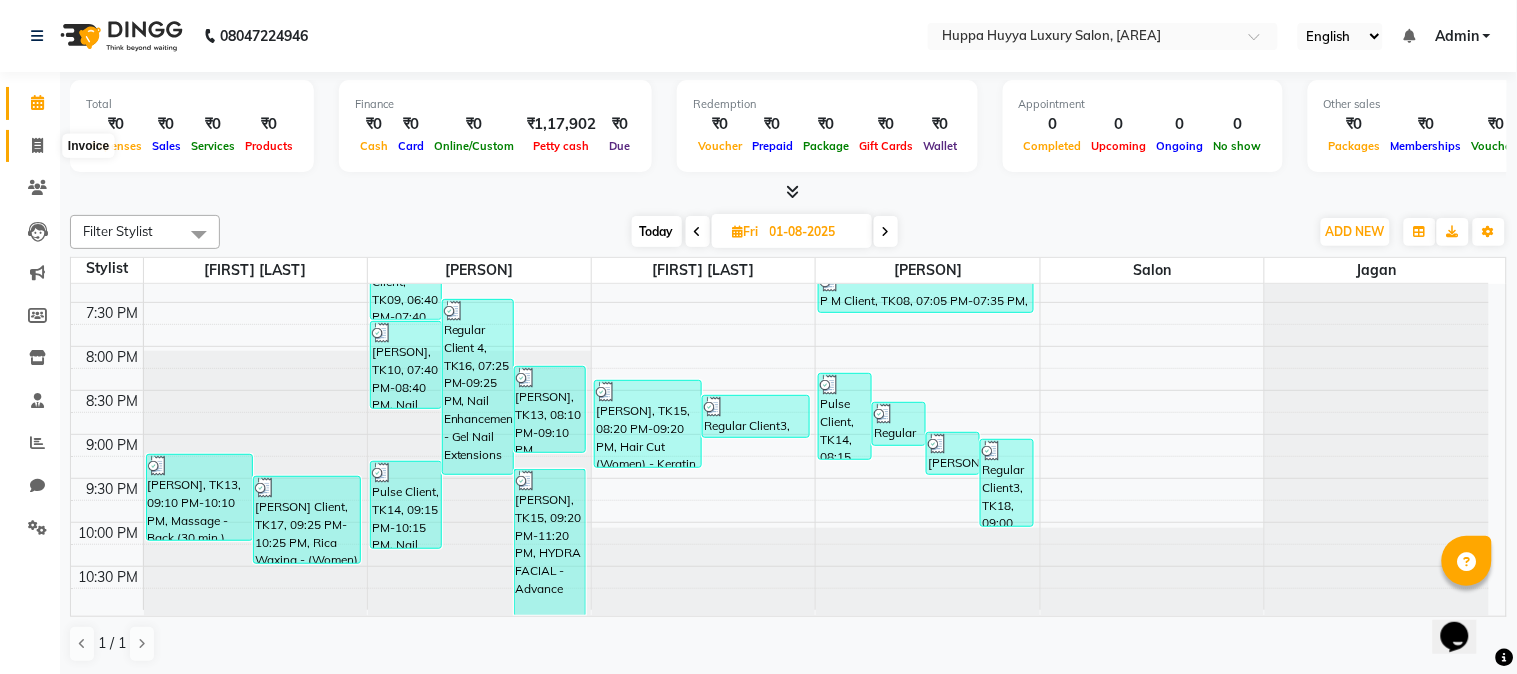 click 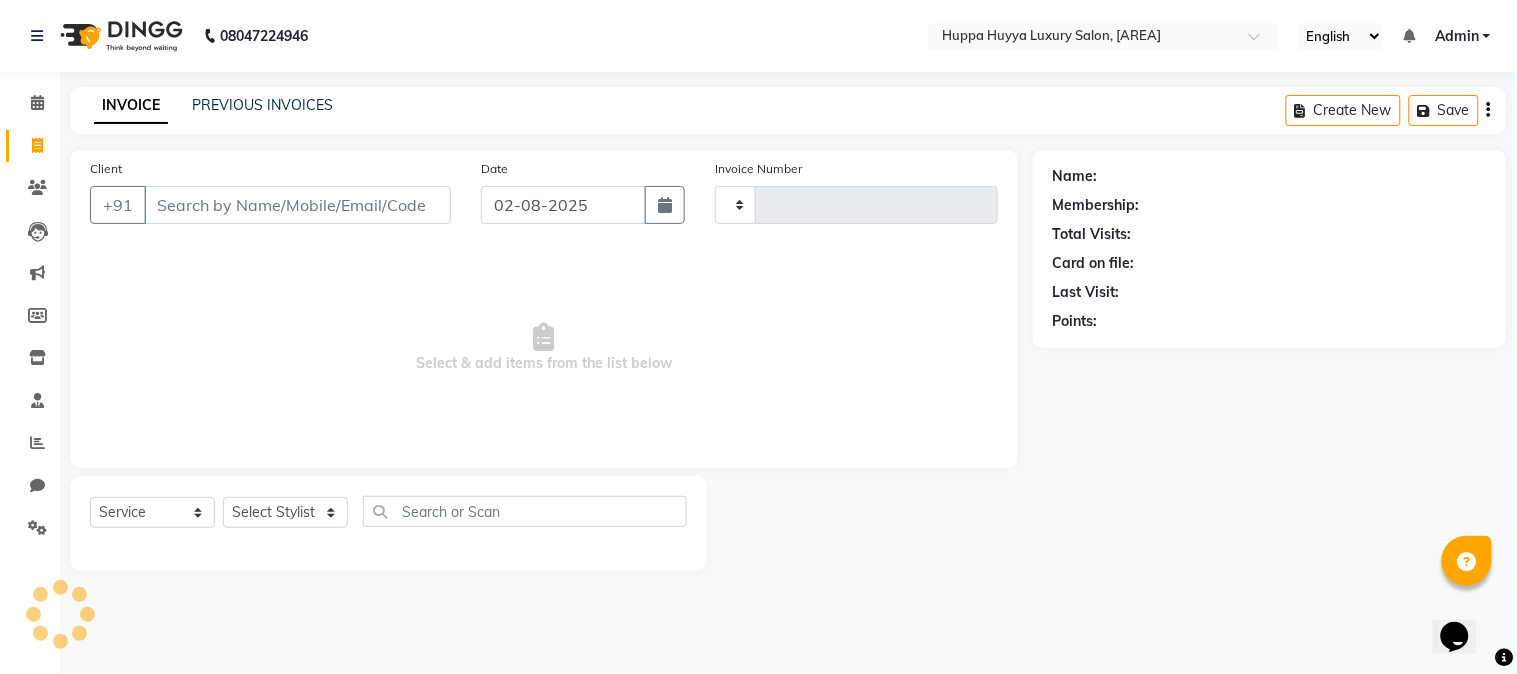 type on "1551" 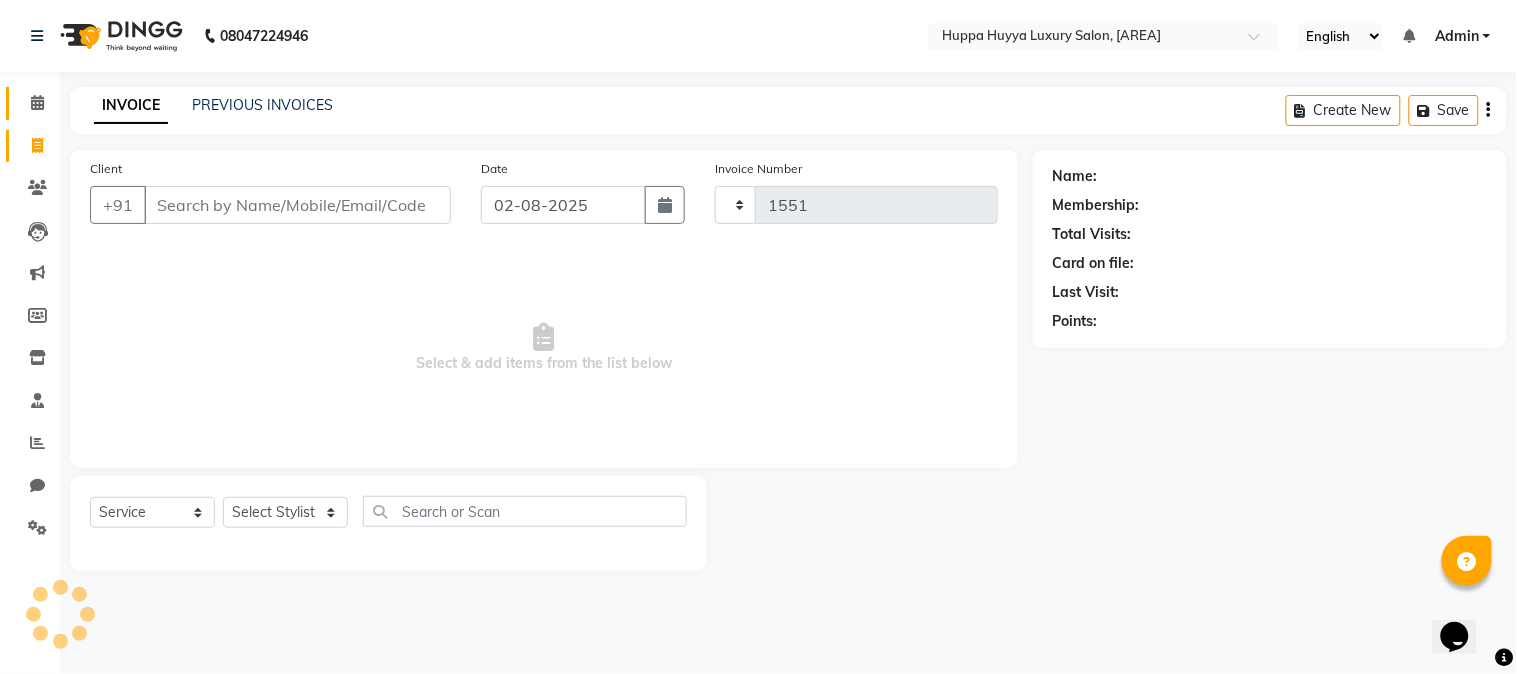 select on "7752" 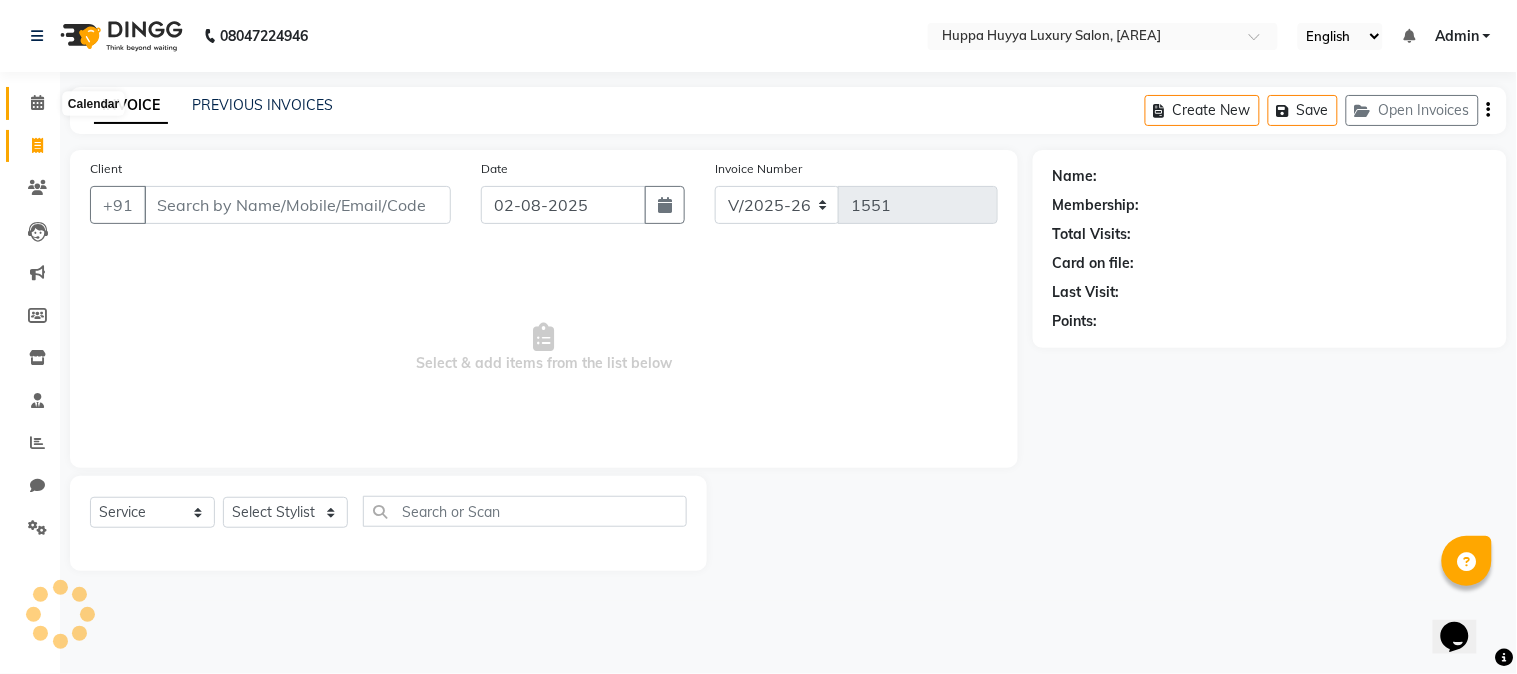 click 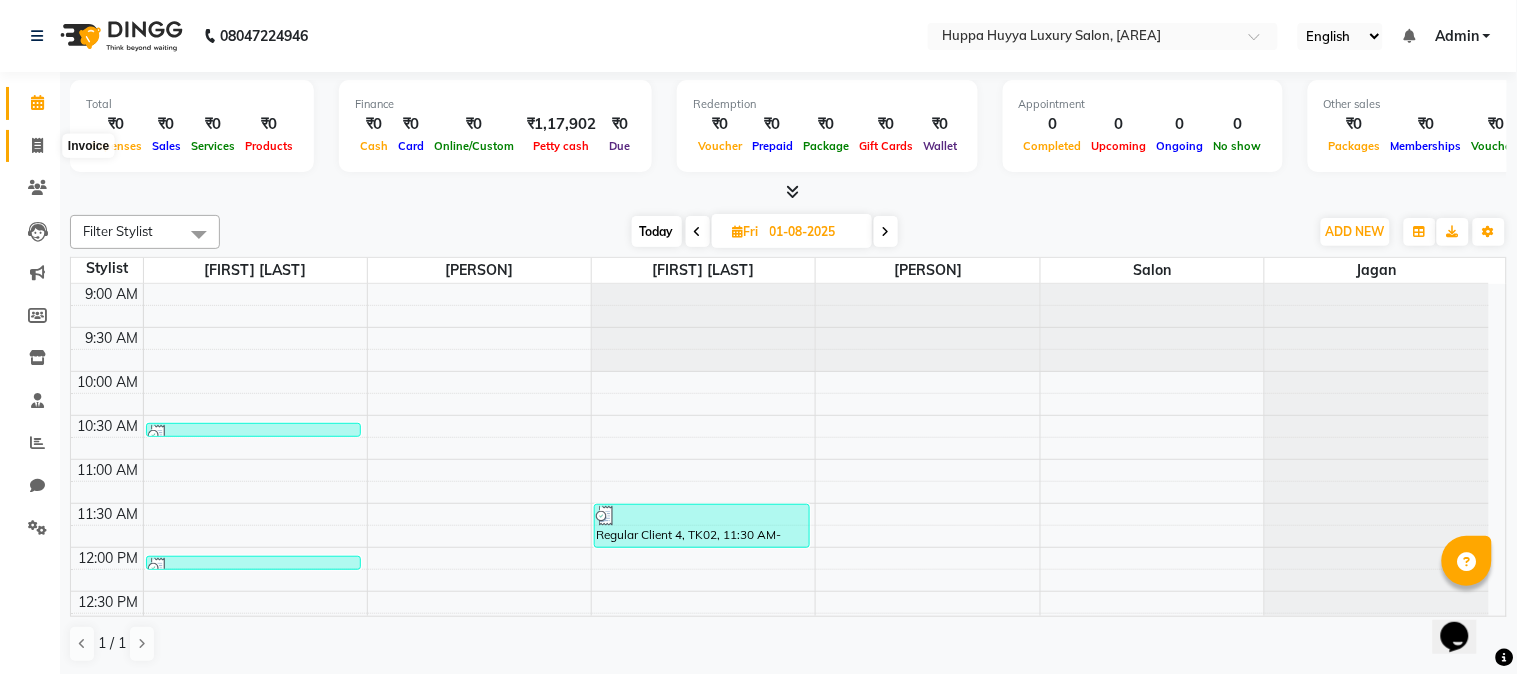 scroll, scrollTop: 0, scrollLeft: 0, axis: both 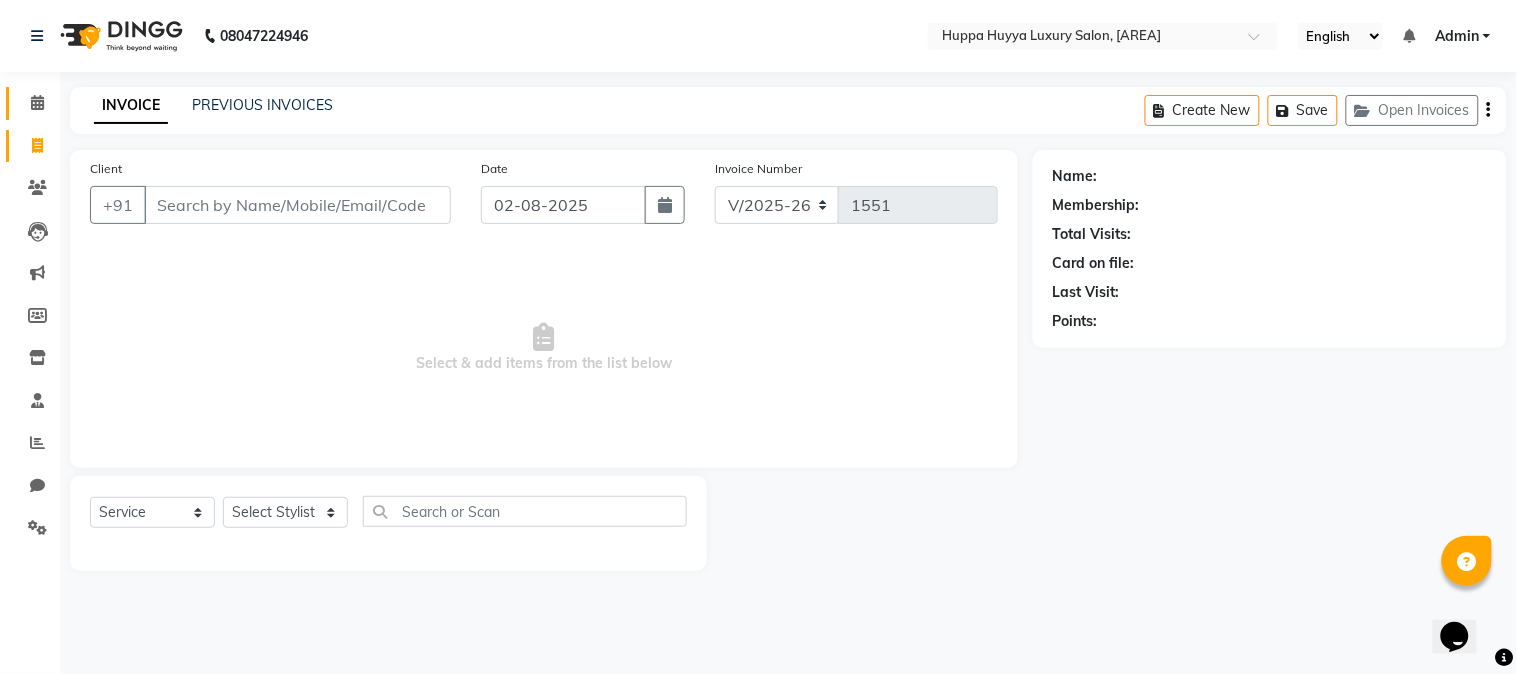 click on "Calendar" 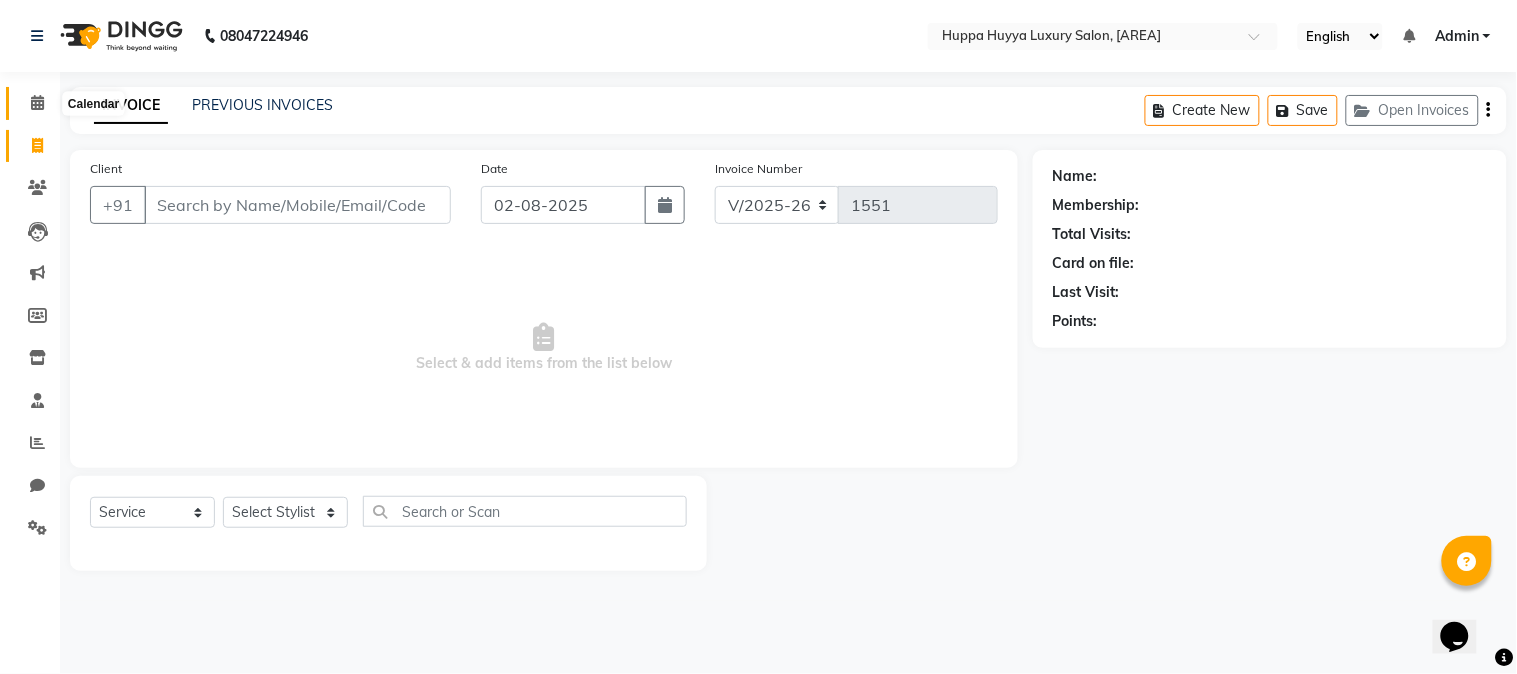 click 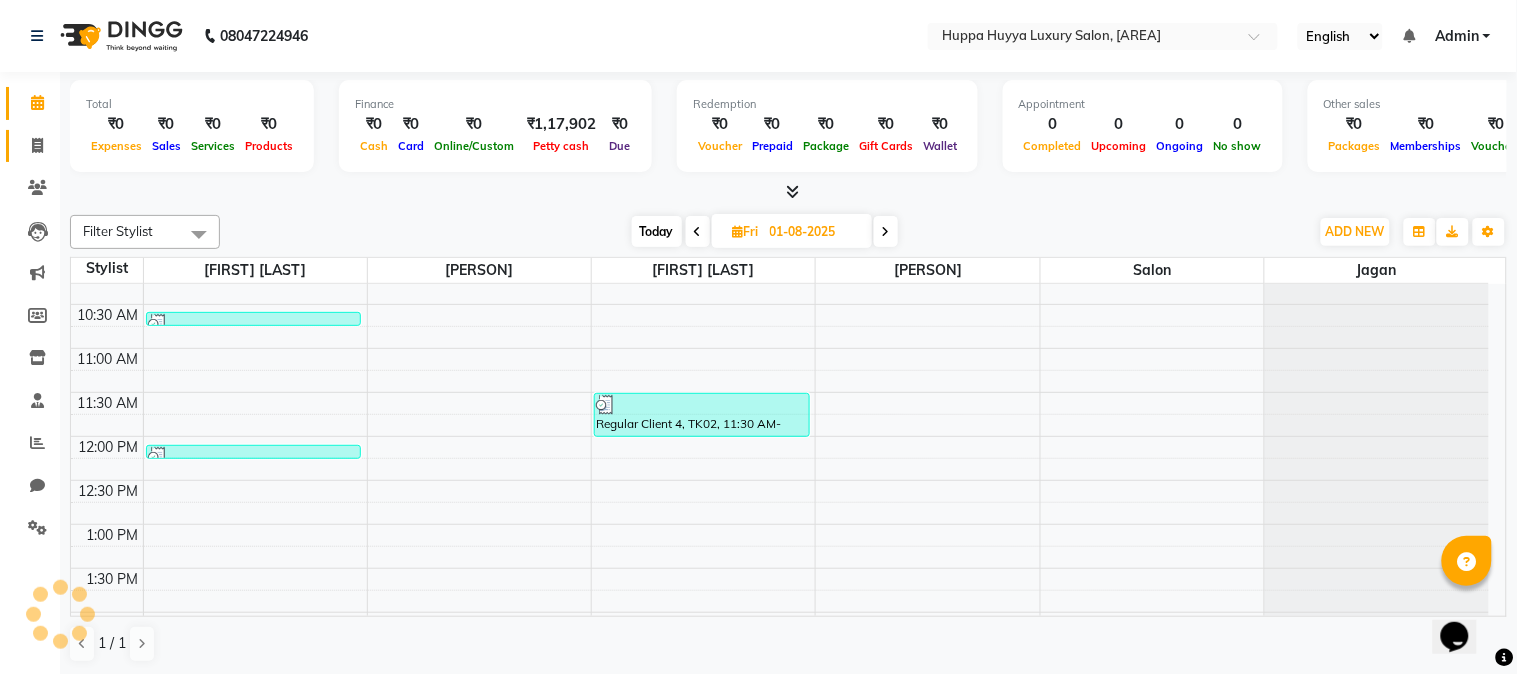 scroll, scrollTop: 0, scrollLeft: 0, axis: both 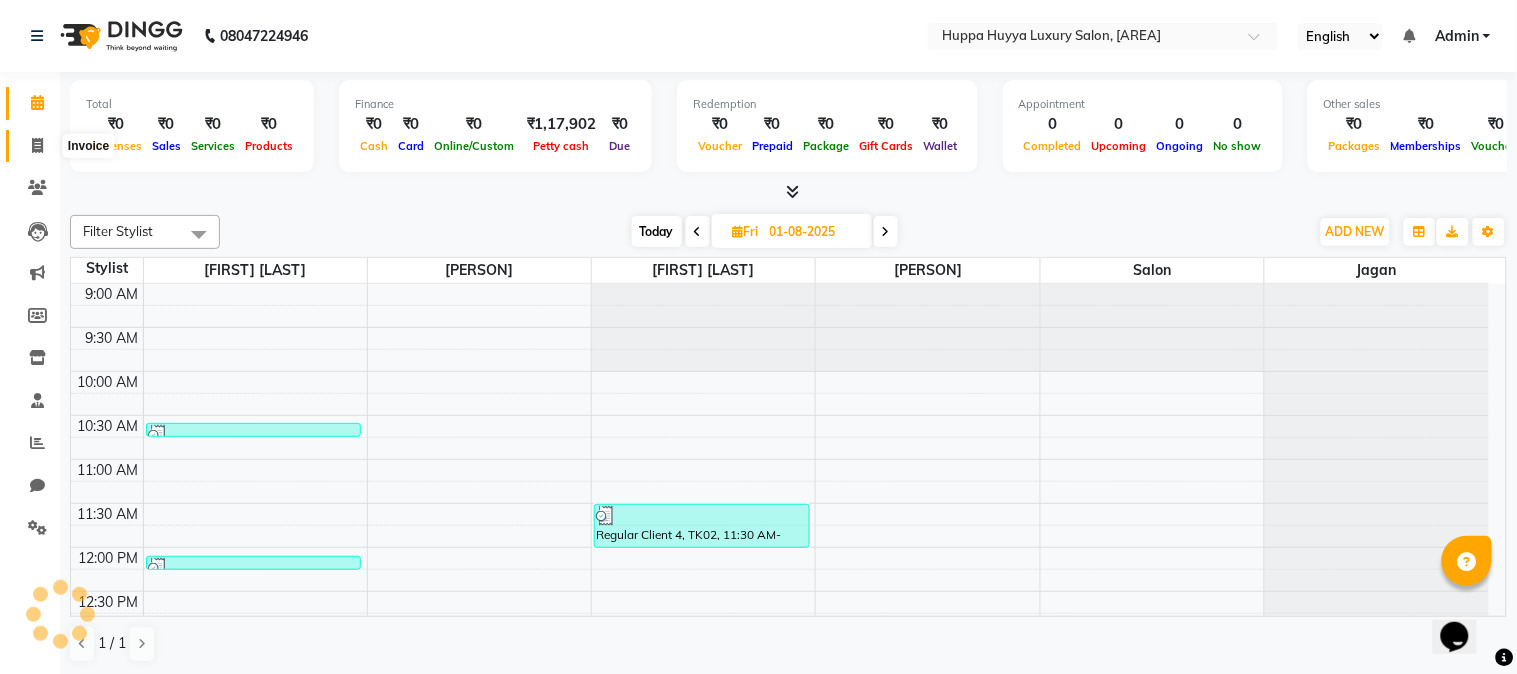 click 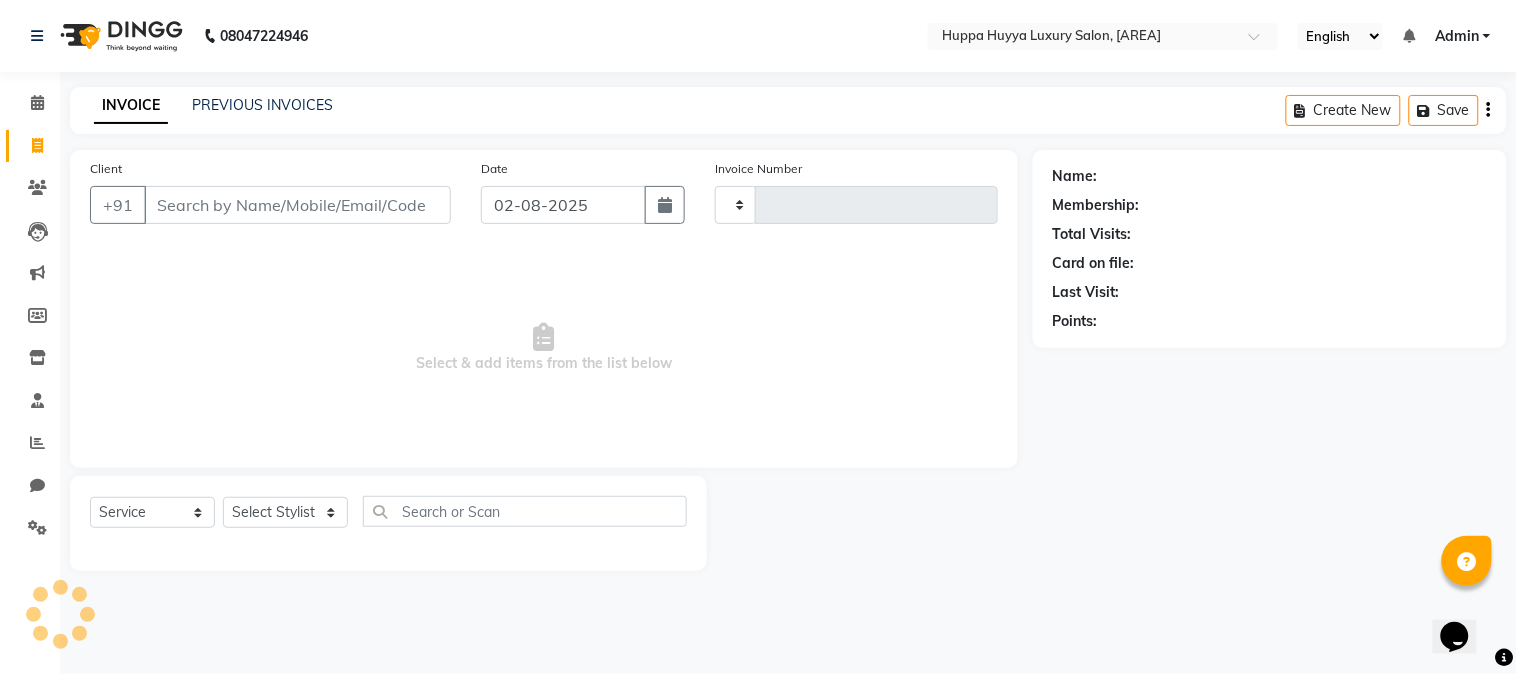 type on "1551" 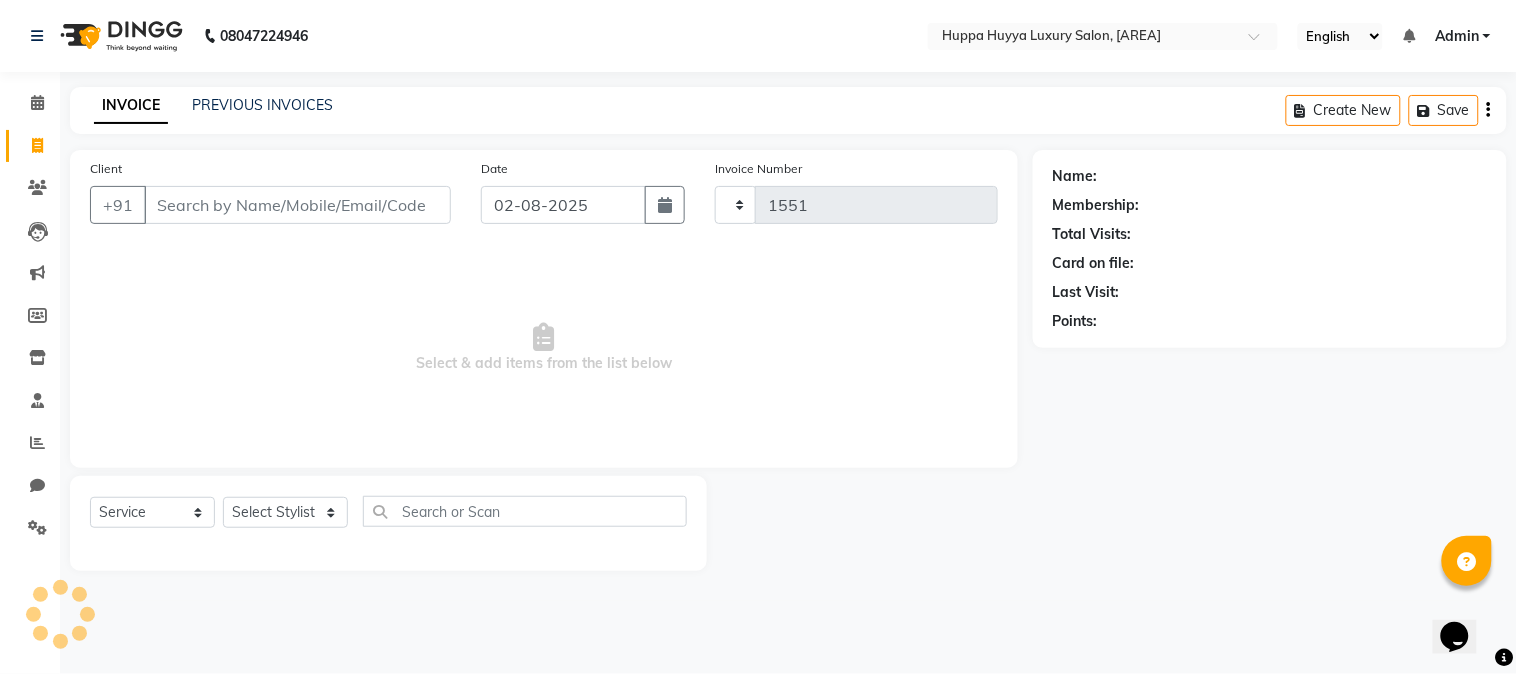 select on "7752" 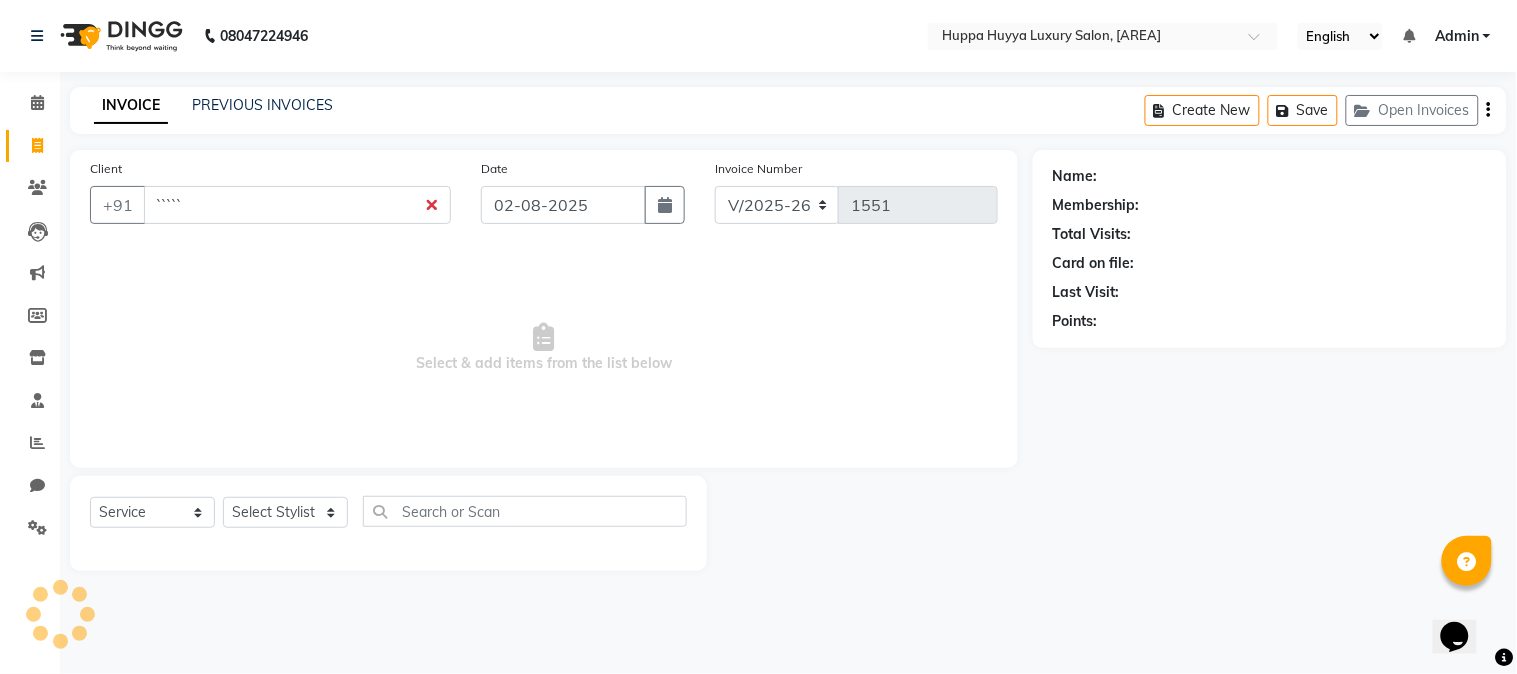 type on "``````" 